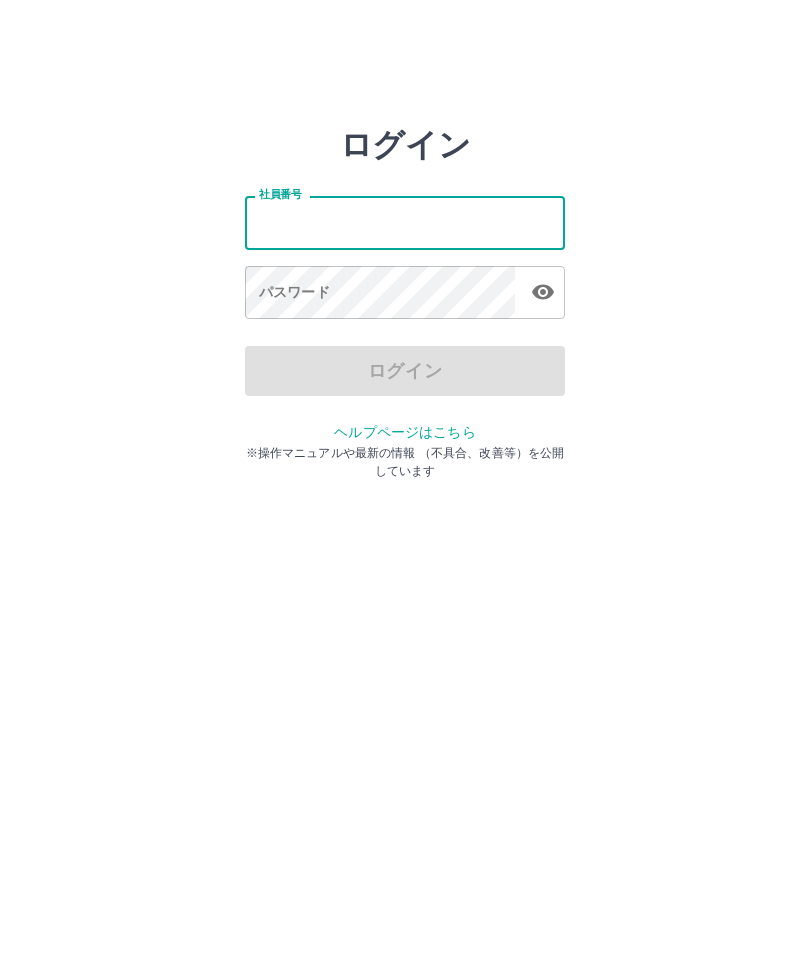 scroll, scrollTop: 0, scrollLeft: 0, axis: both 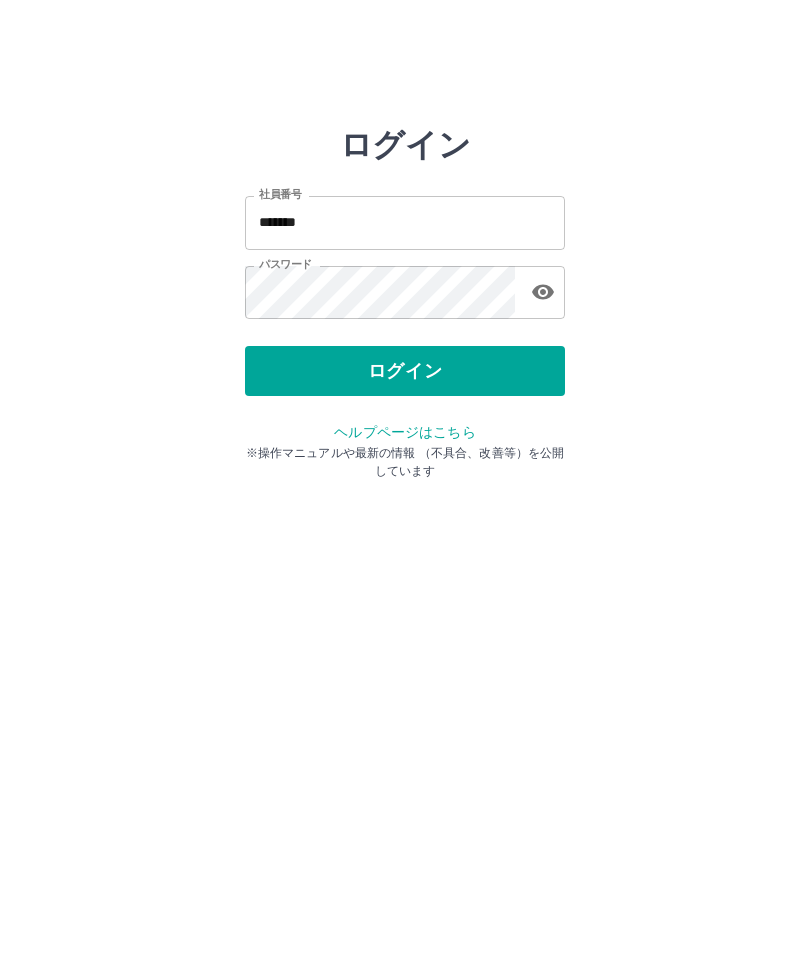 click on "ログイン" at bounding box center (405, 371) 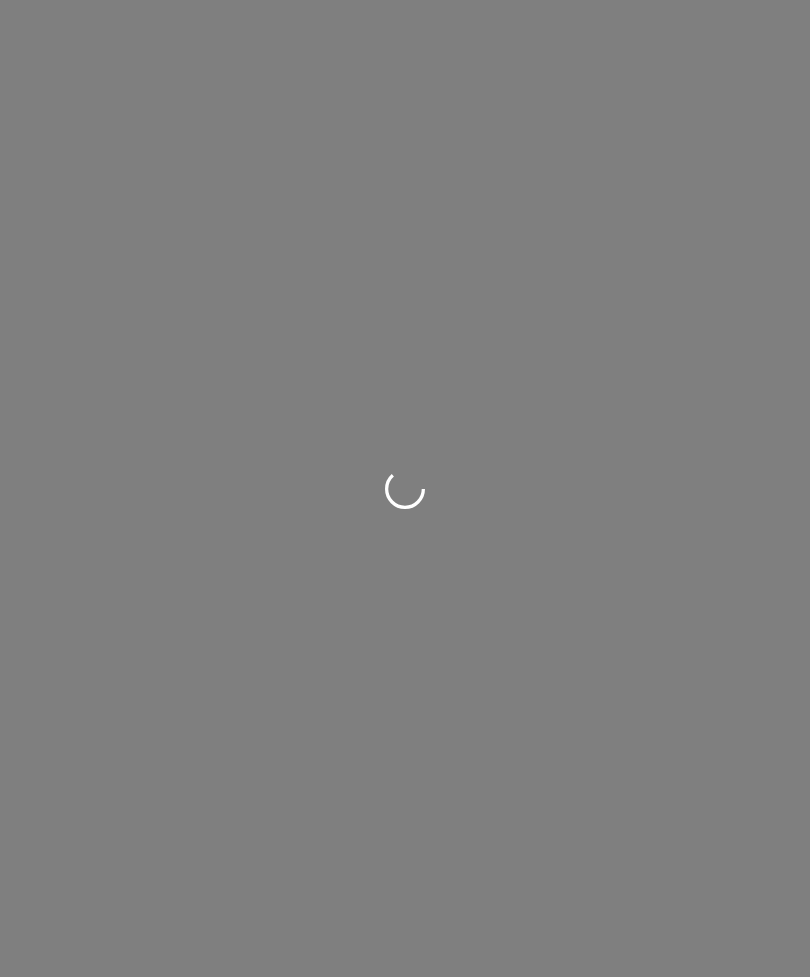 scroll, scrollTop: 0, scrollLeft: 0, axis: both 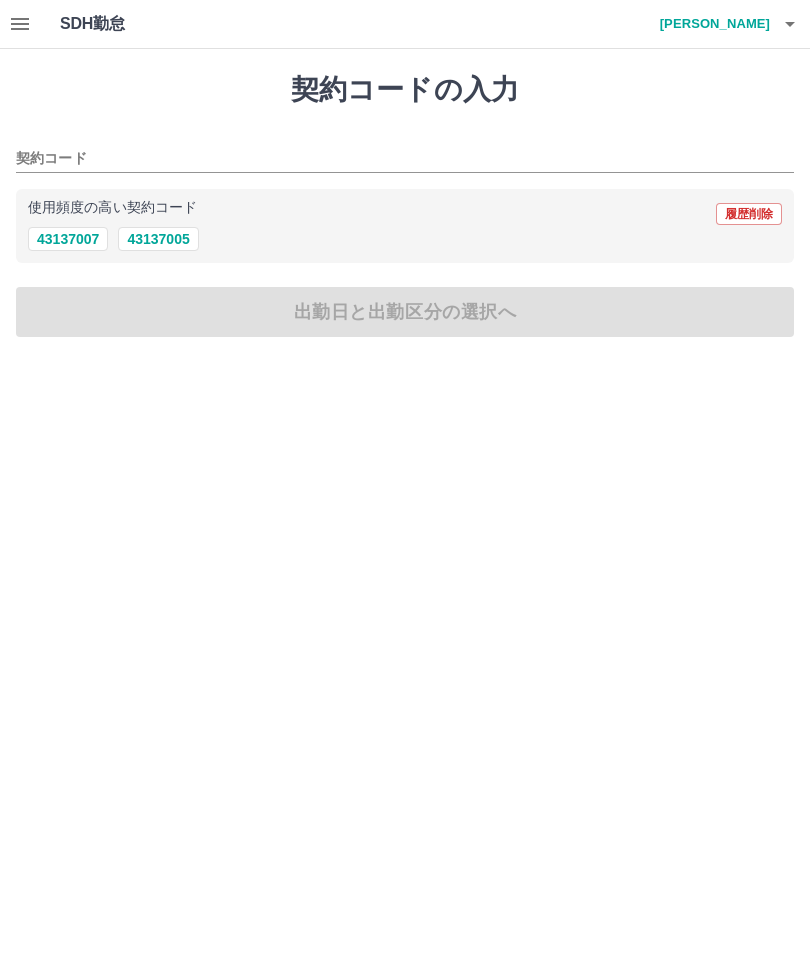 click on "契約コード" at bounding box center (390, 159) 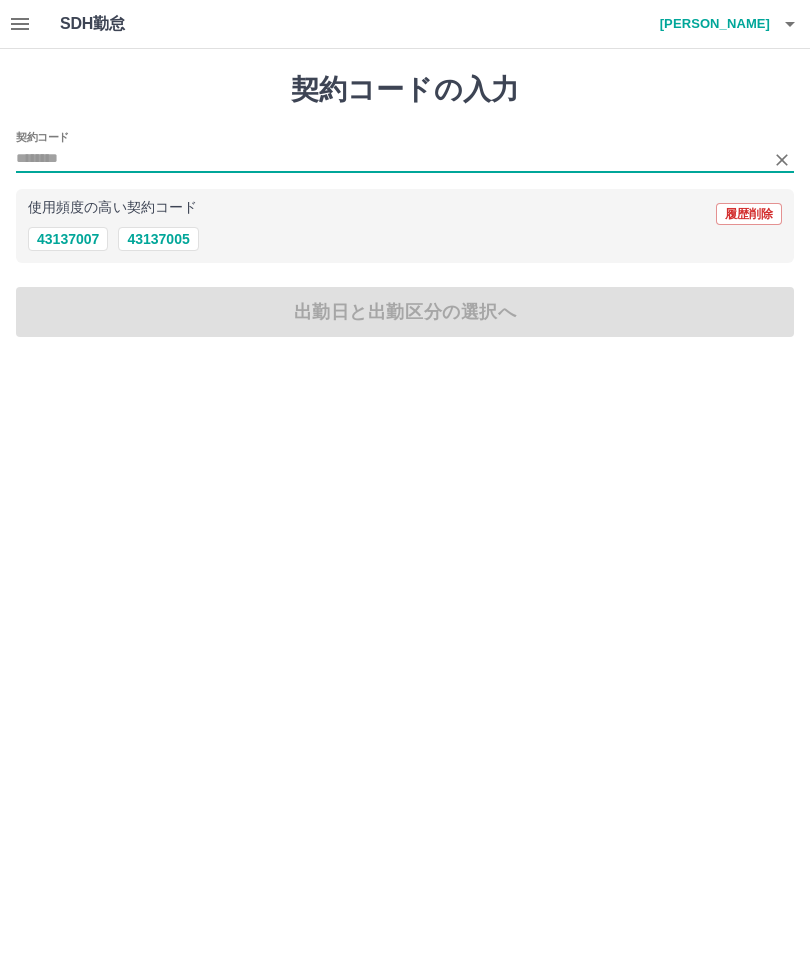 click on "43137005" at bounding box center (158, 239) 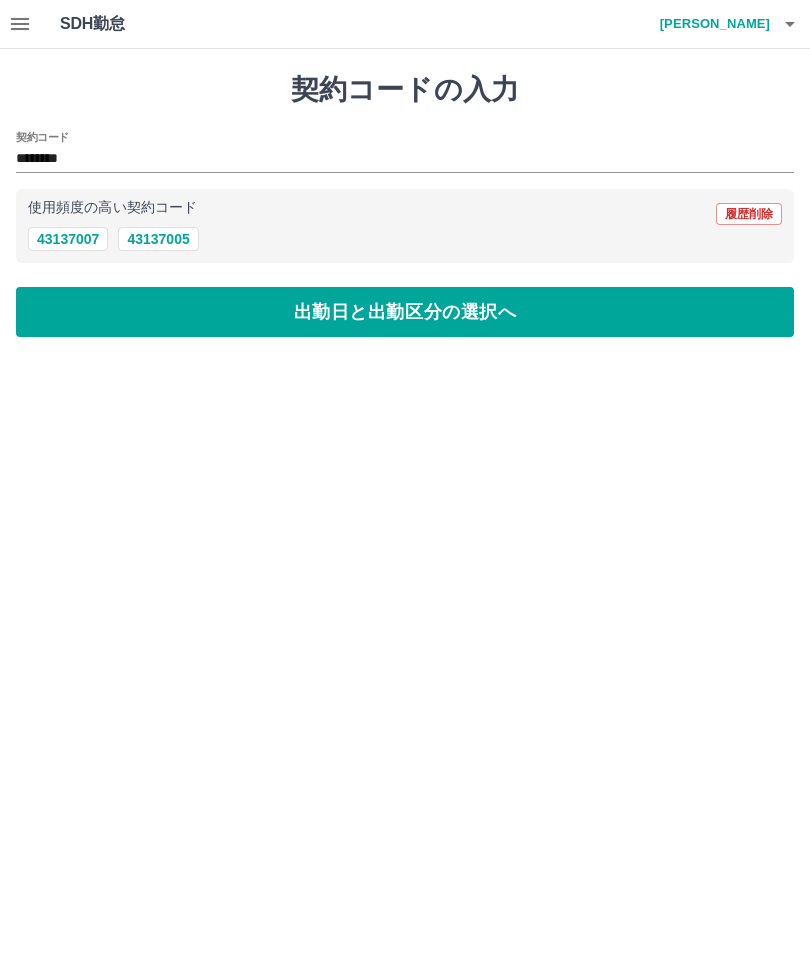 click on "出勤日と出勤区分の選択へ" at bounding box center (405, 312) 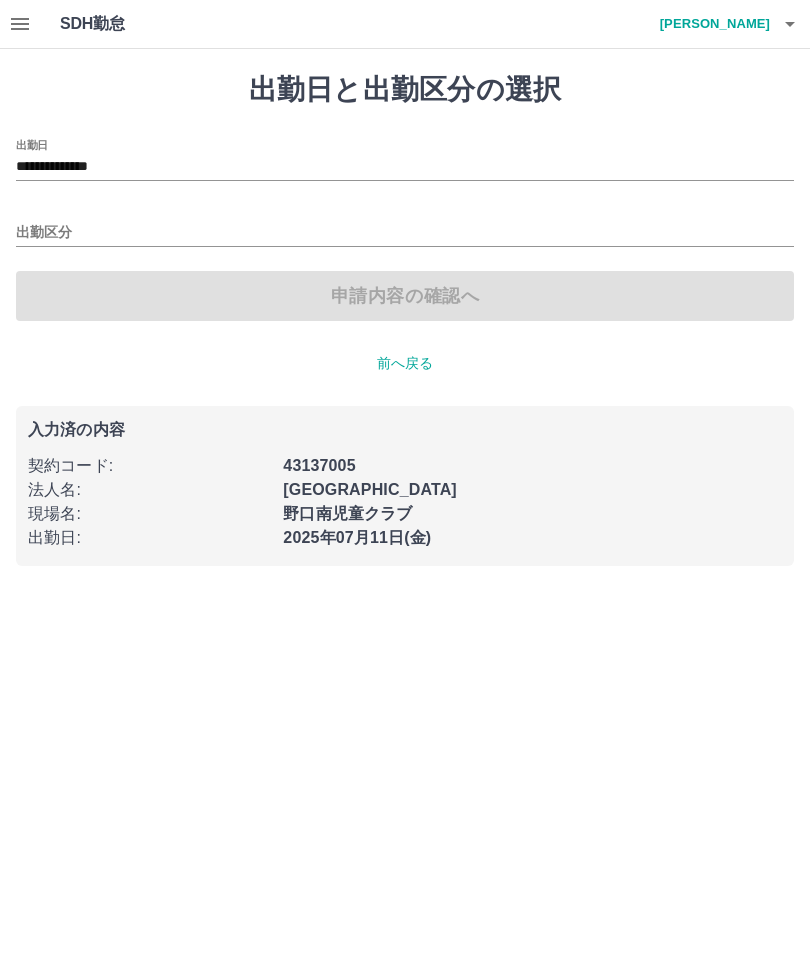 click on "出勤区分" at bounding box center (405, 233) 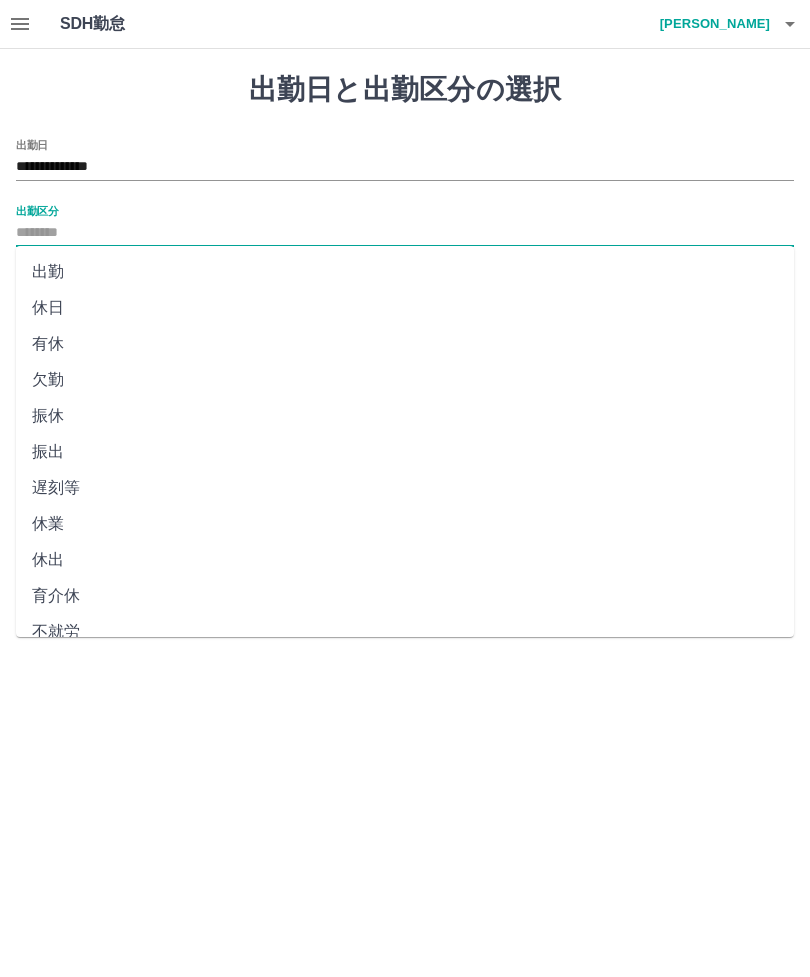 click on "出勤" at bounding box center [405, 272] 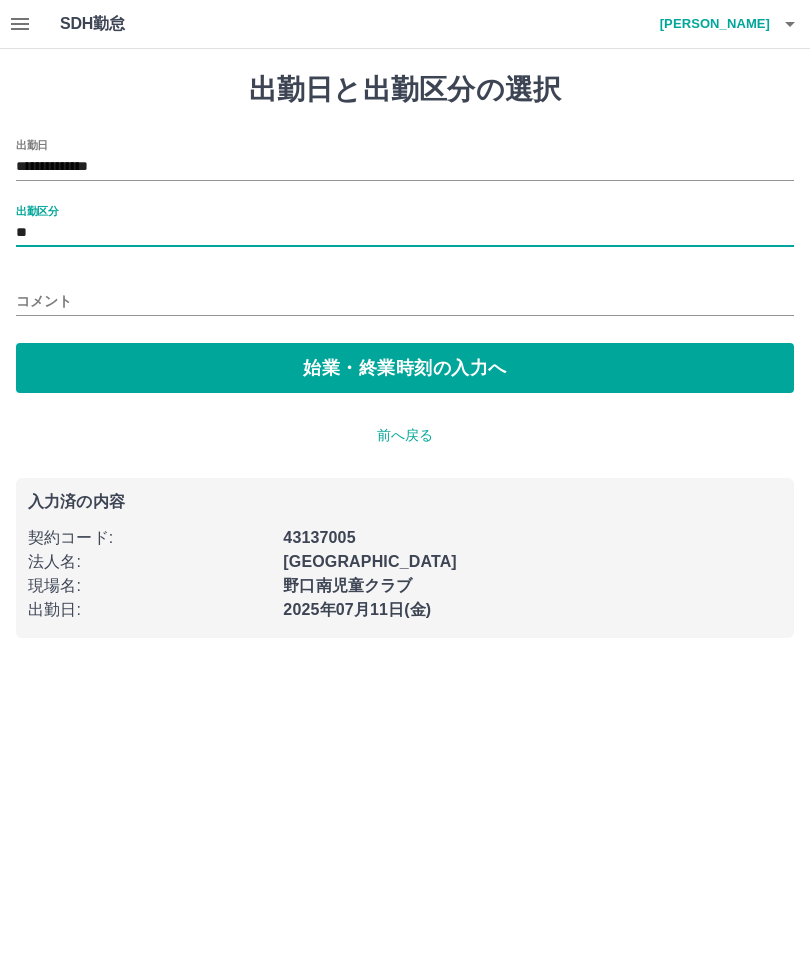 click on "コメント" at bounding box center [405, 301] 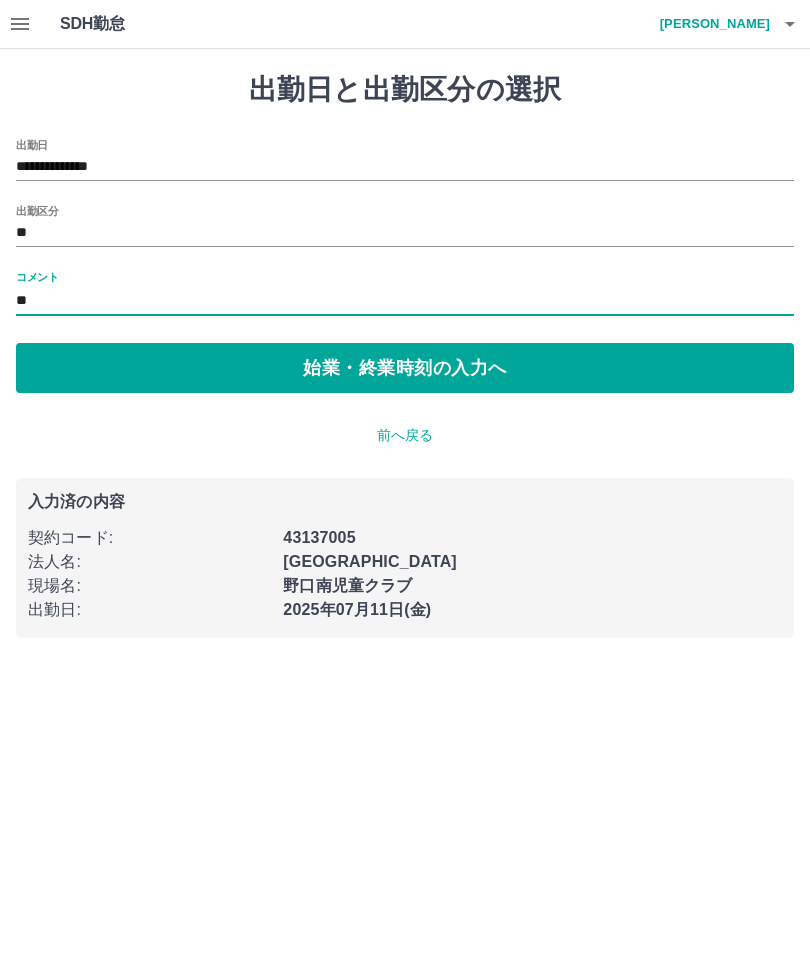 type on "**" 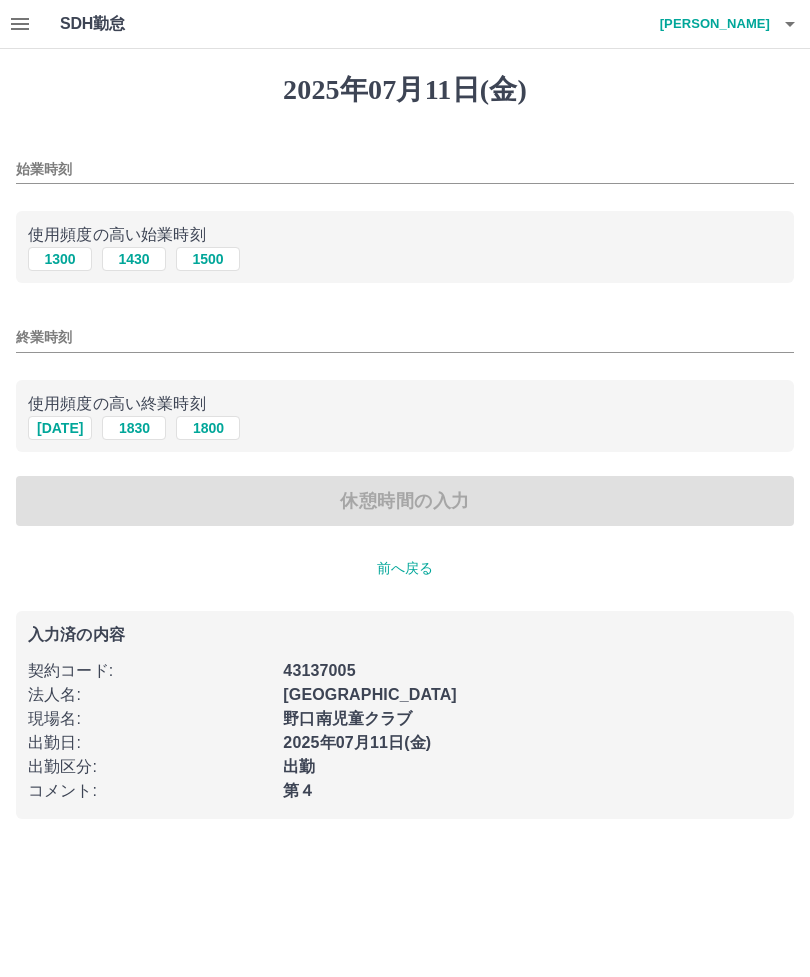 click on "始業時刻" at bounding box center (405, 169) 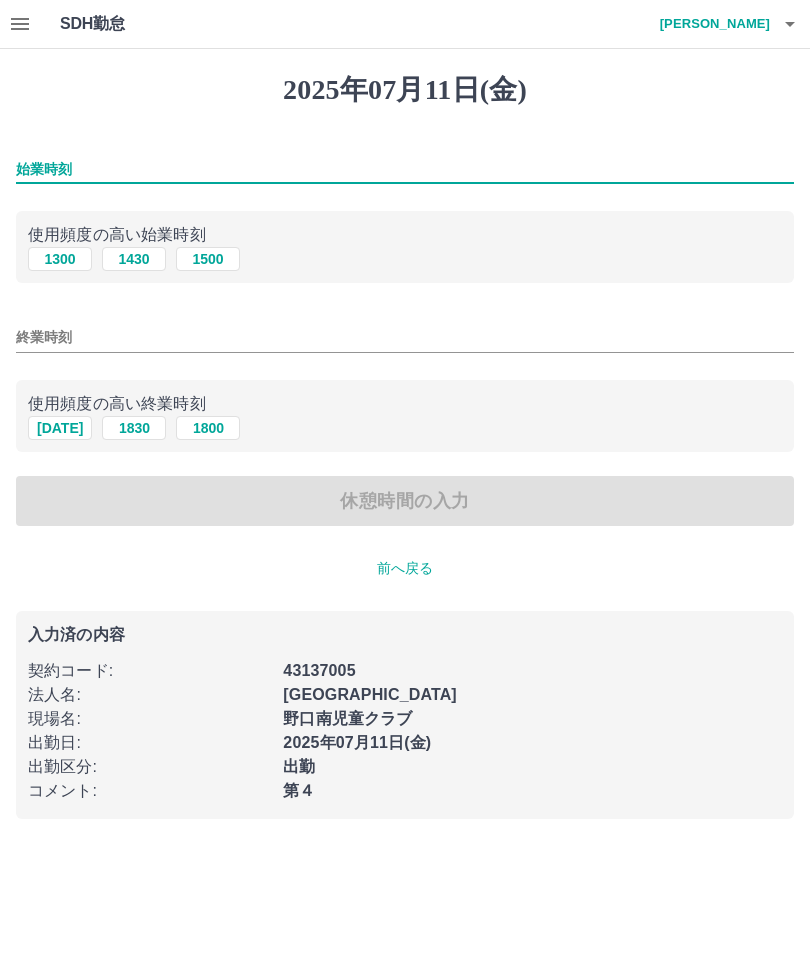 click on "1430" at bounding box center (134, 259) 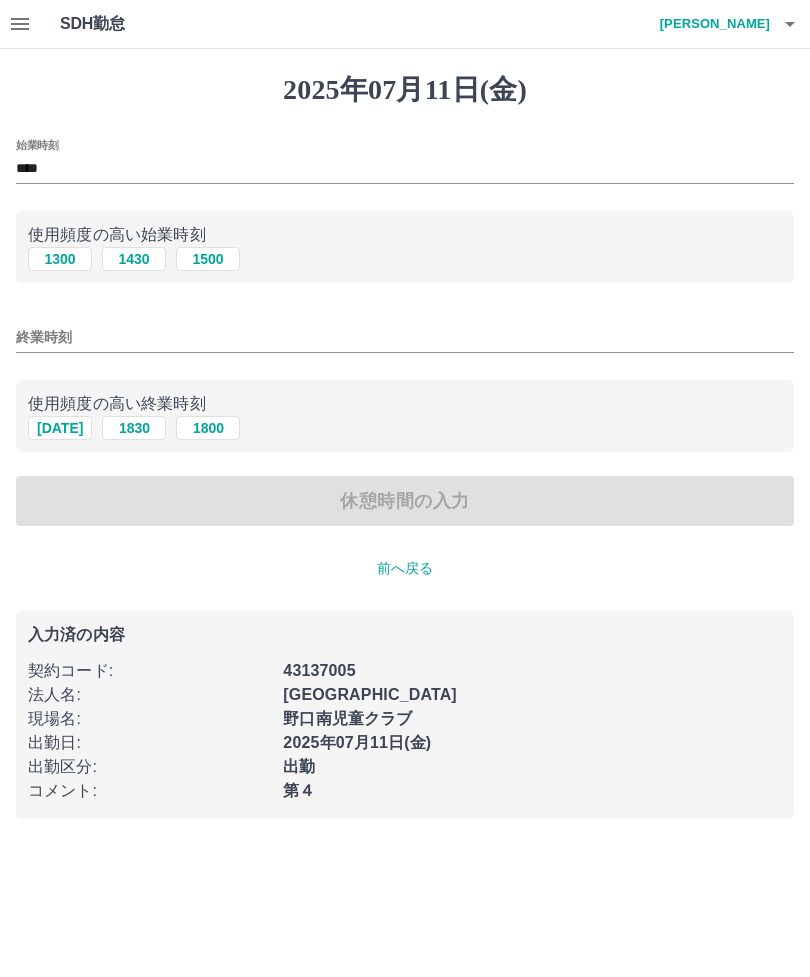 click on "終業時刻" at bounding box center [405, 337] 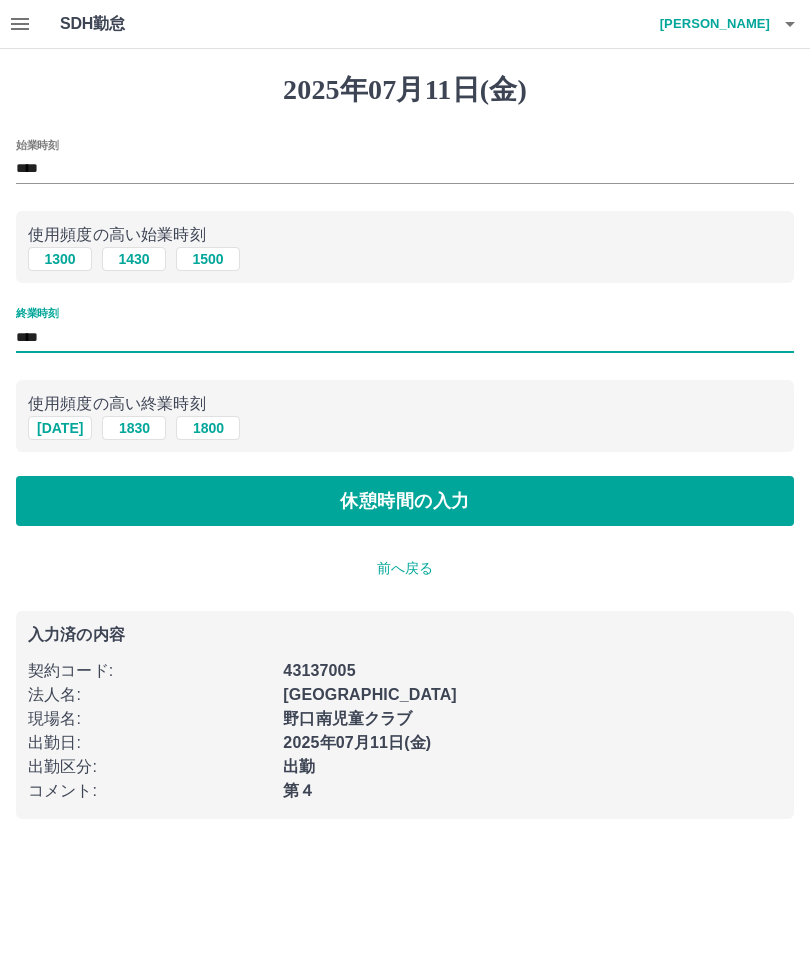 type on "****" 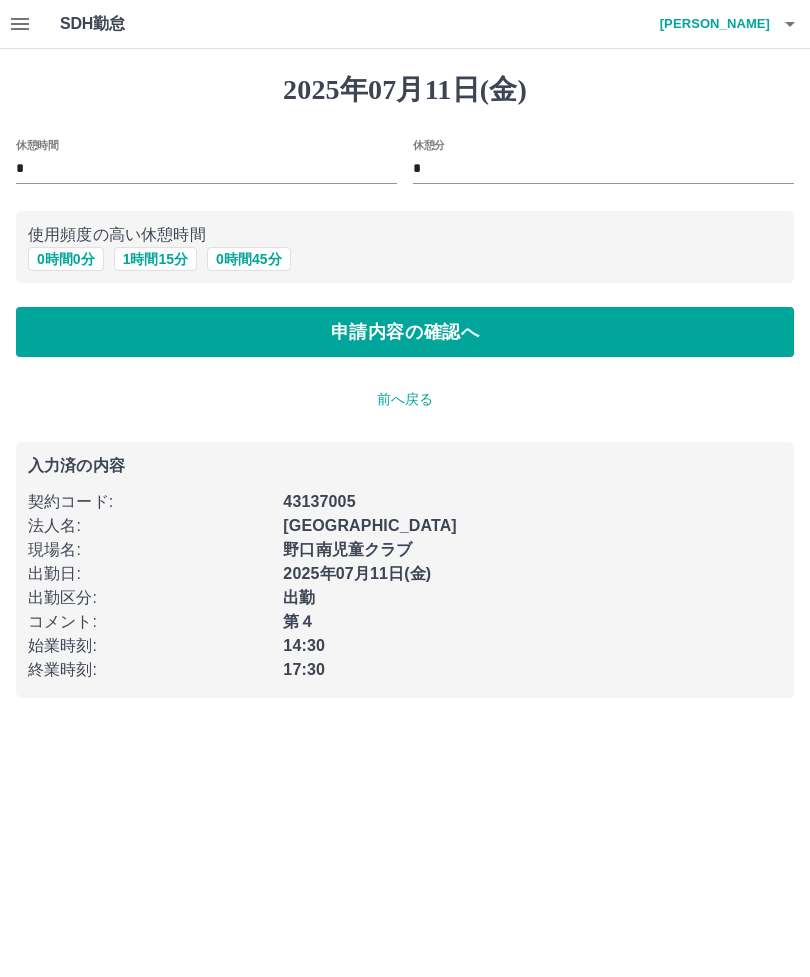 click on "申請内容の確認へ" at bounding box center (405, 332) 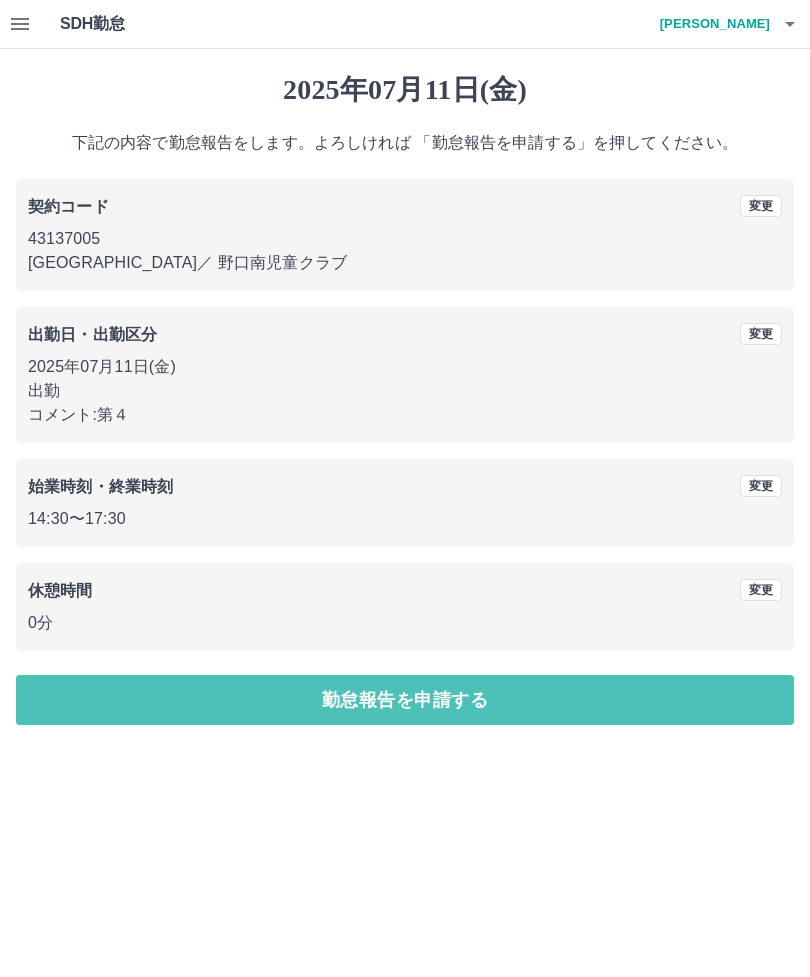 click on "勤怠報告を申請する" at bounding box center [405, 700] 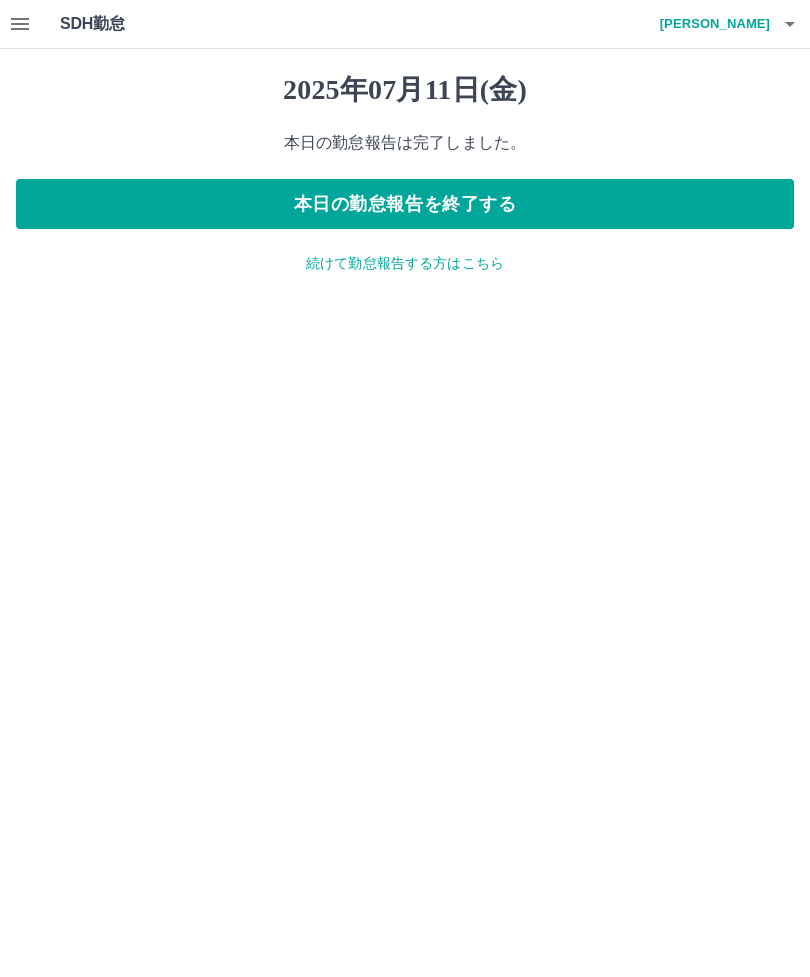 click on "本日の勤怠報告を終了する" at bounding box center (405, 204) 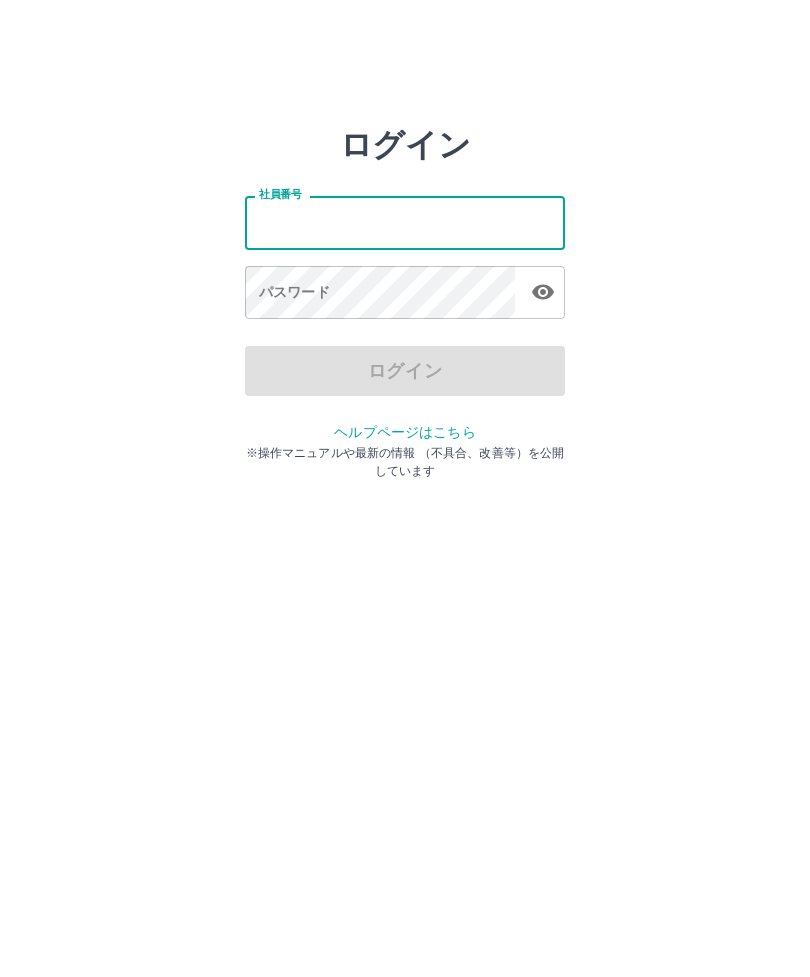 scroll, scrollTop: 0, scrollLeft: 0, axis: both 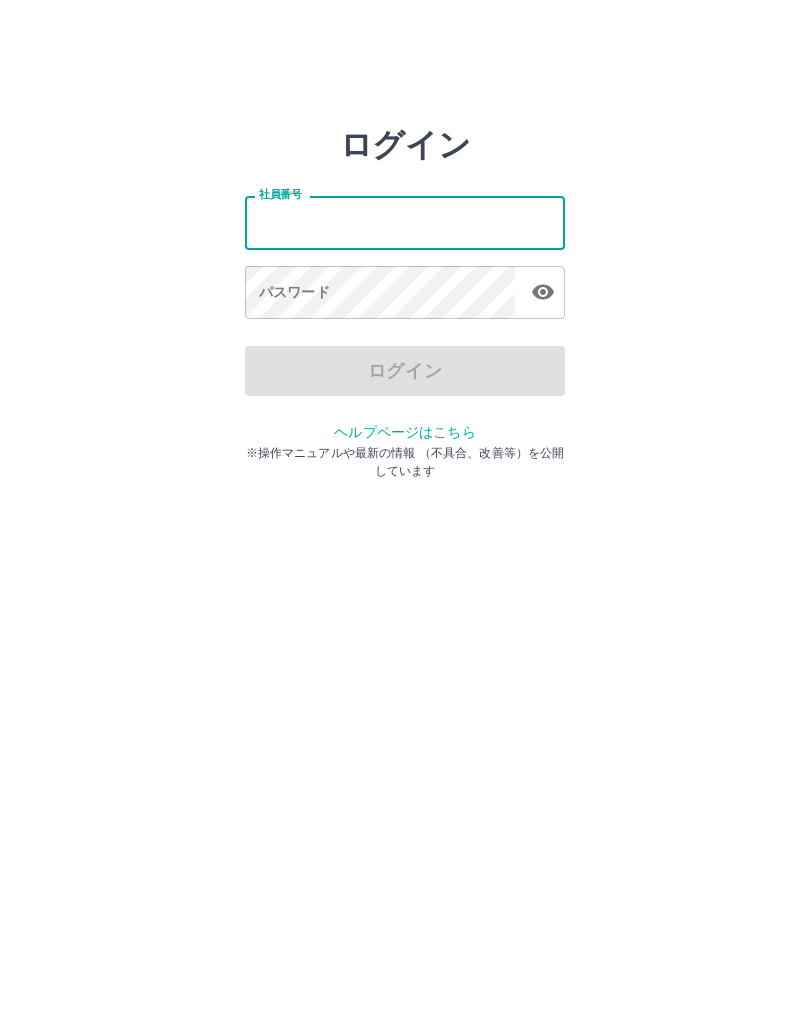 click on "社員番号" at bounding box center (405, 222) 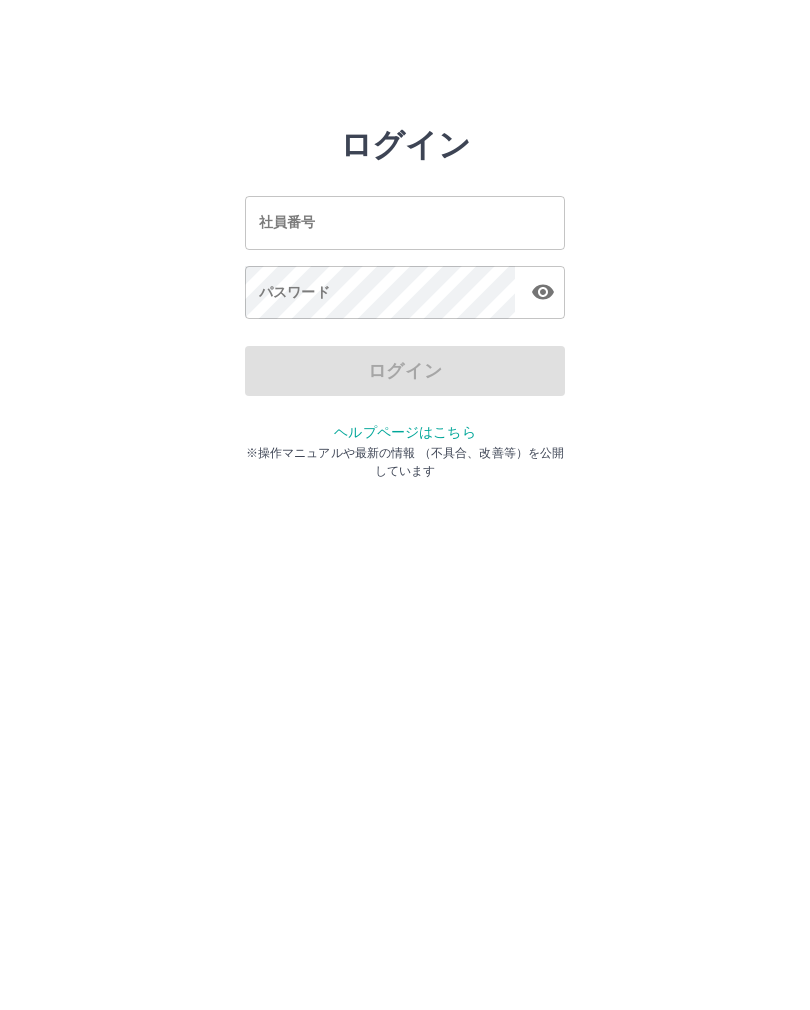 click on "社員番号" at bounding box center (405, 222) 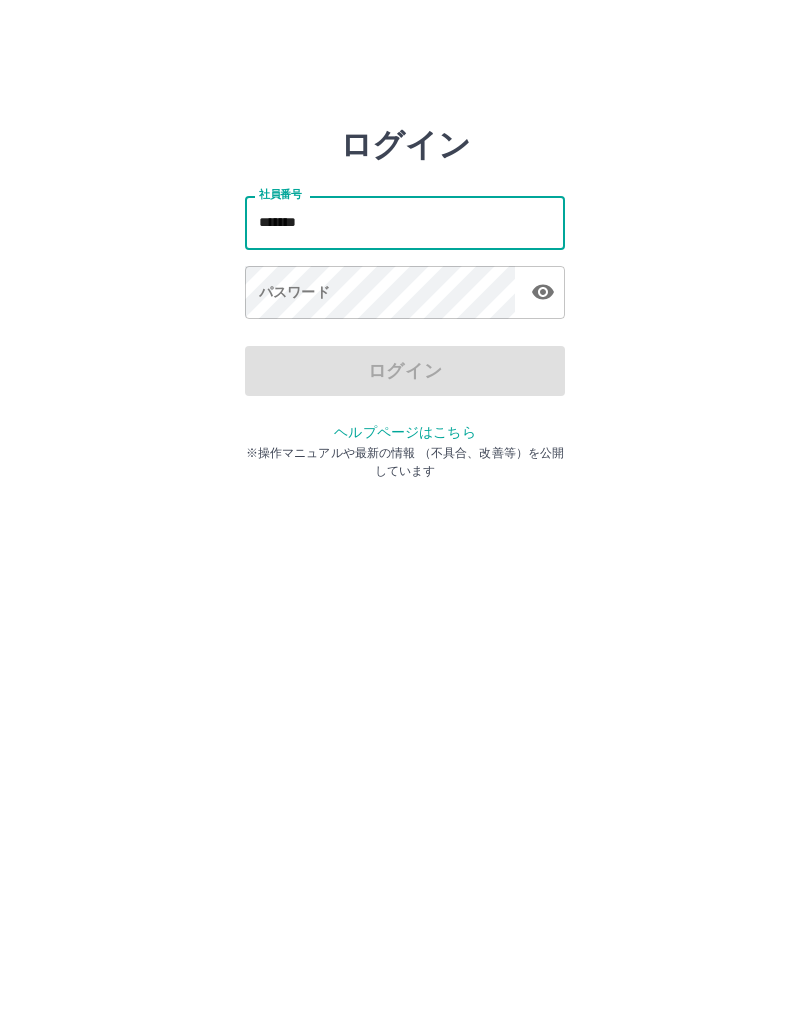 click 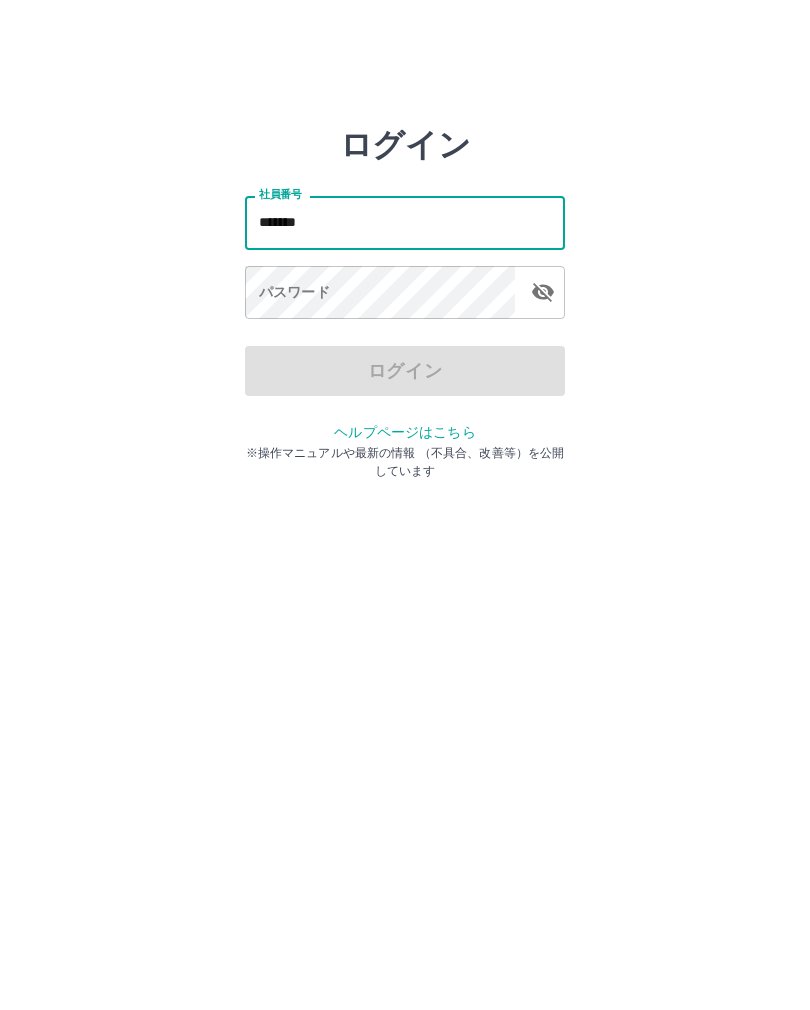 click 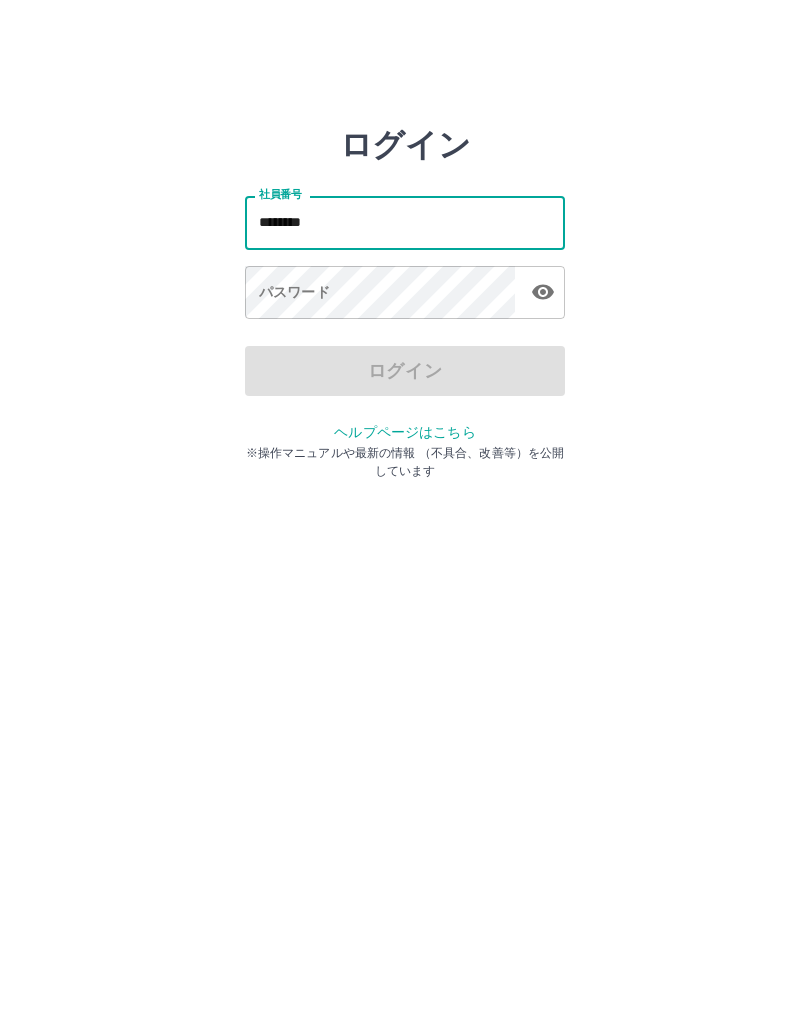 type on "*******" 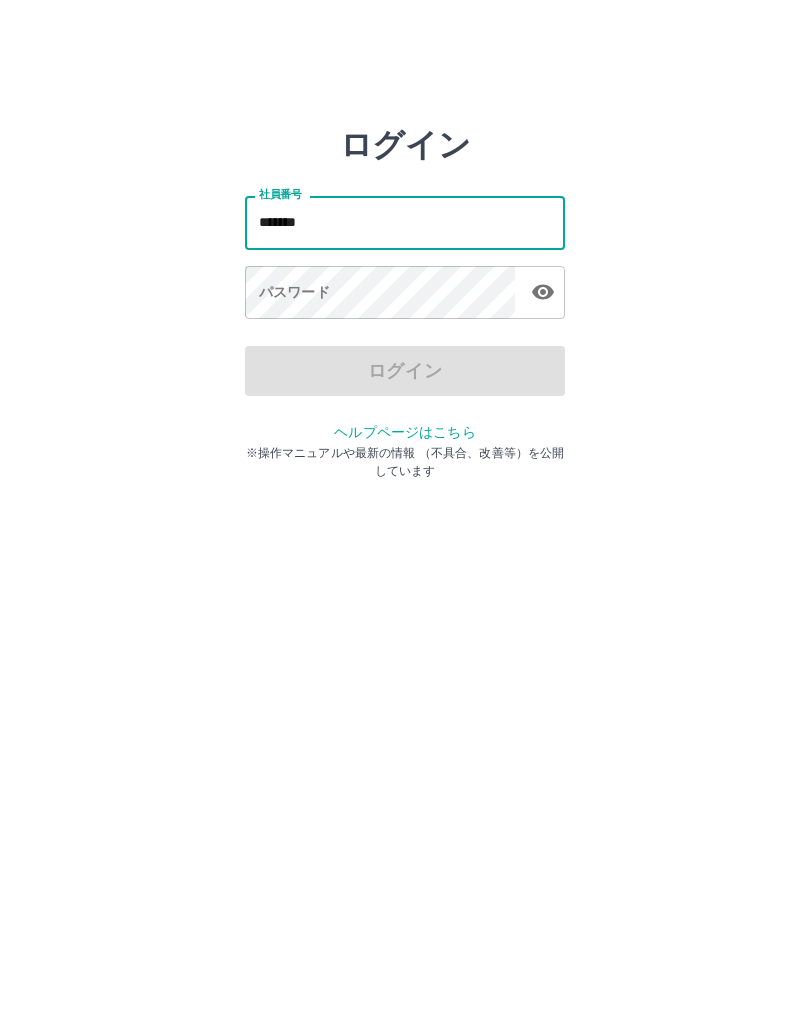 click on "パスワード パスワード" at bounding box center (405, 294) 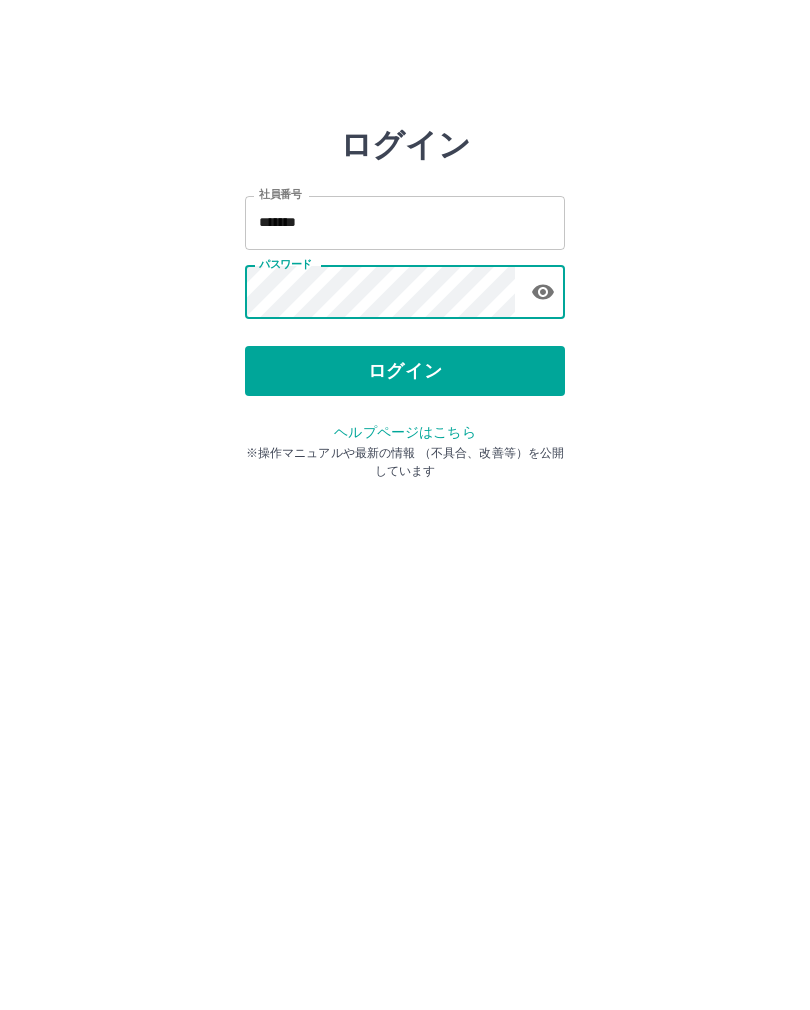 click 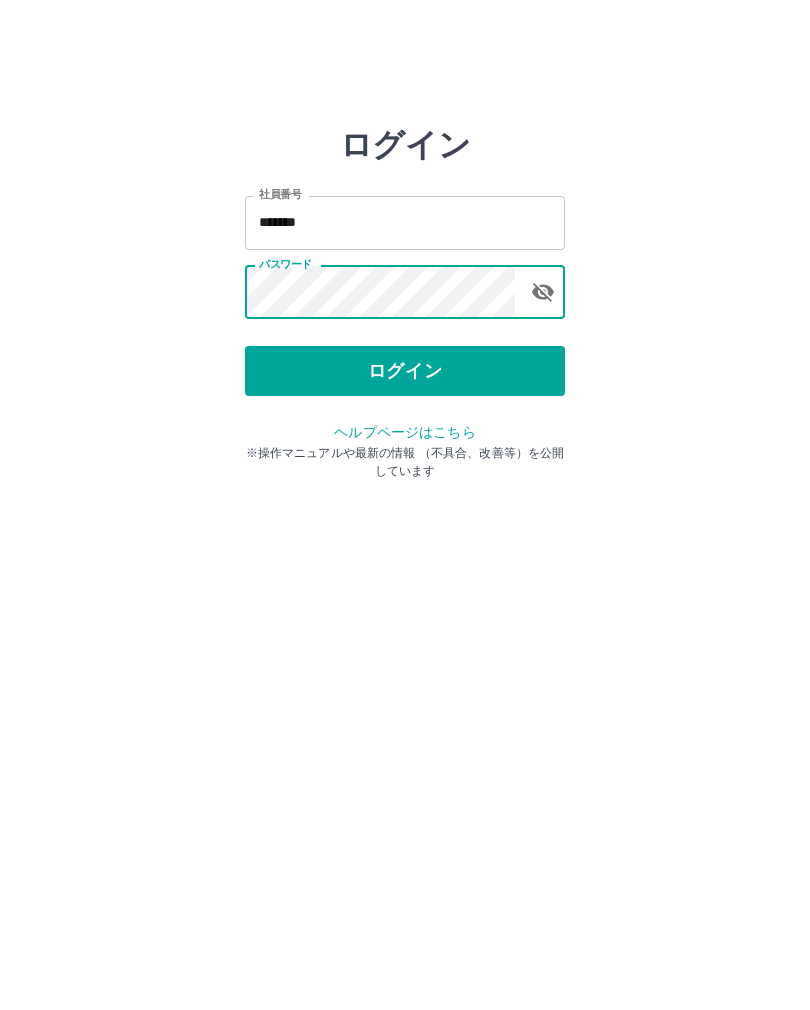 click on "ログイン" at bounding box center [405, 371] 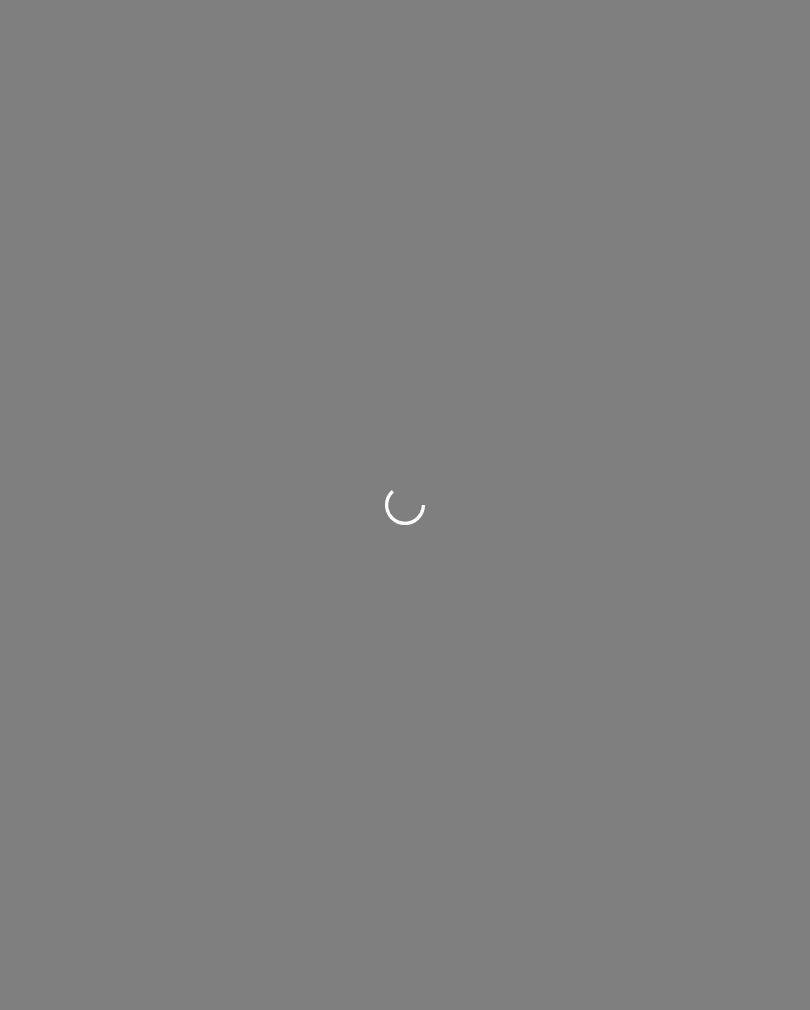 scroll, scrollTop: 0, scrollLeft: 0, axis: both 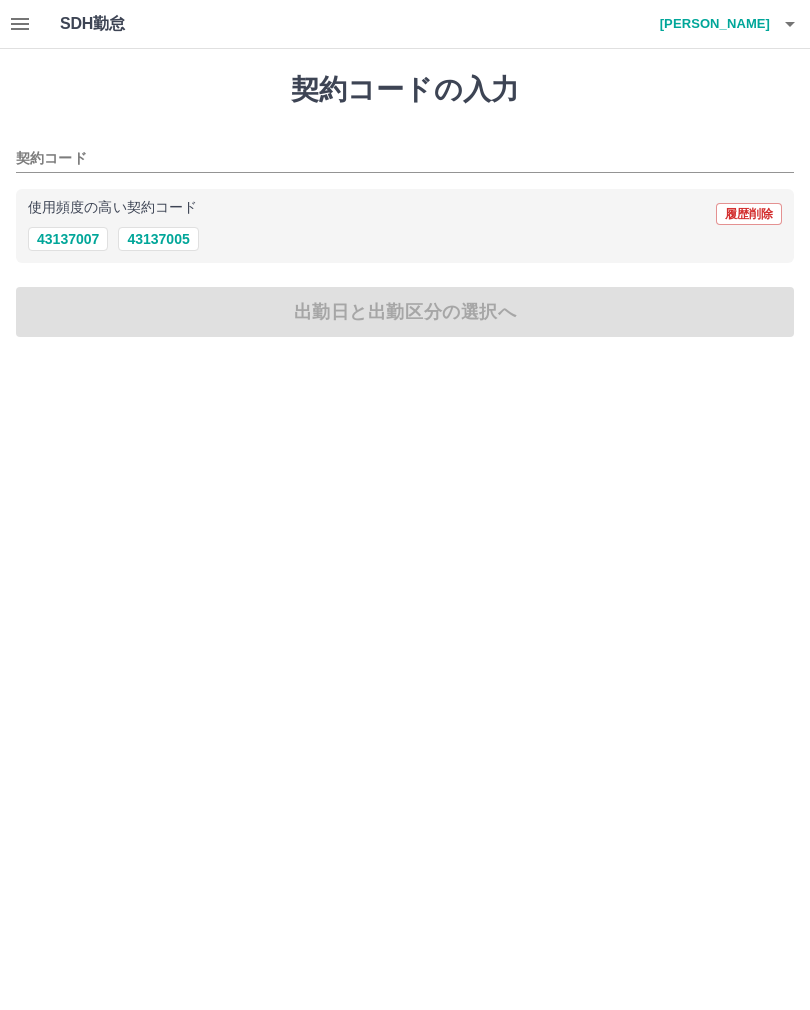 click on "43137005" at bounding box center (158, 239) 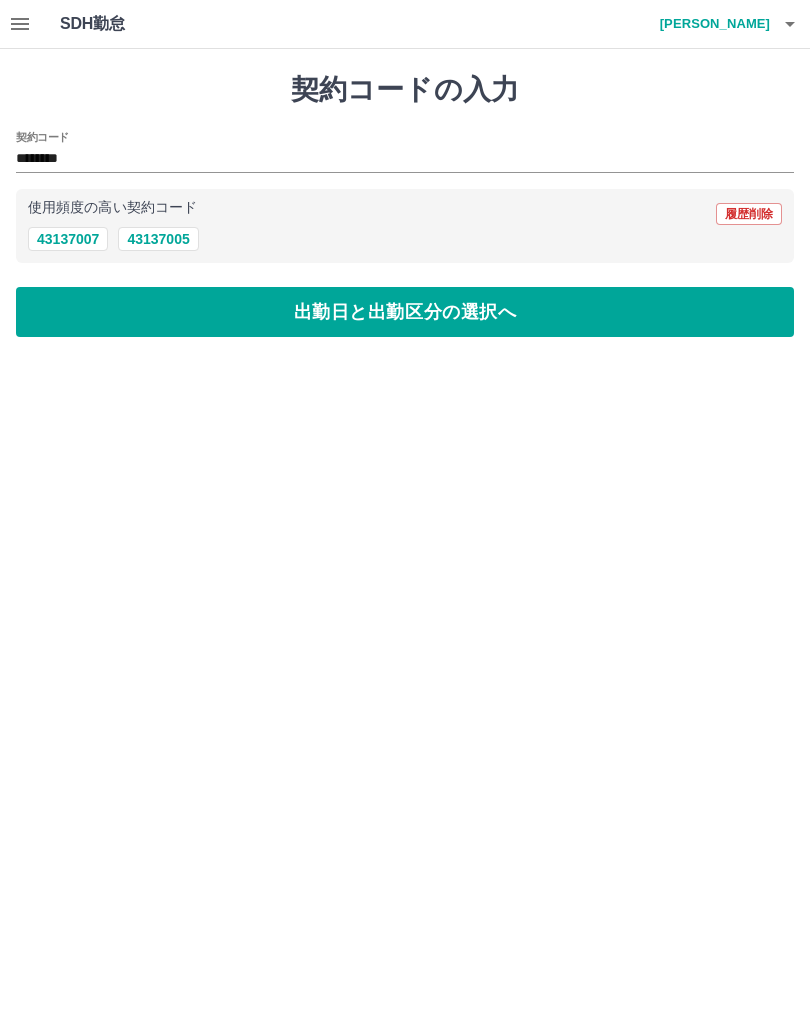 click on "出勤日と出勤区分の選択へ" at bounding box center [405, 312] 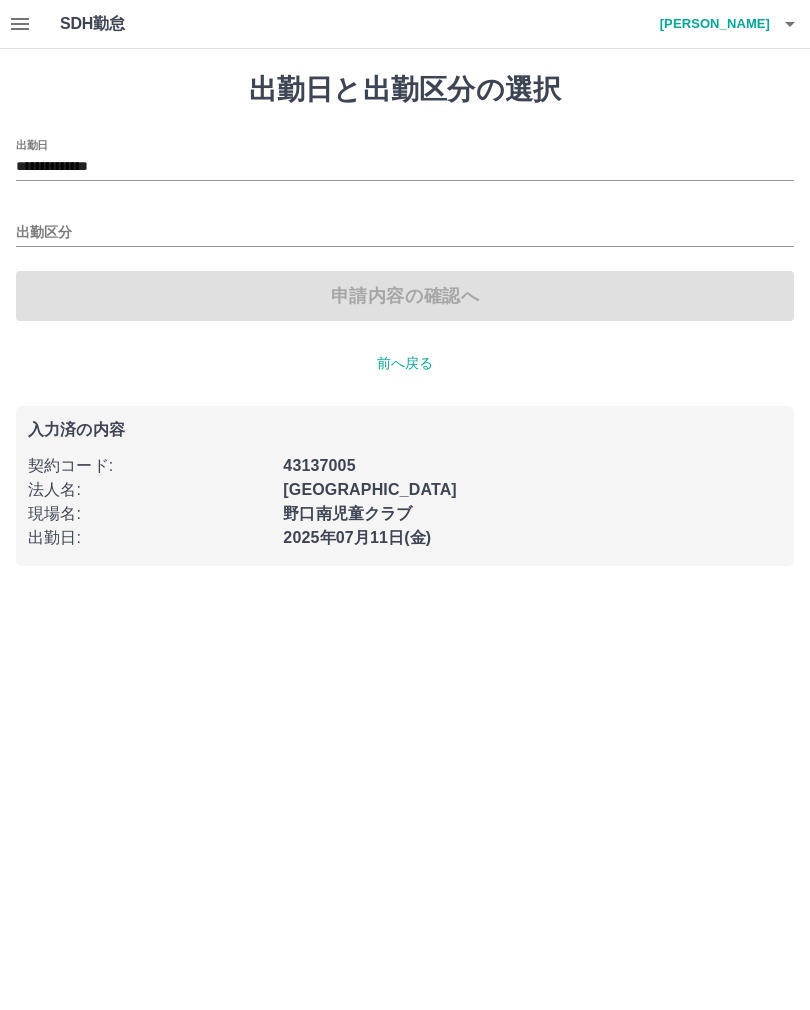 click on "出勤区分" at bounding box center [405, 233] 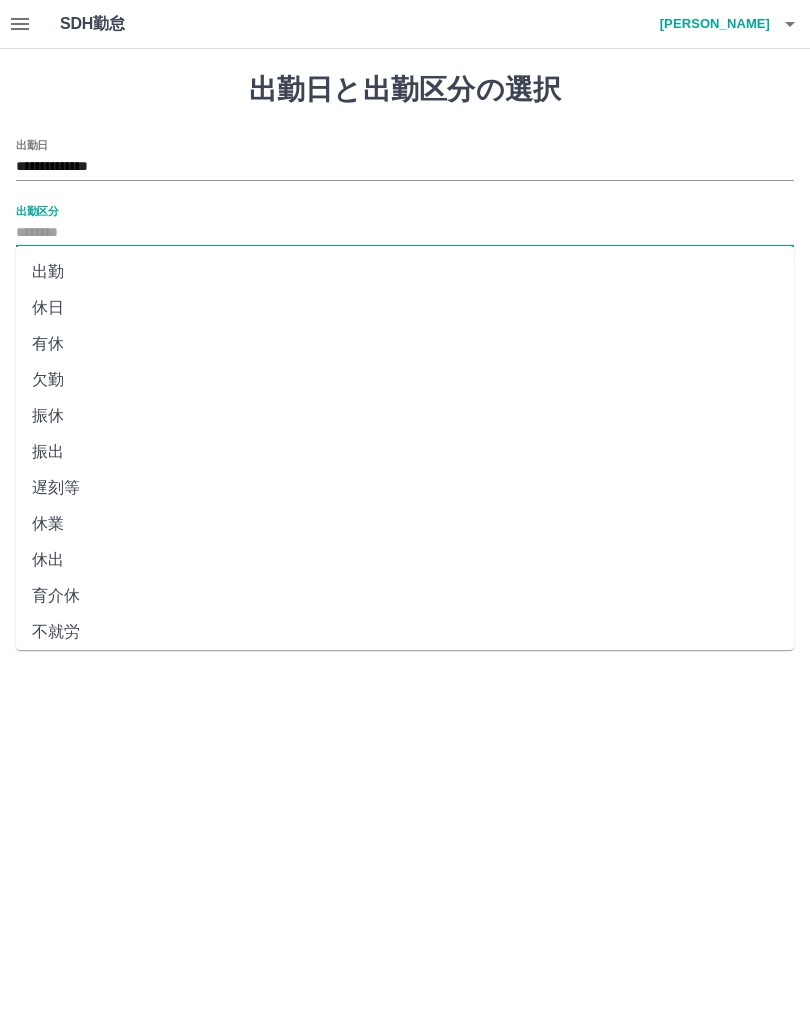 click on "出勤" at bounding box center (405, 272) 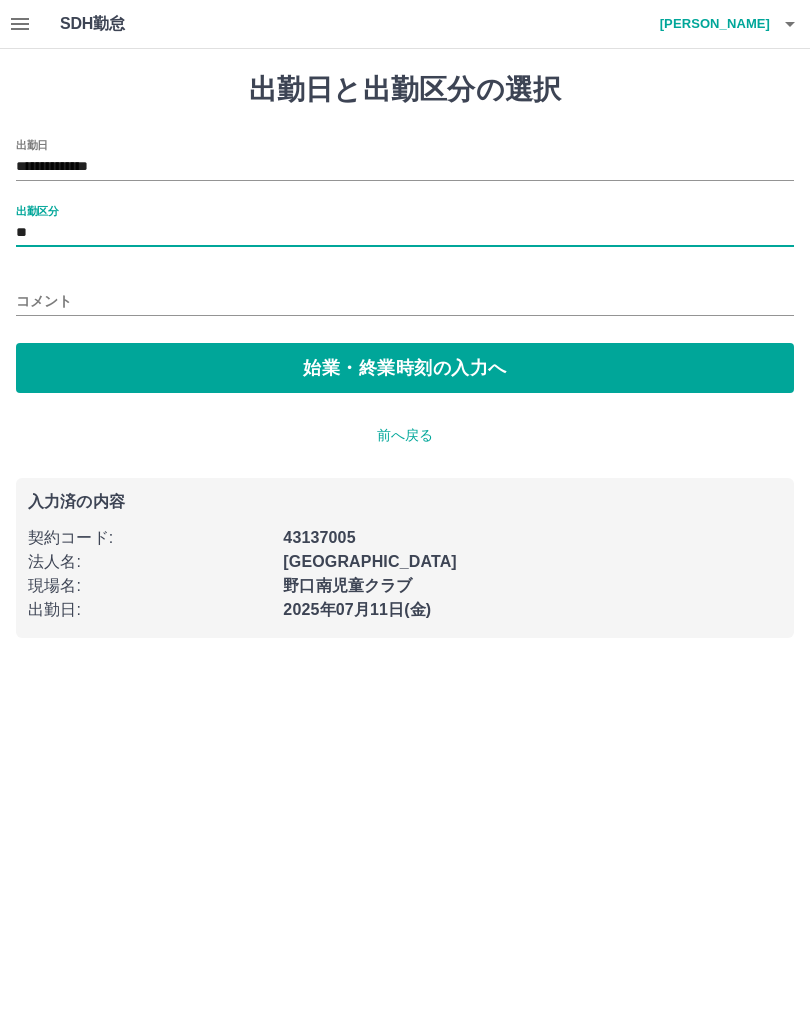 click on "**" at bounding box center (405, 233) 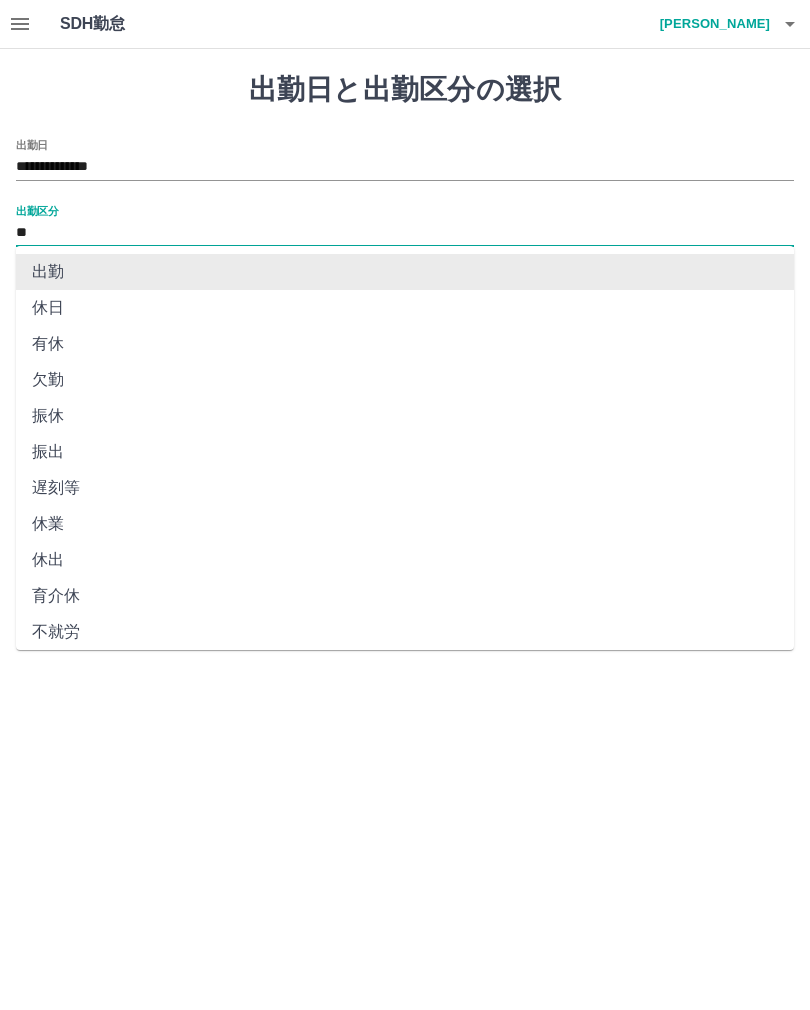 click on "出勤" at bounding box center (405, 272) 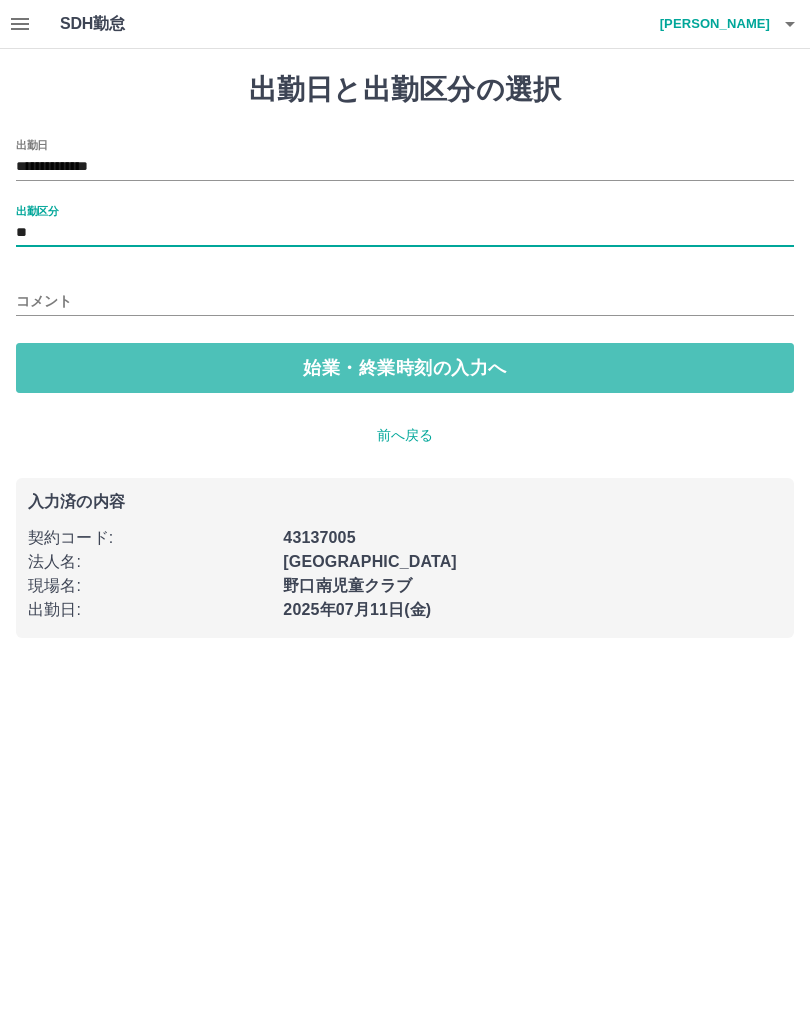 click on "始業・終業時刻の入力へ" at bounding box center [405, 368] 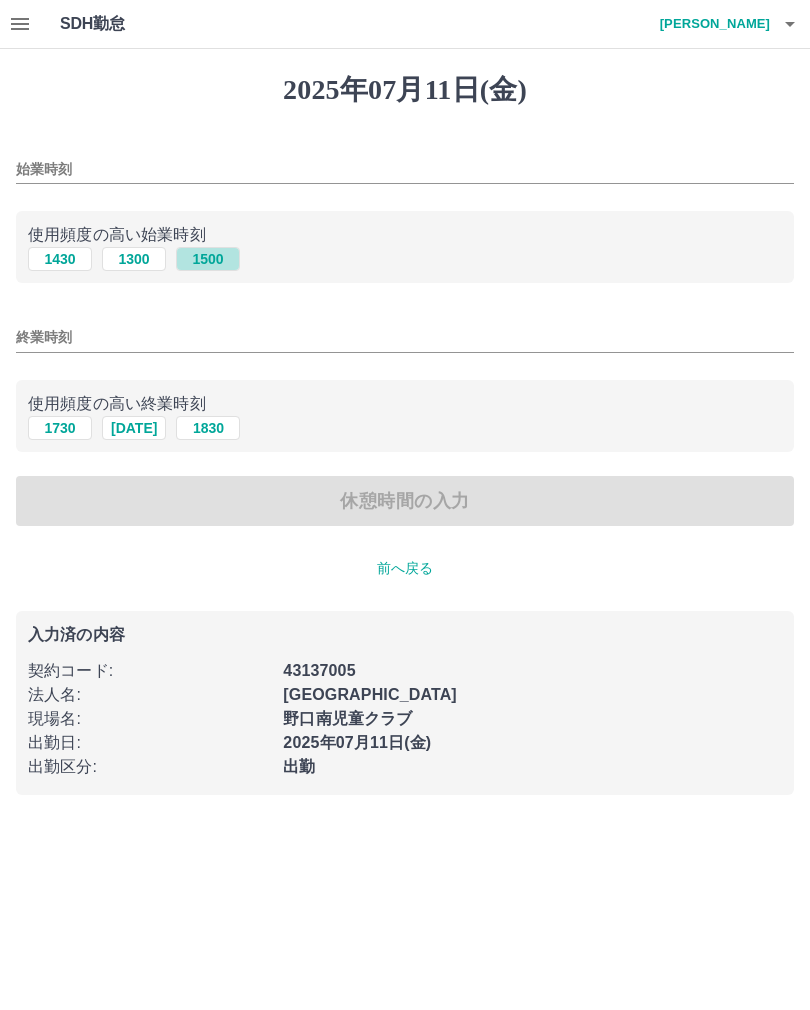 click on "1500" at bounding box center [208, 259] 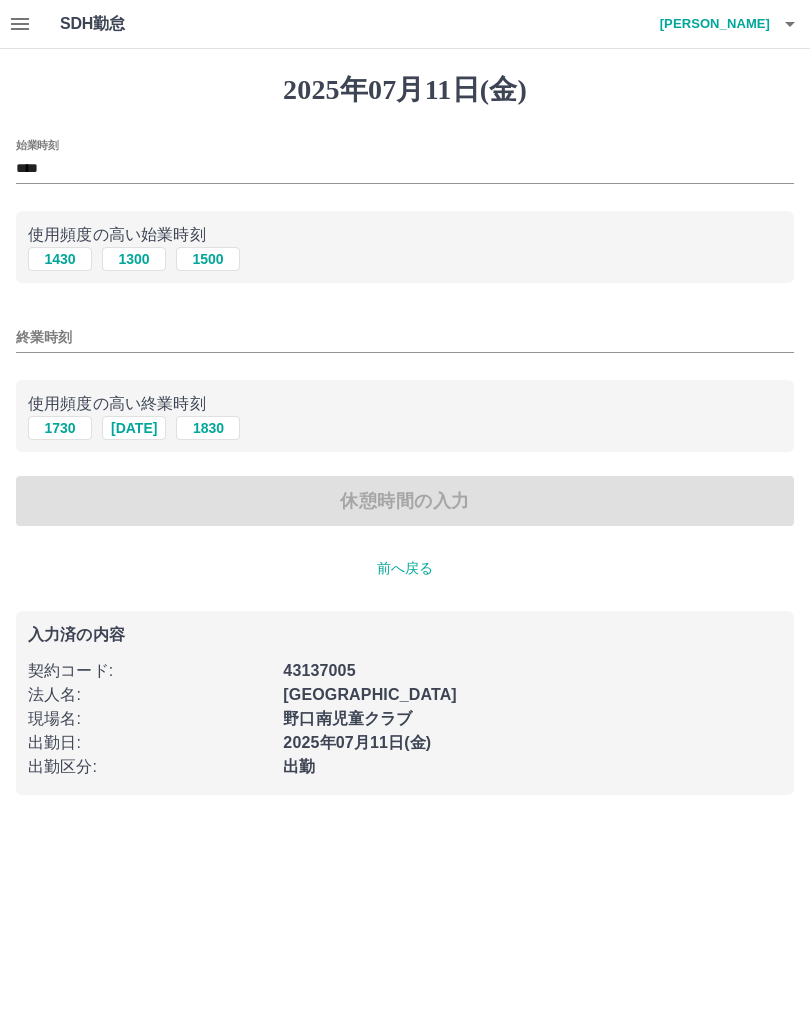 click on "終業時刻" at bounding box center (405, 337) 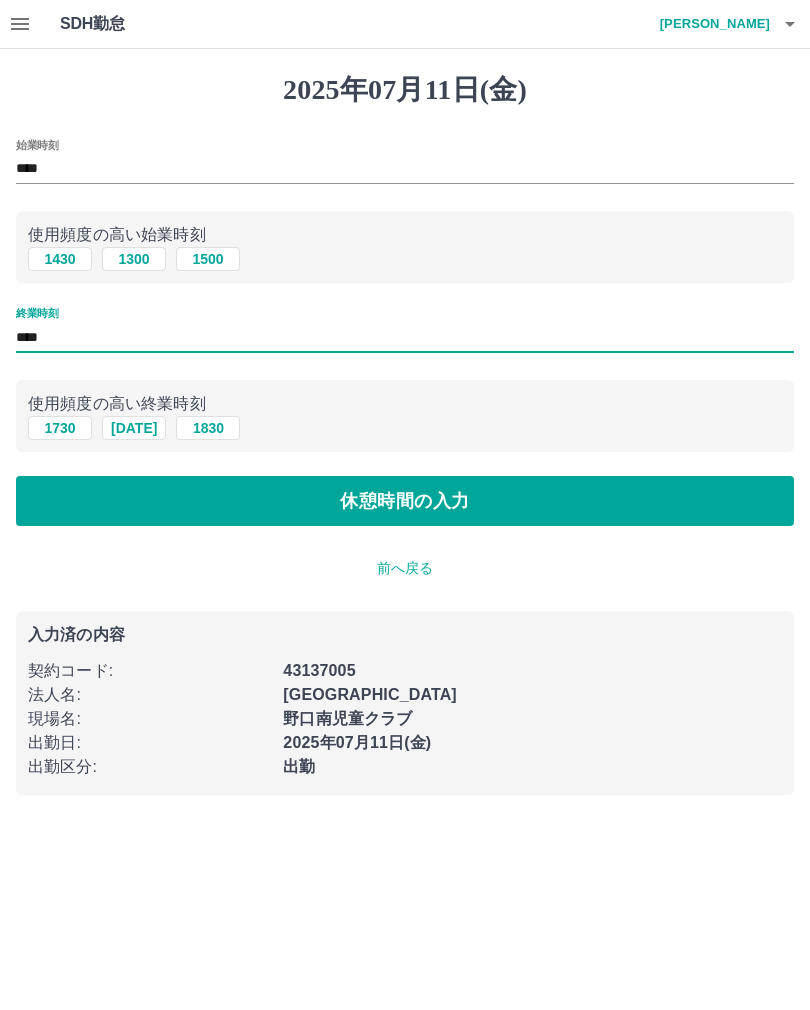 type on "****" 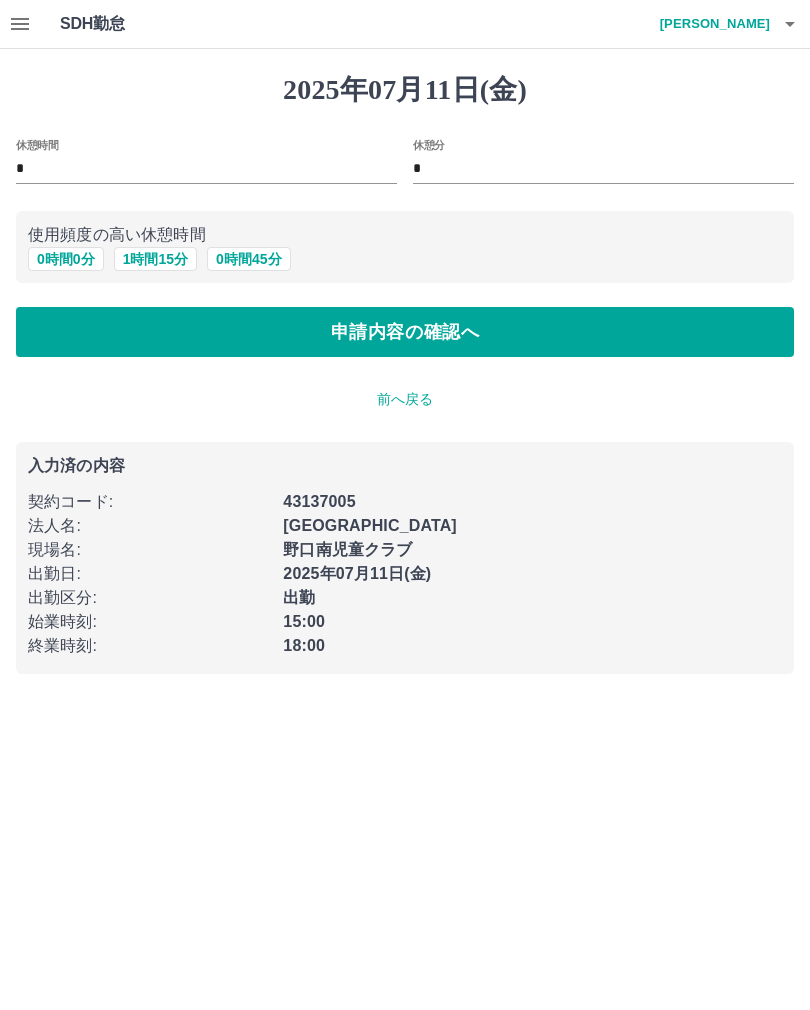 click on "0 時間 0 分" at bounding box center [66, 259] 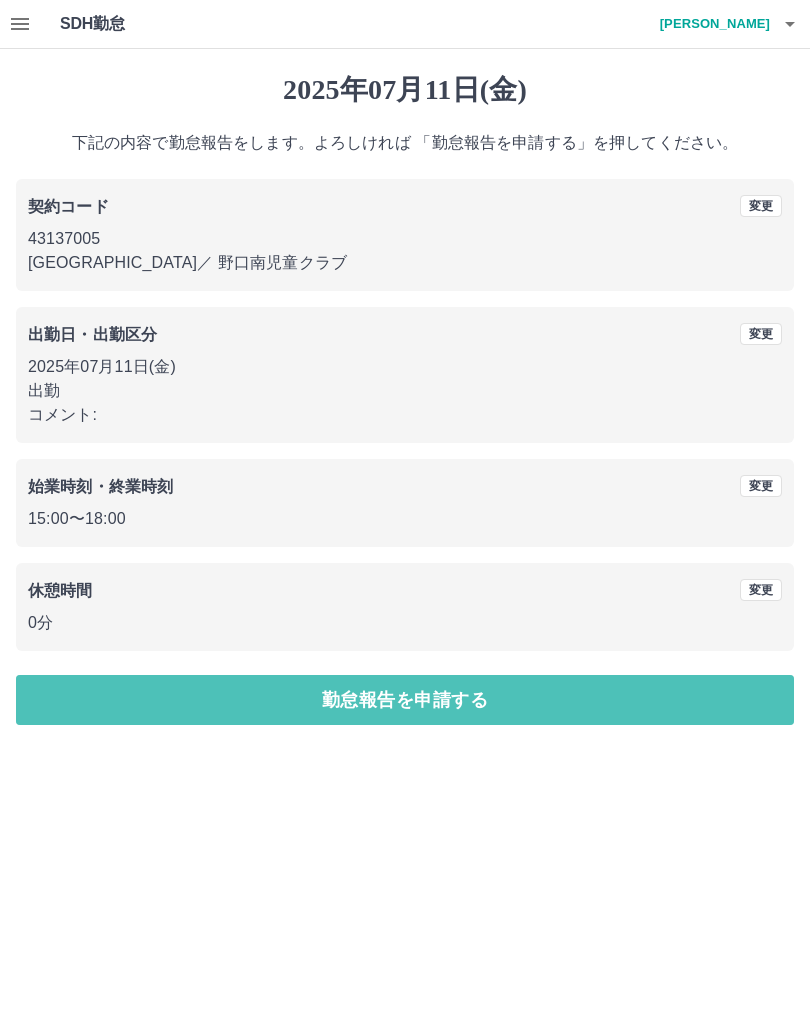 click on "勤怠報告を申請する" at bounding box center (405, 700) 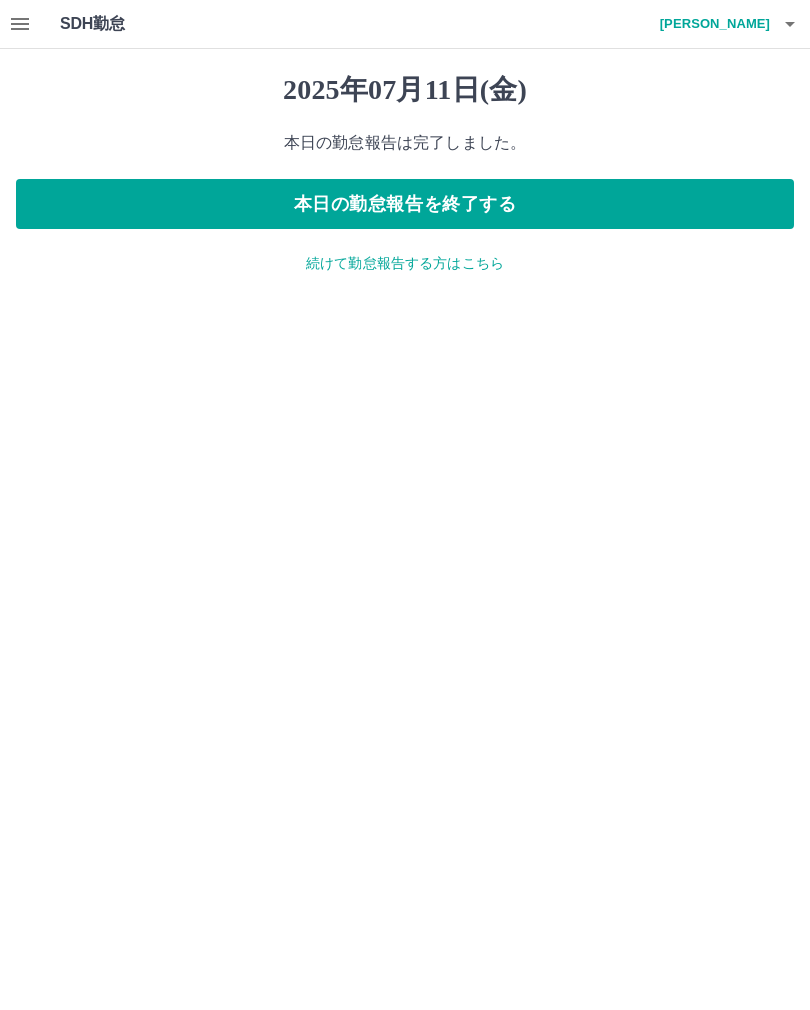 click at bounding box center (790, 24) 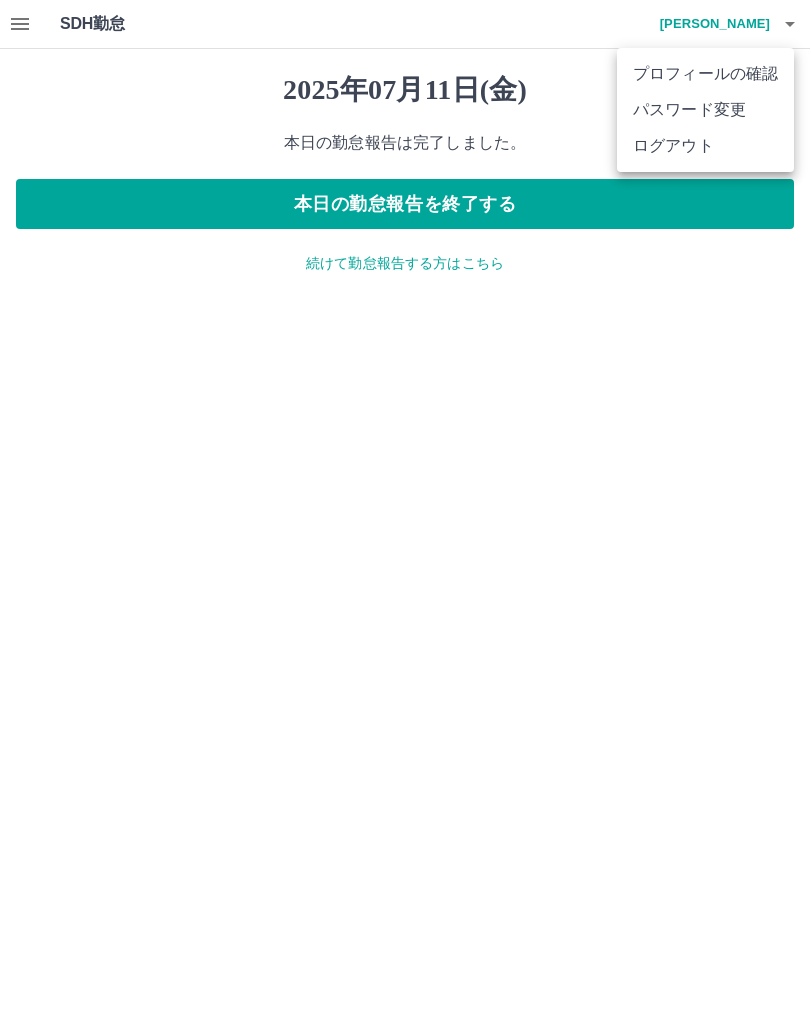click on "ログアウト" at bounding box center [705, 146] 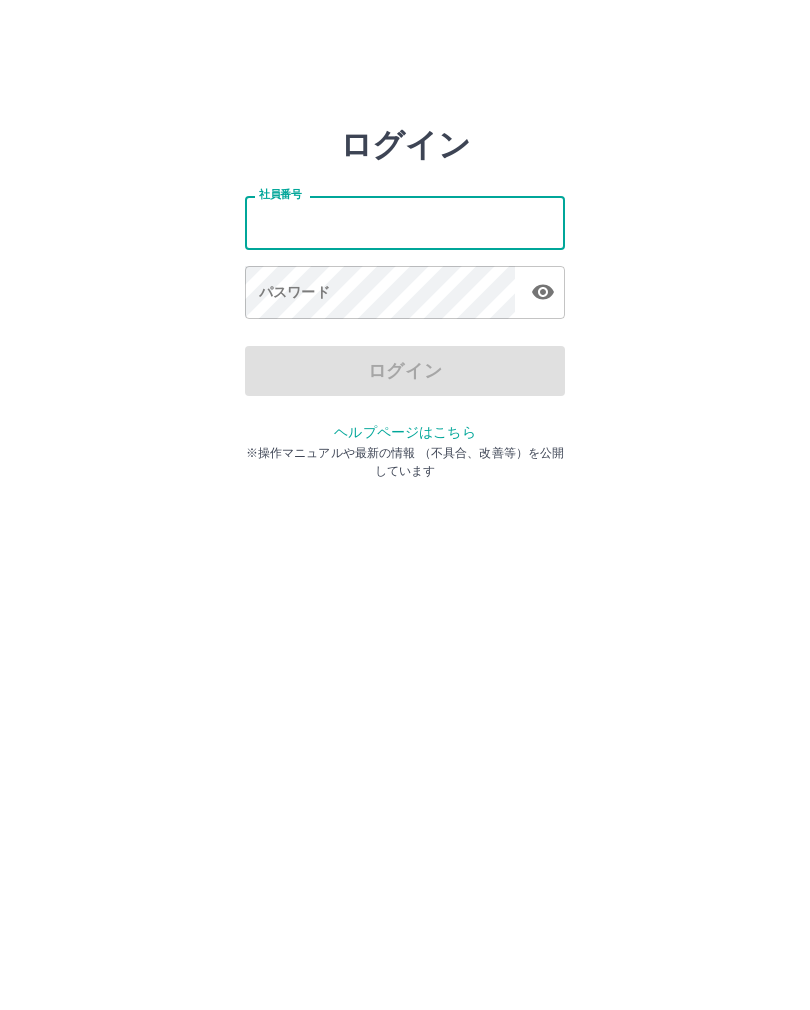 scroll, scrollTop: 0, scrollLeft: 0, axis: both 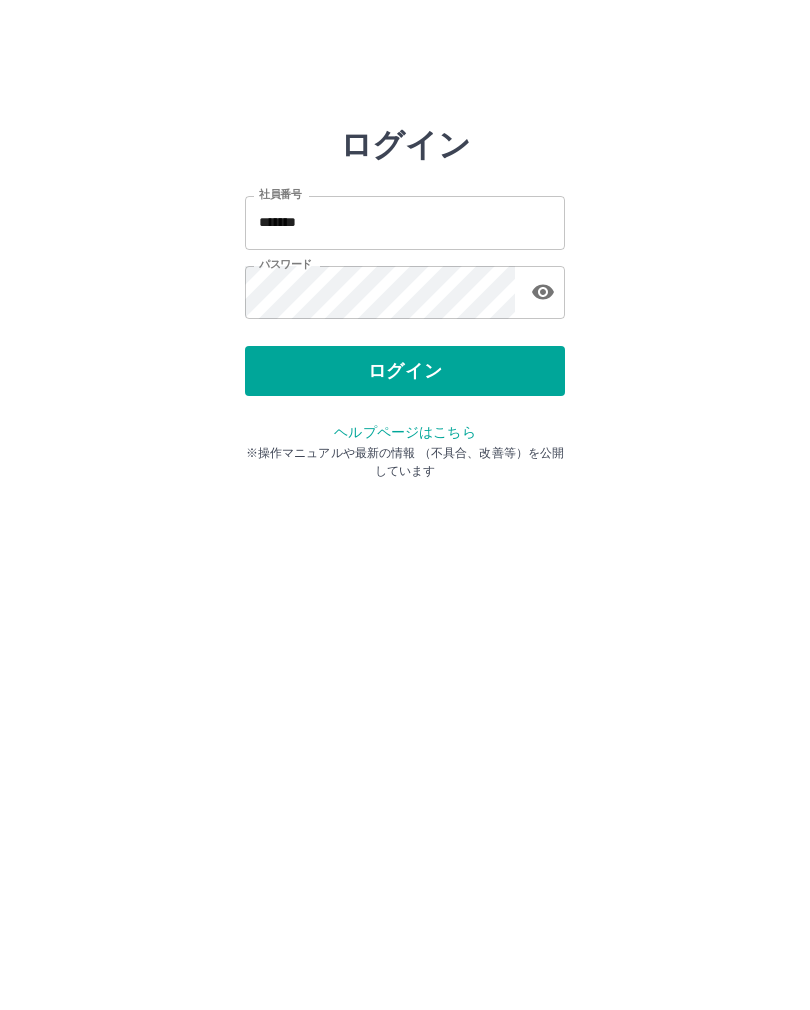 click on "ログイン" at bounding box center (405, 371) 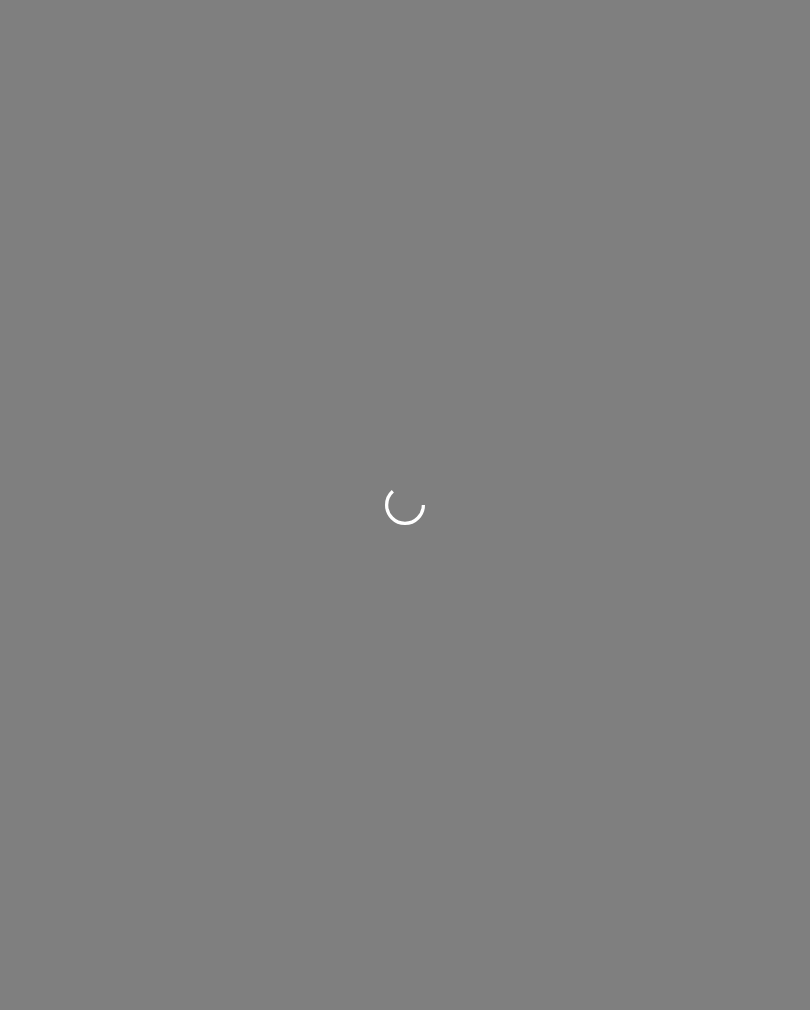 scroll, scrollTop: 0, scrollLeft: 0, axis: both 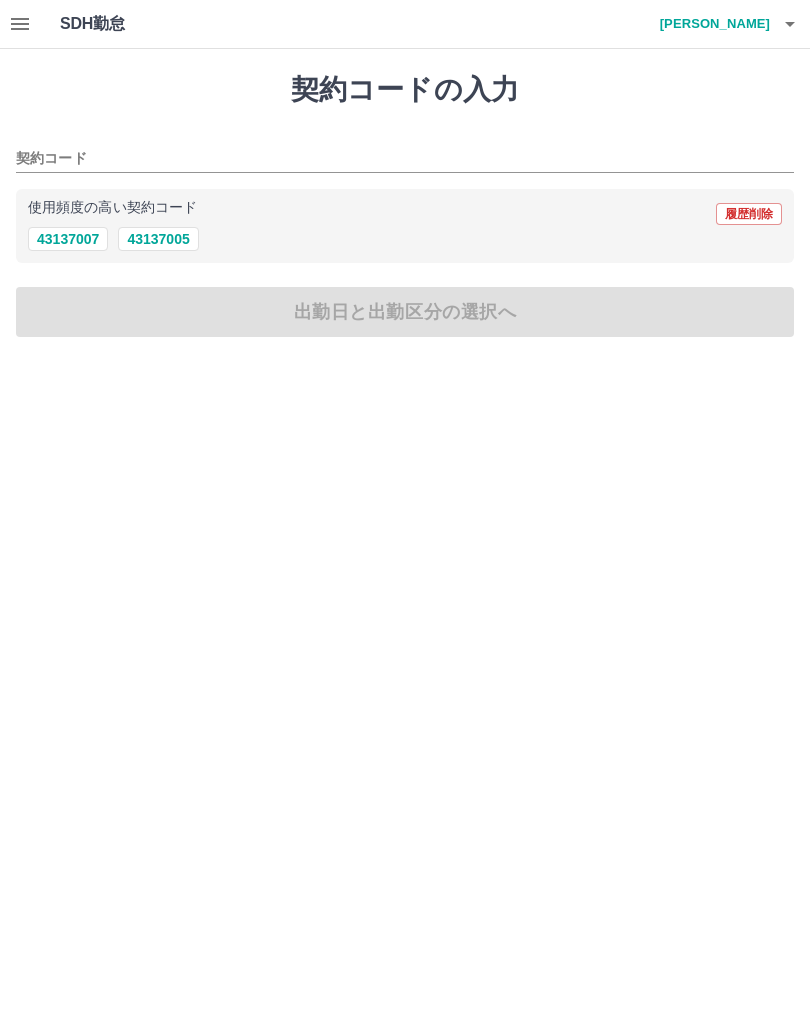 click on "43137005" at bounding box center [158, 239] 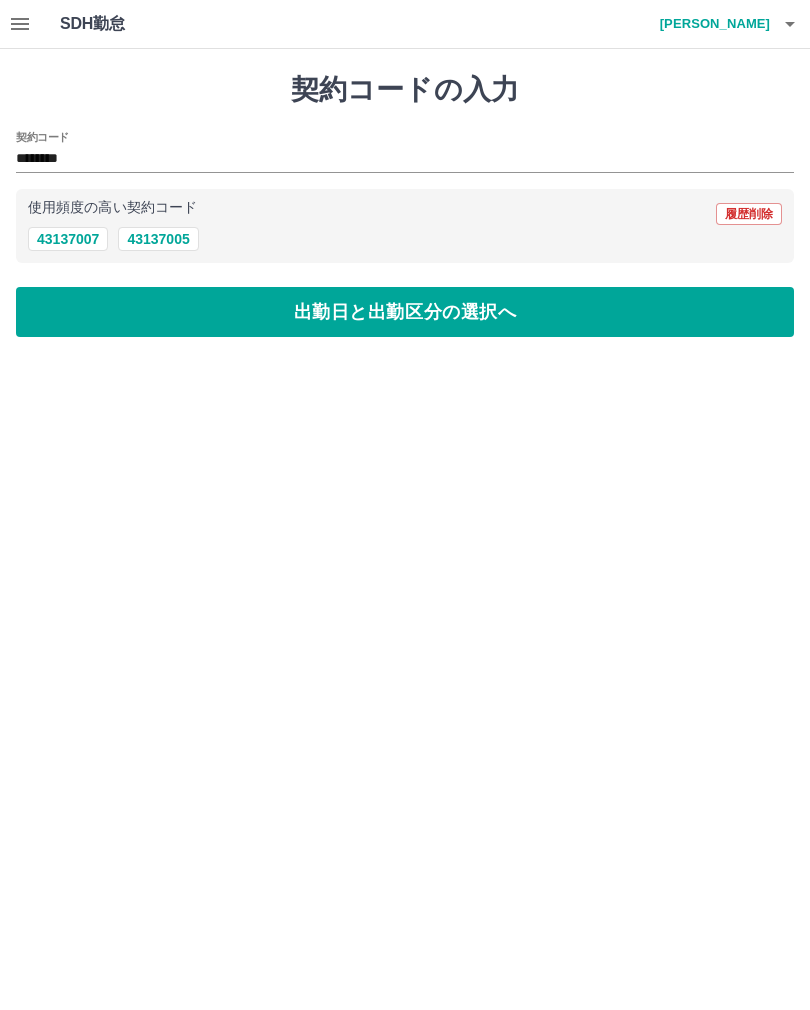 click on "出勤日と出勤区分の選択へ" at bounding box center [405, 312] 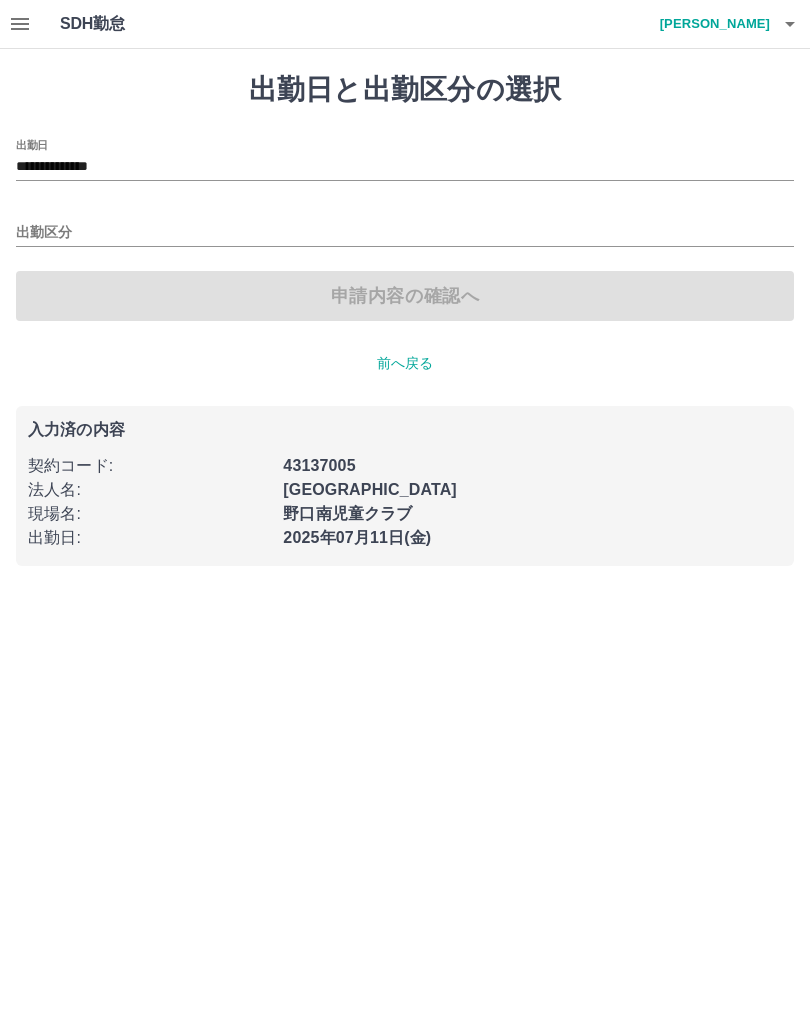 click on "出勤区分" at bounding box center (405, 233) 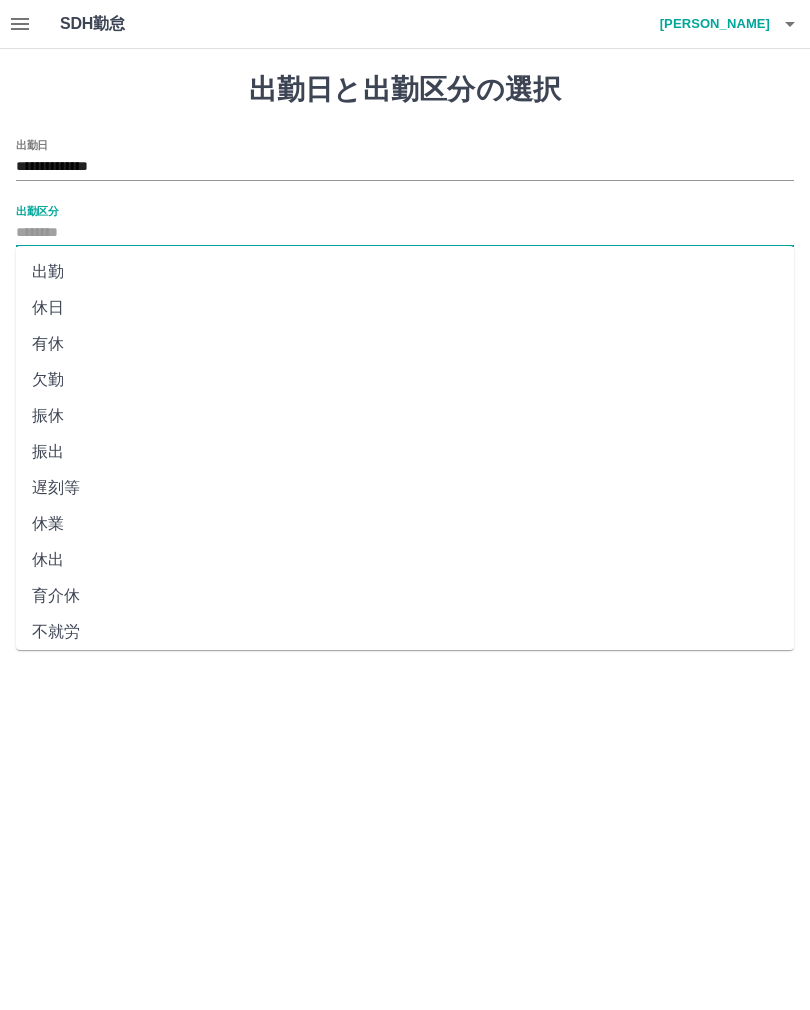 click on "出勤" at bounding box center [405, 272] 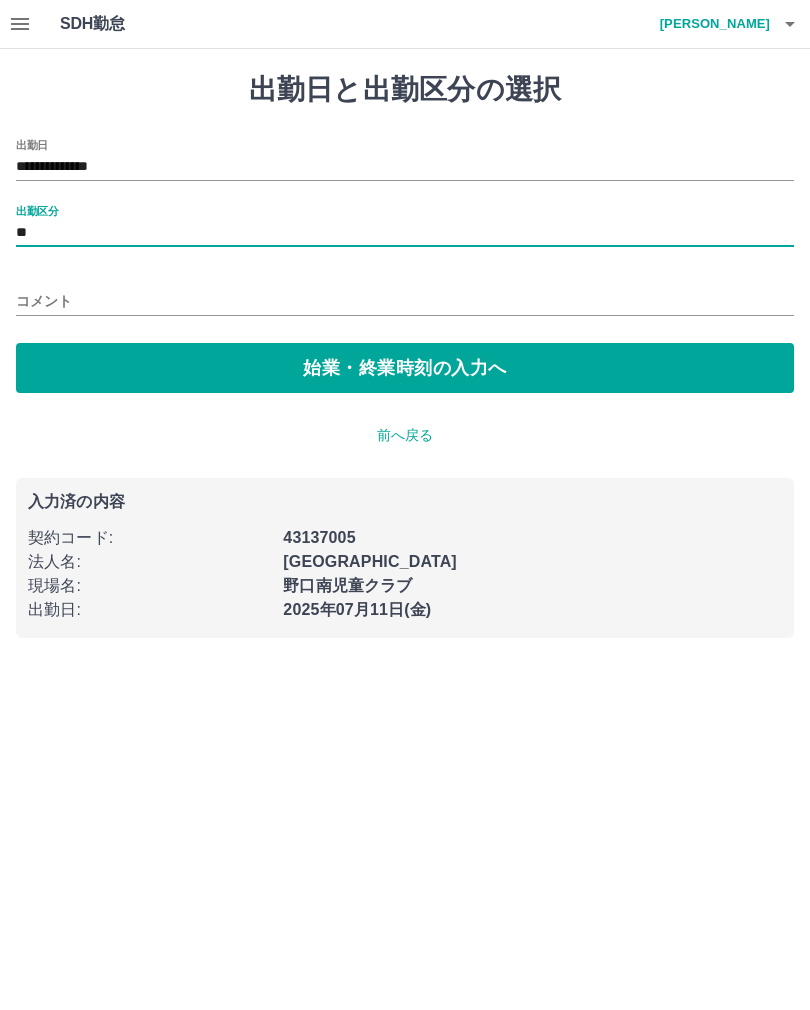 click on "始業・終業時刻の入力へ" at bounding box center [405, 368] 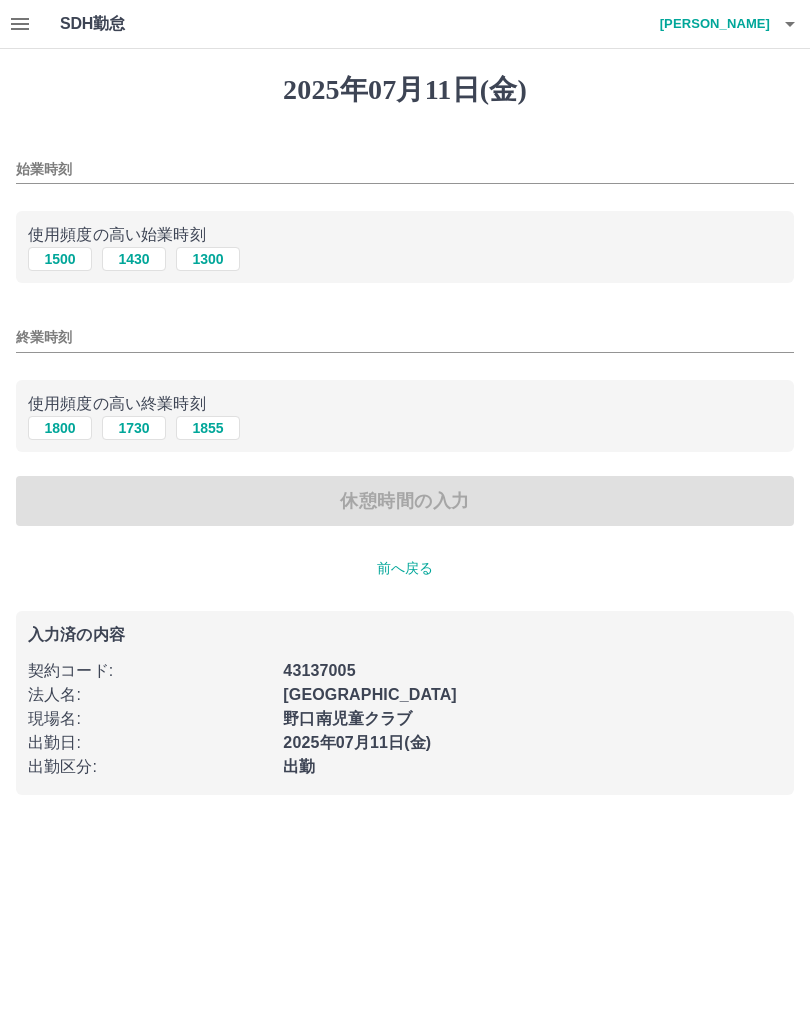 click on "1430" at bounding box center (134, 259) 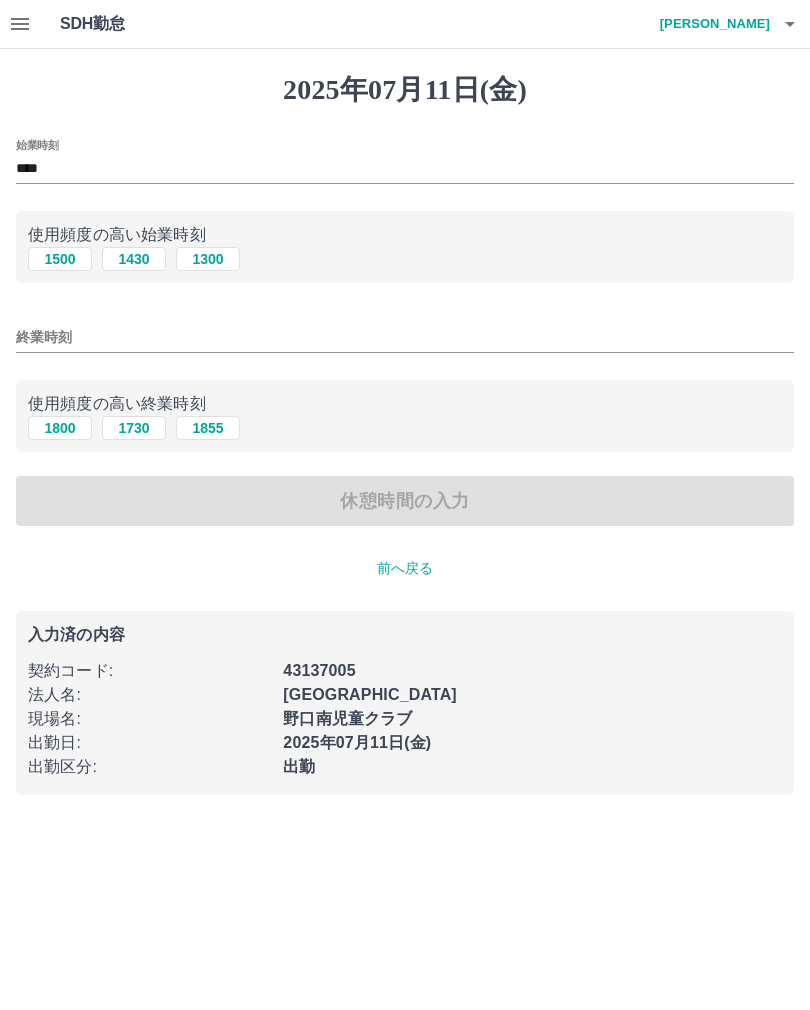 click on "1800" at bounding box center (60, 428) 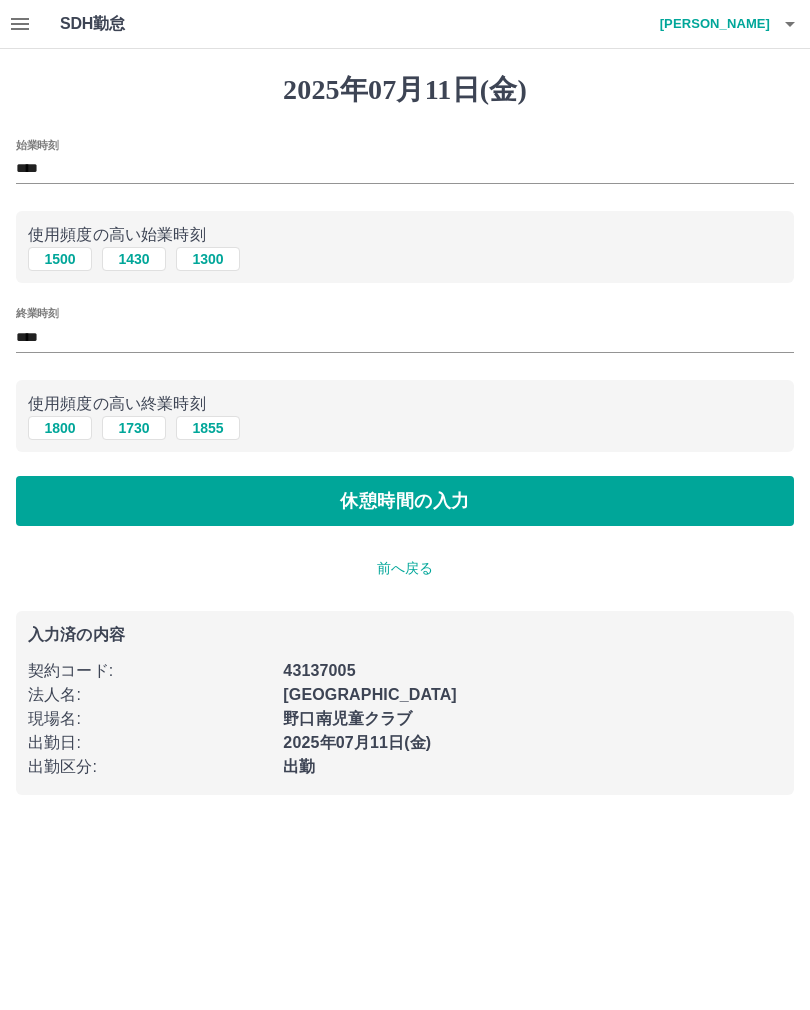 click on "休憩時間の入力" at bounding box center (405, 501) 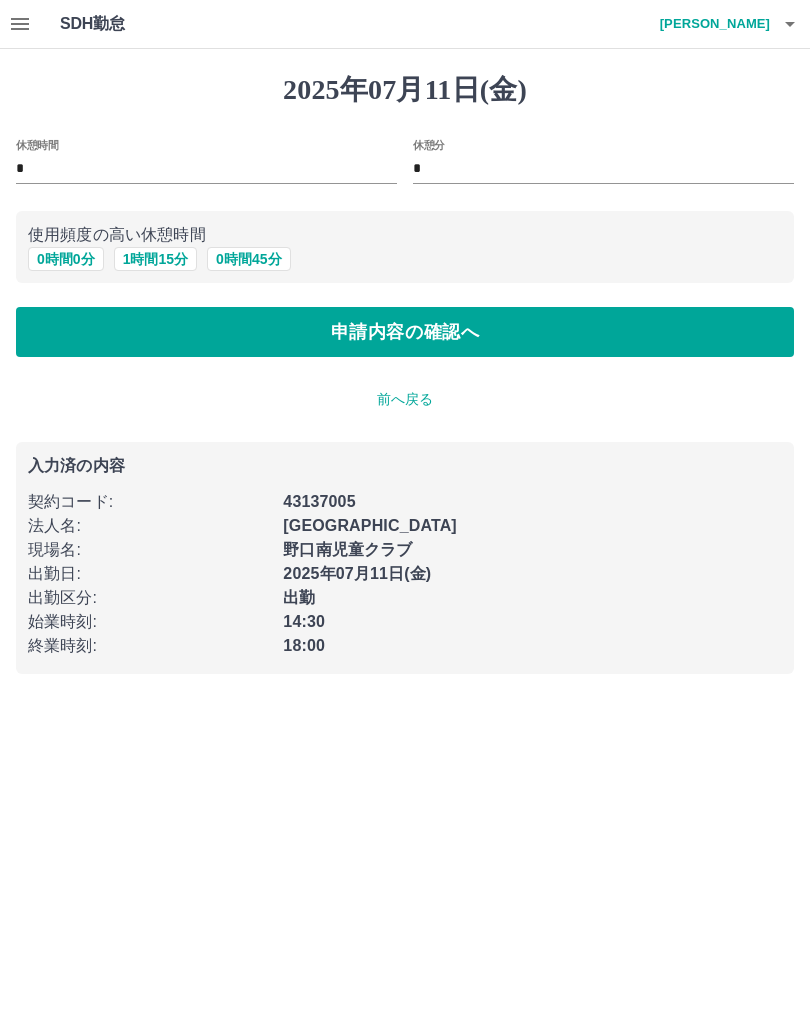 click on "申請内容の確認へ" at bounding box center (405, 332) 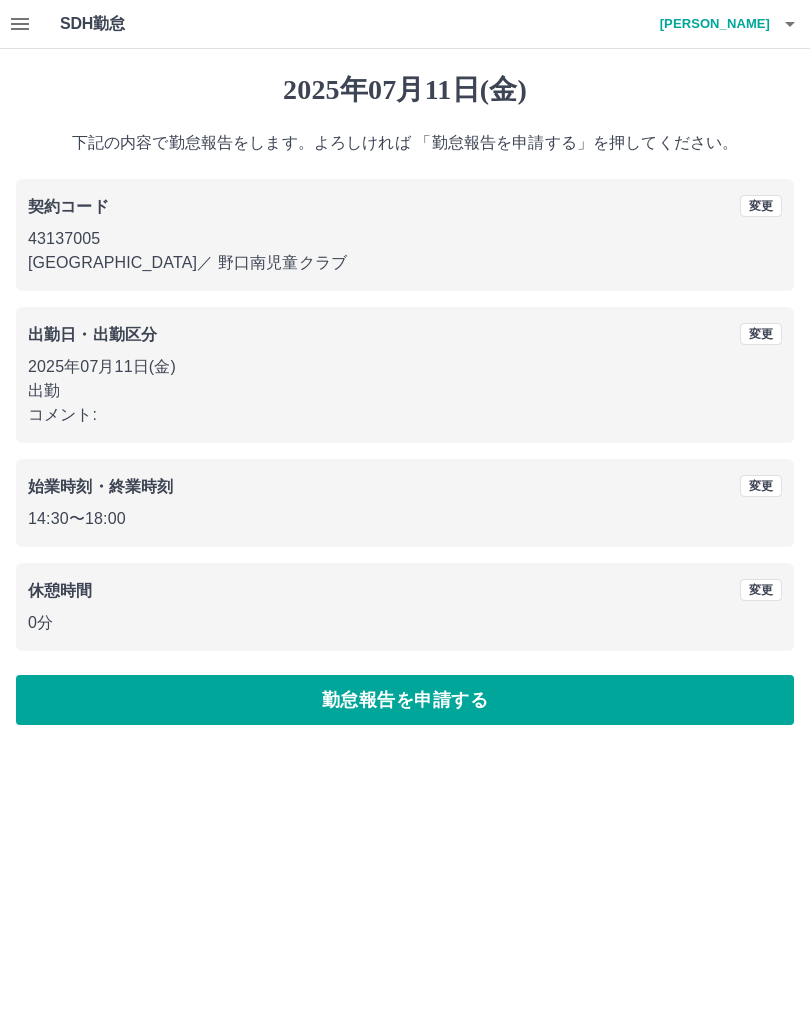 click on "変更" at bounding box center (761, 334) 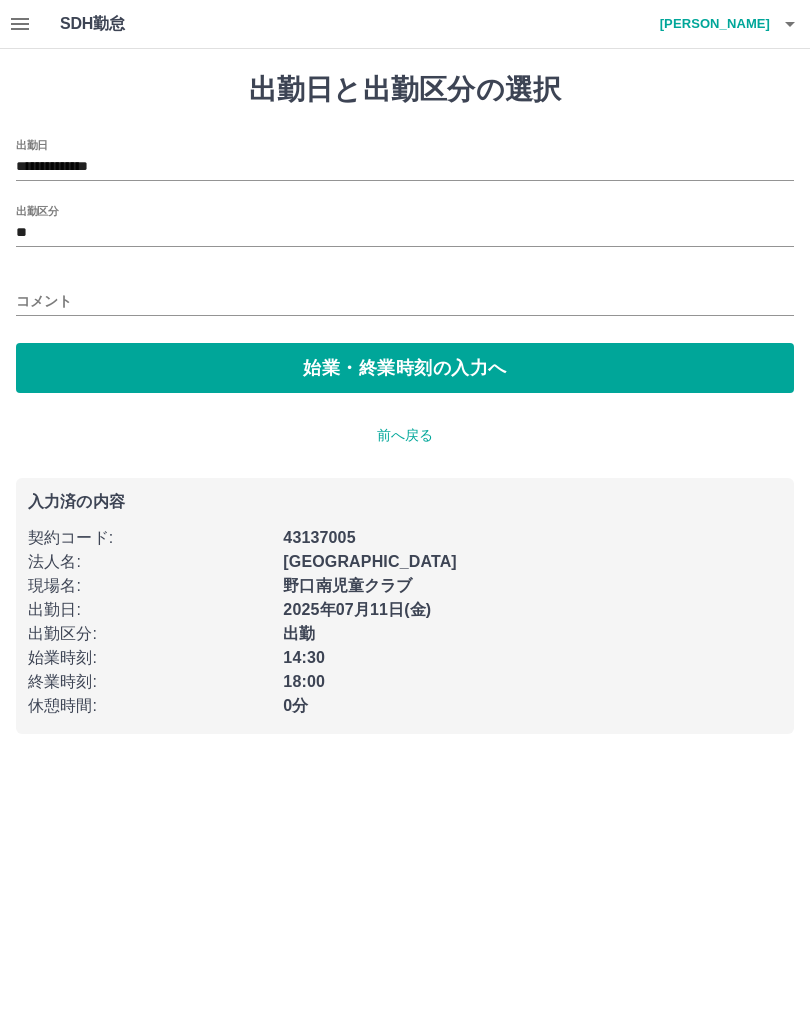 click on "コメント" at bounding box center (405, 301) 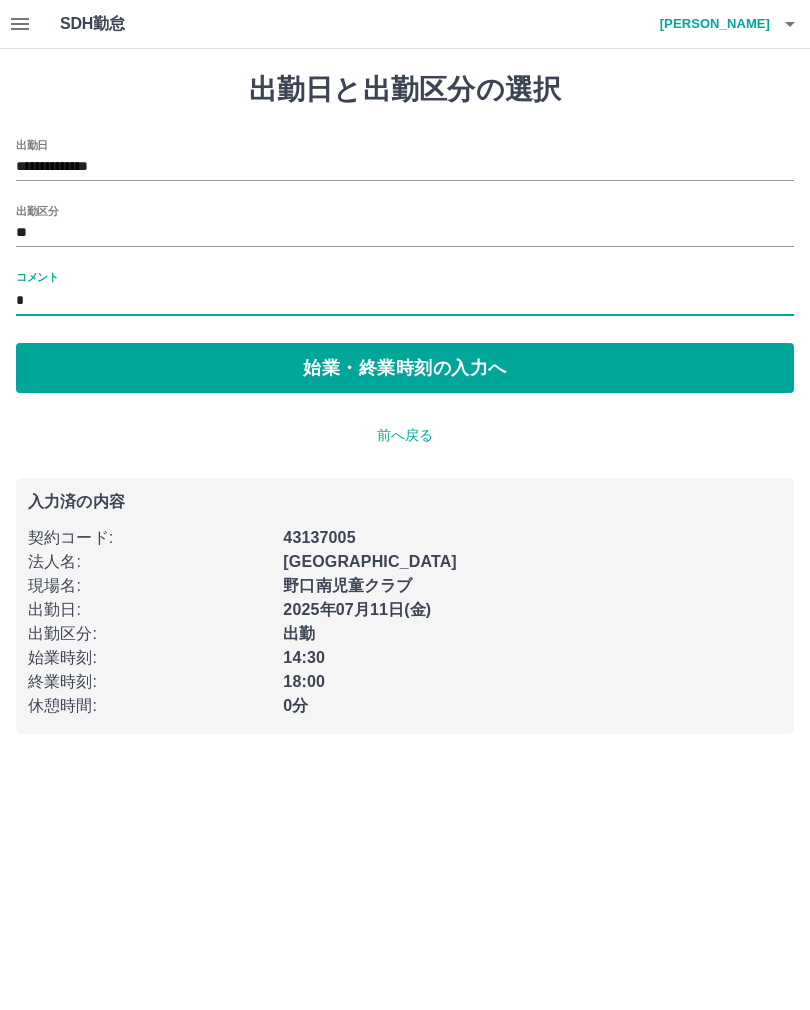 type on "**" 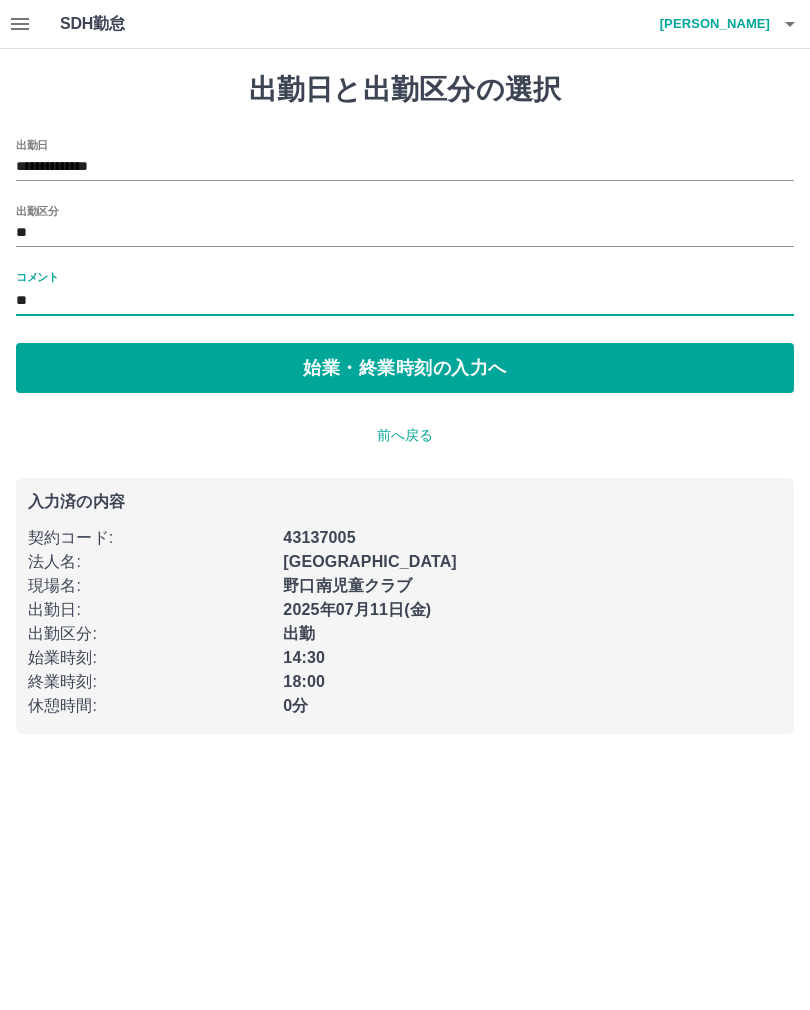 click on "始業・終業時刻の入力へ" at bounding box center (405, 368) 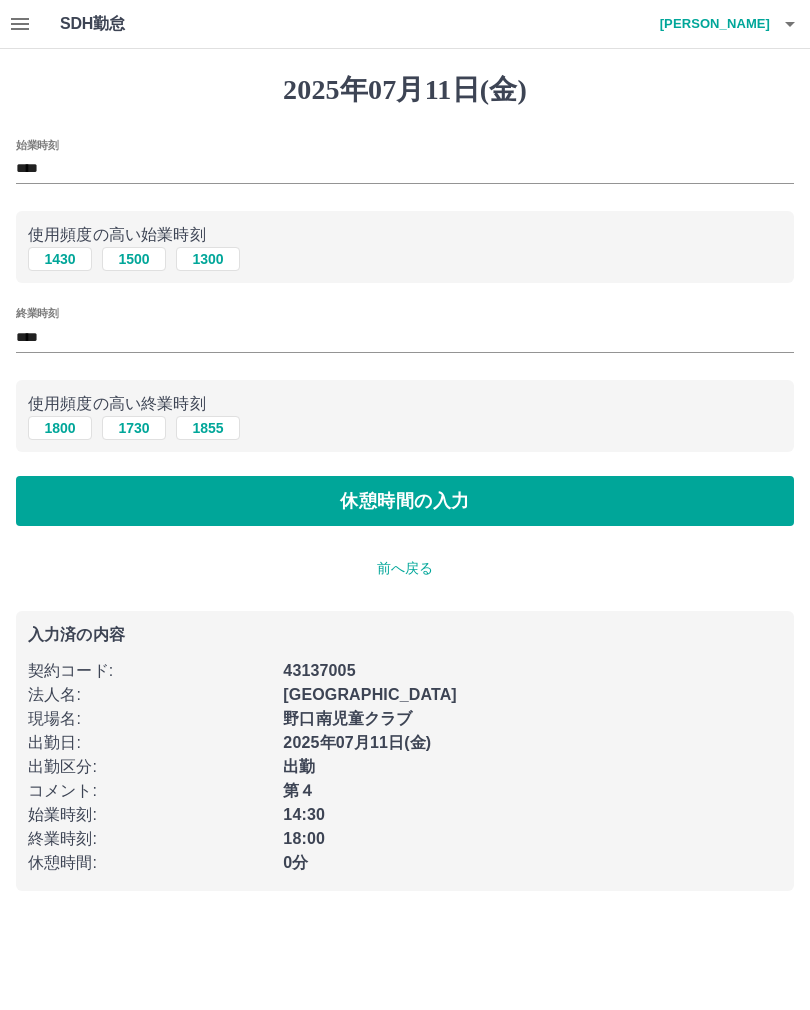 click on "休憩時間の入力" at bounding box center (405, 501) 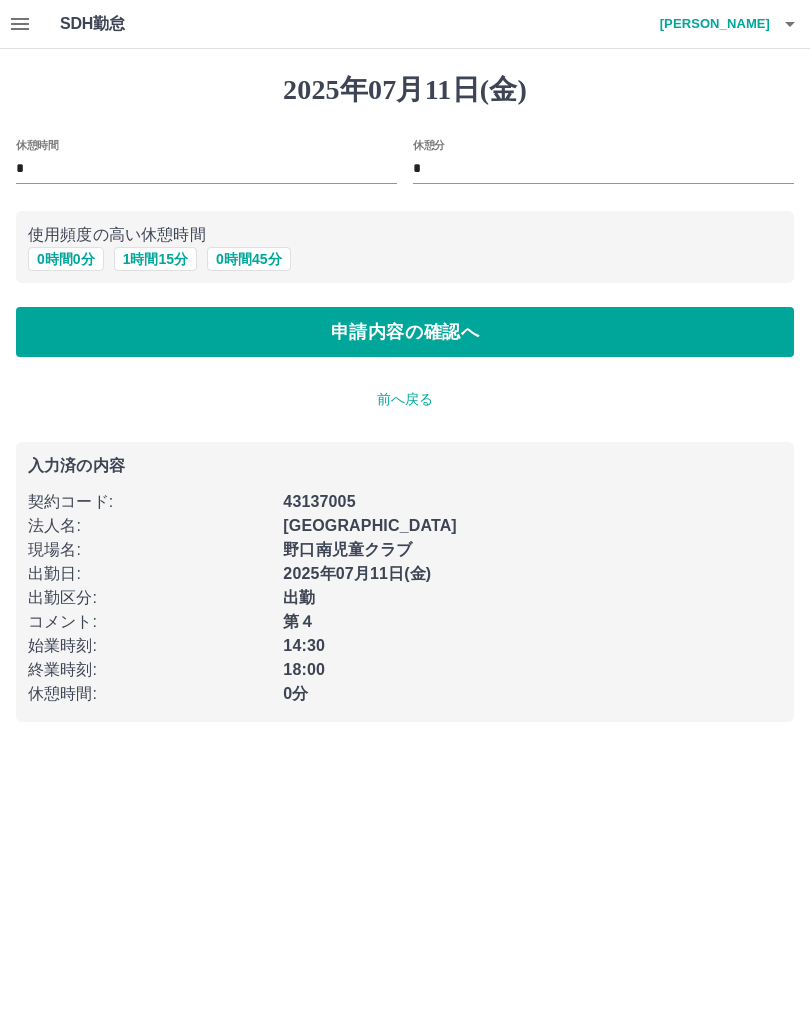 click on "申請内容の確認へ" at bounding box center (405, 332) 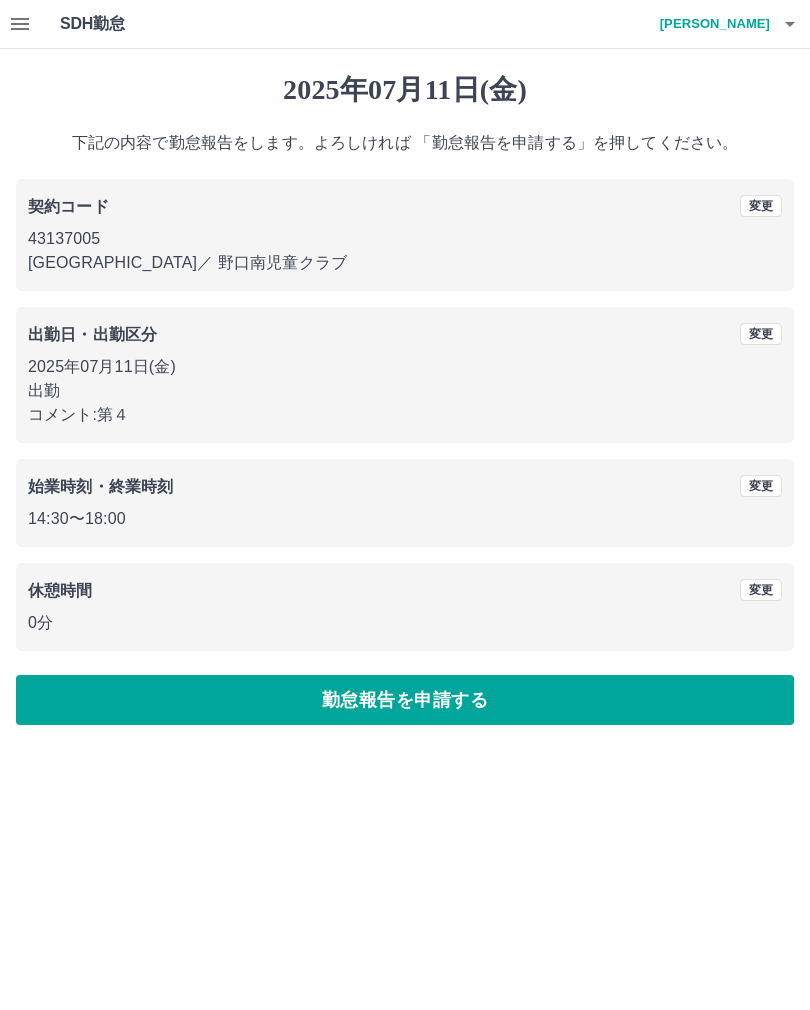 click on "勤怠報告を申請する" at bounding box center (405, 700) 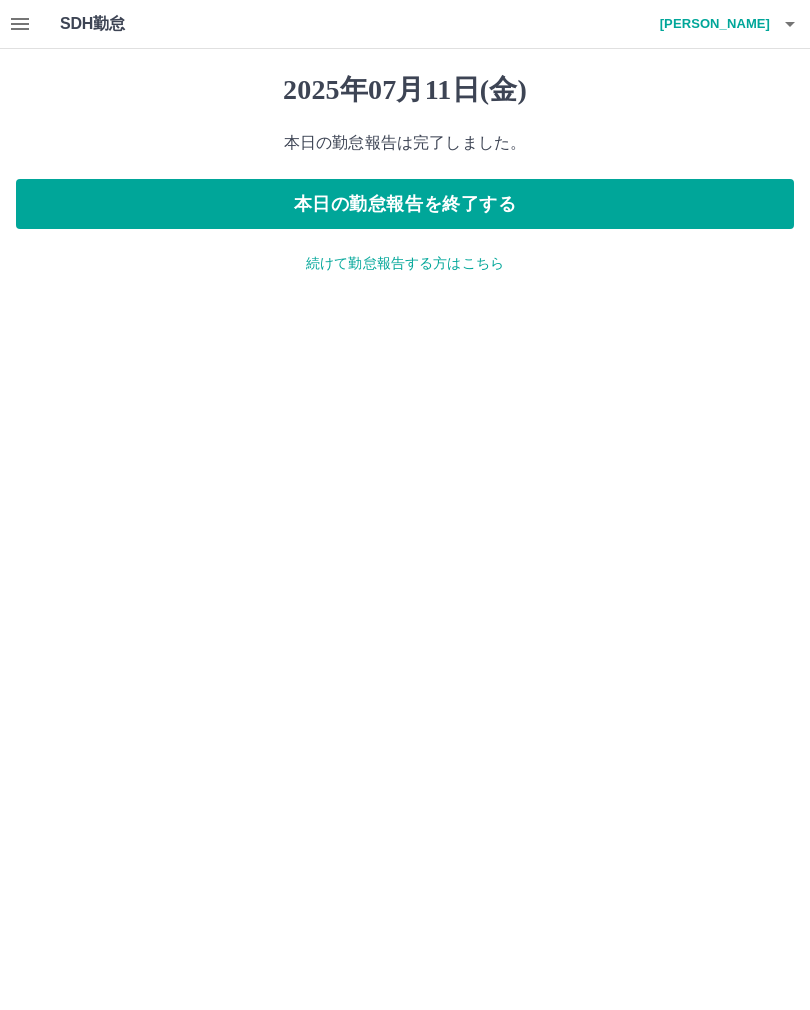click on "本日の勤怠報告を終了する" at bounding box center [405, 204] 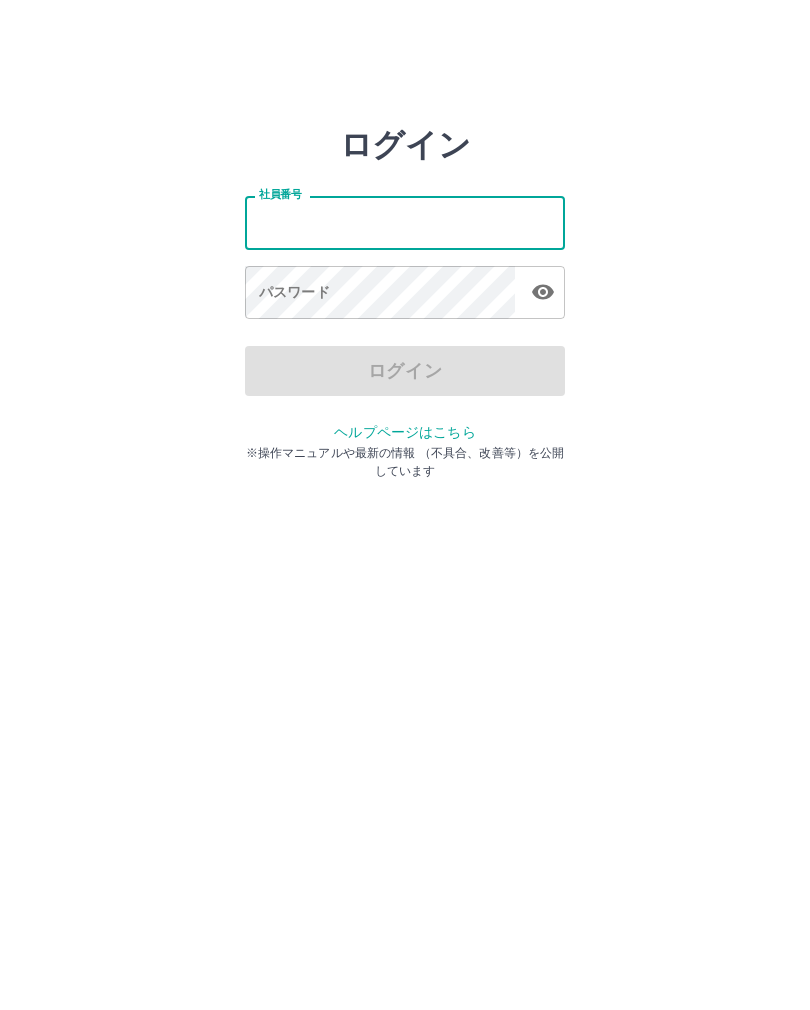 scroll, scrollTop: 0, scrollLeft: 0, axis: both 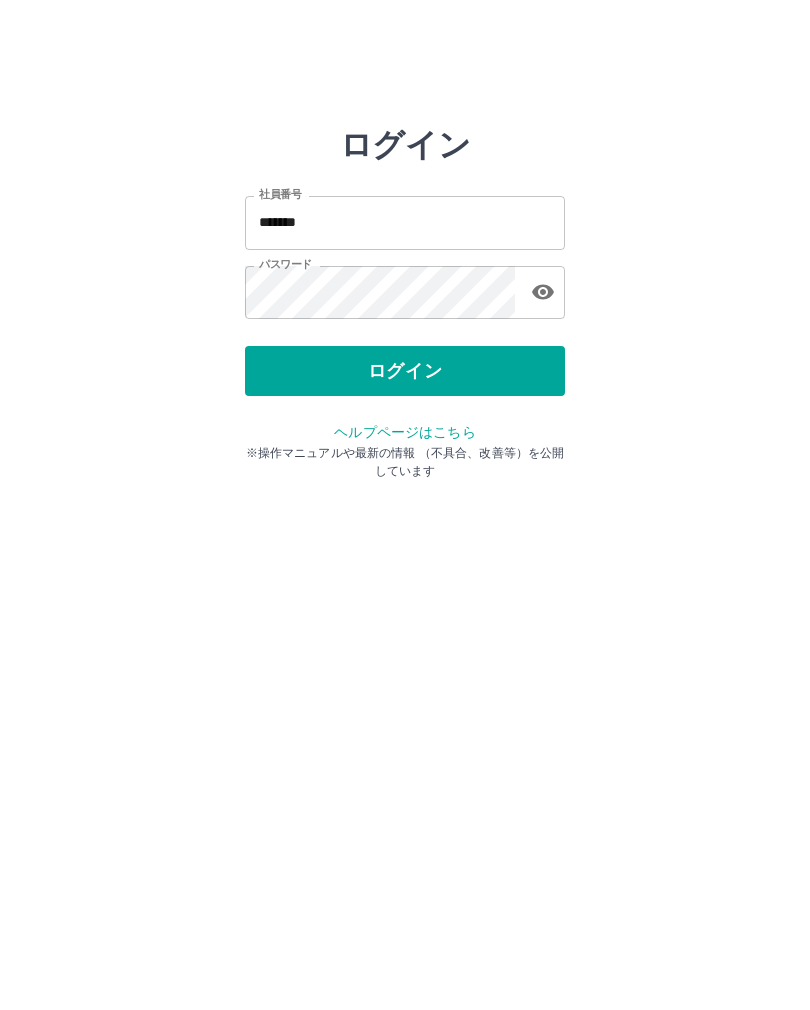 click on "ログイン" at bounding box center [405, 371] 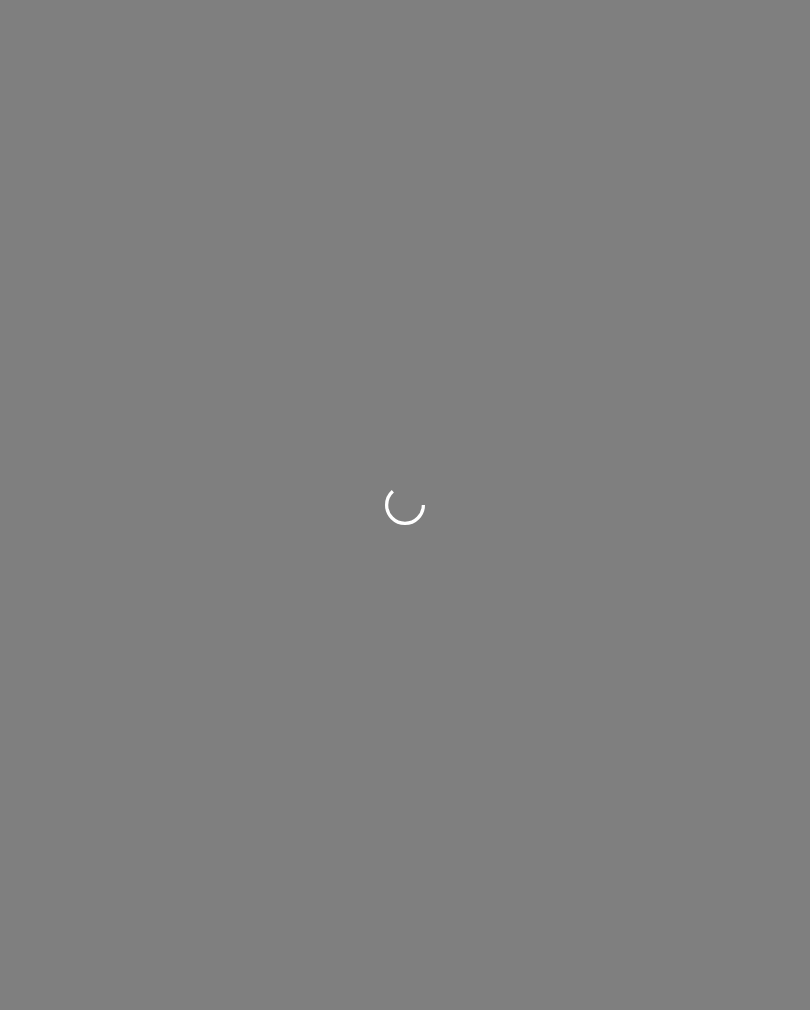 scroll, scrollTop: 0, scrollLeft: 0, axis: both 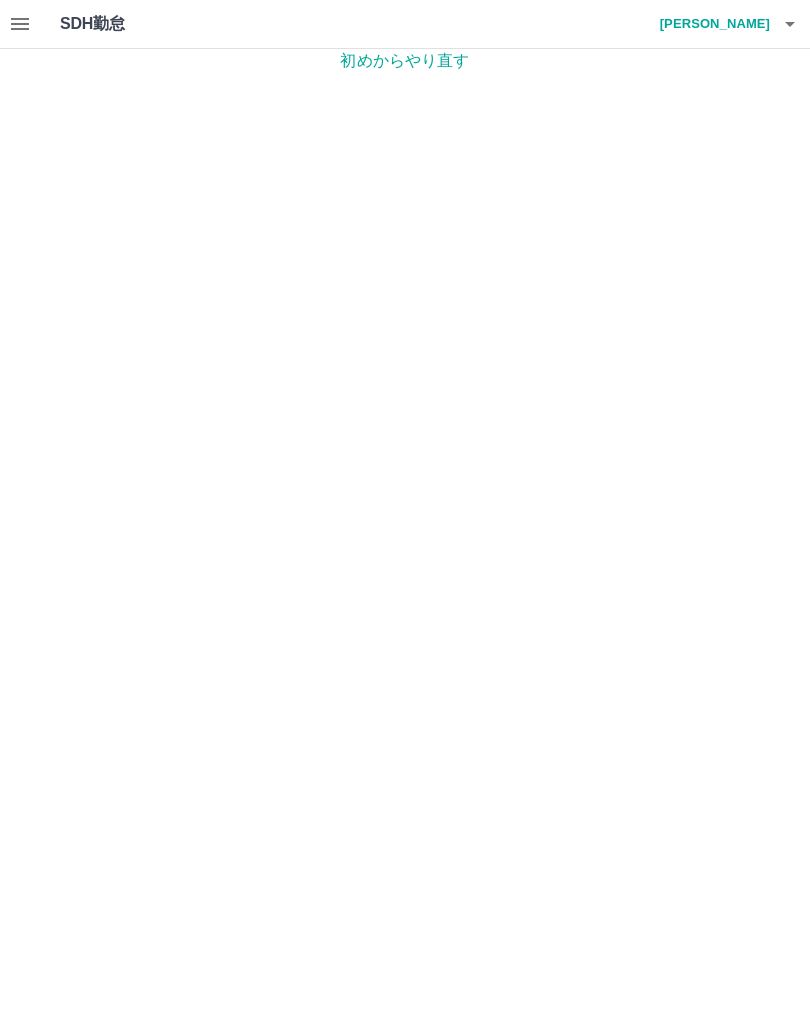click on "SDH勤怠" at bounding box center (125, 24) 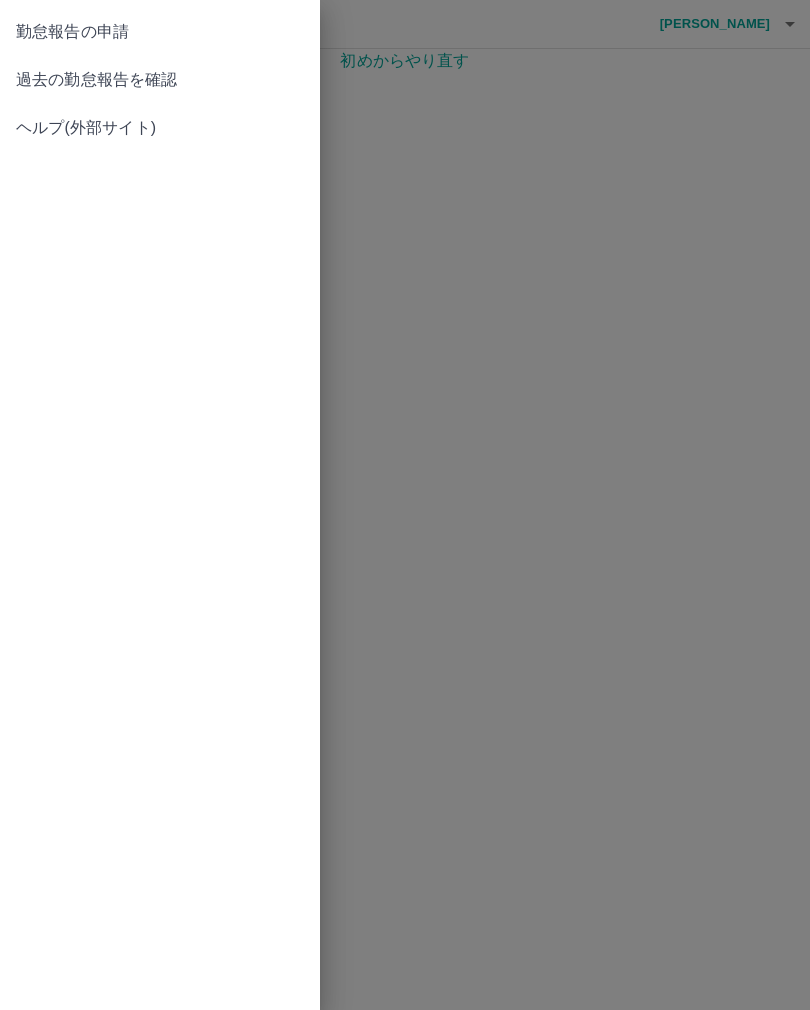 click on "過去の勤怠報告を確認" at bounding box center [160, 80] 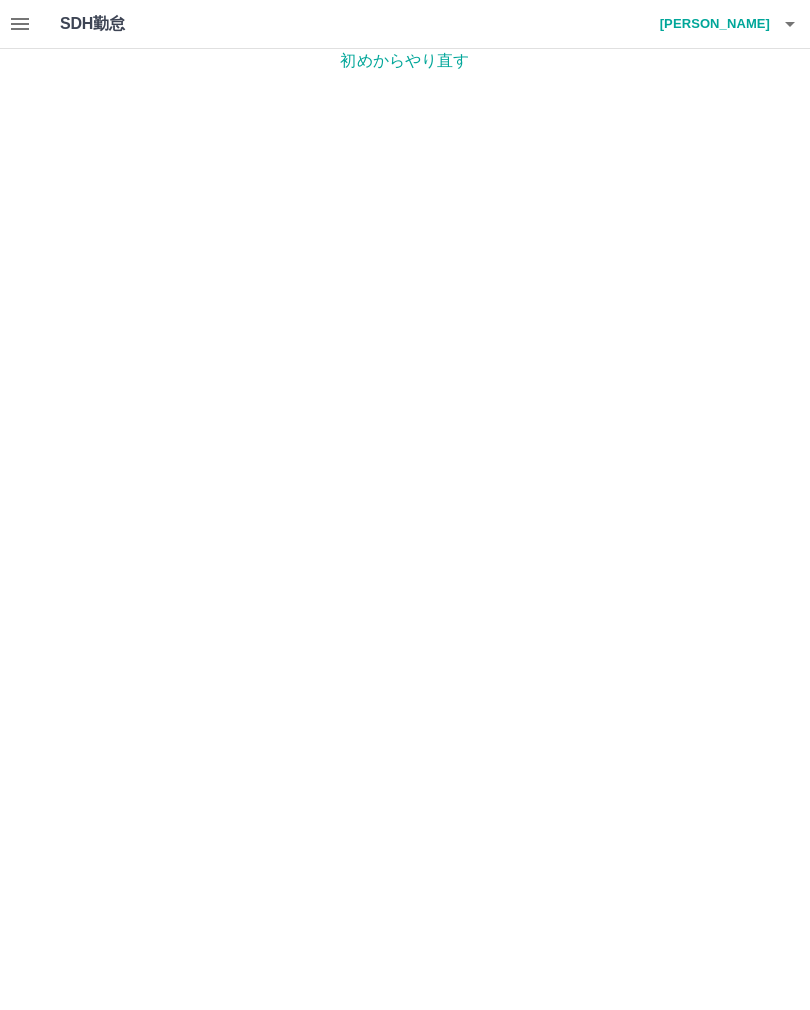 click at bounding box center [20, 24] 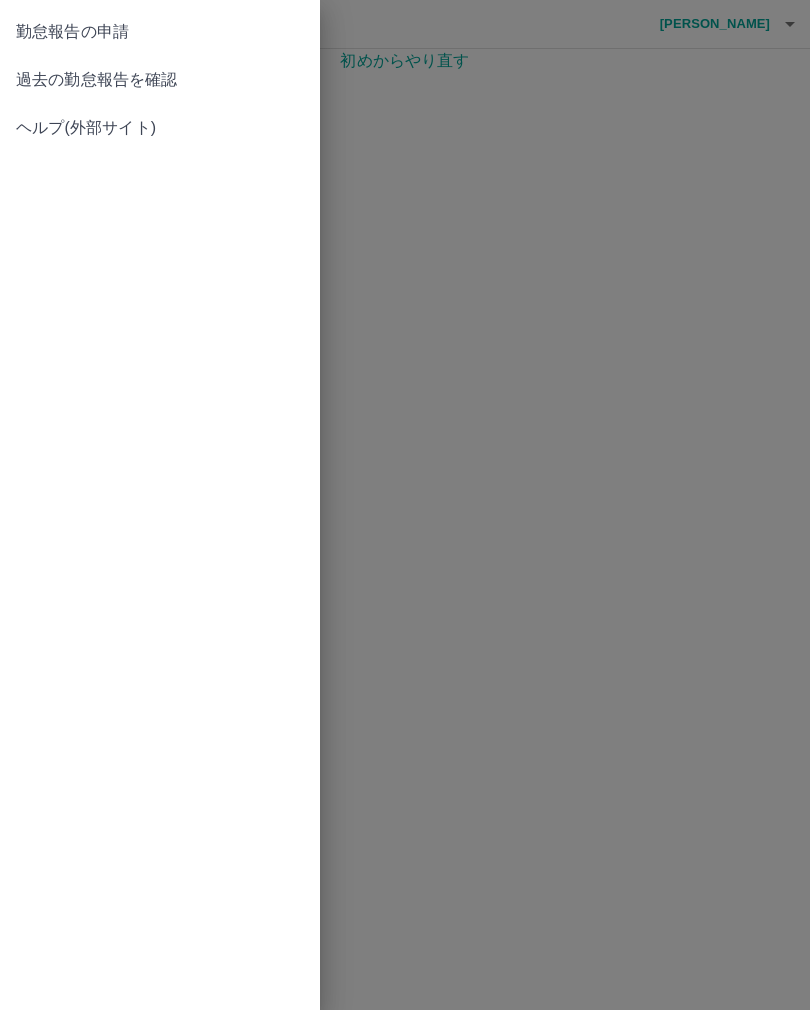 click on "過去の勤怠報告を確認" at bounding box center (160, 80) 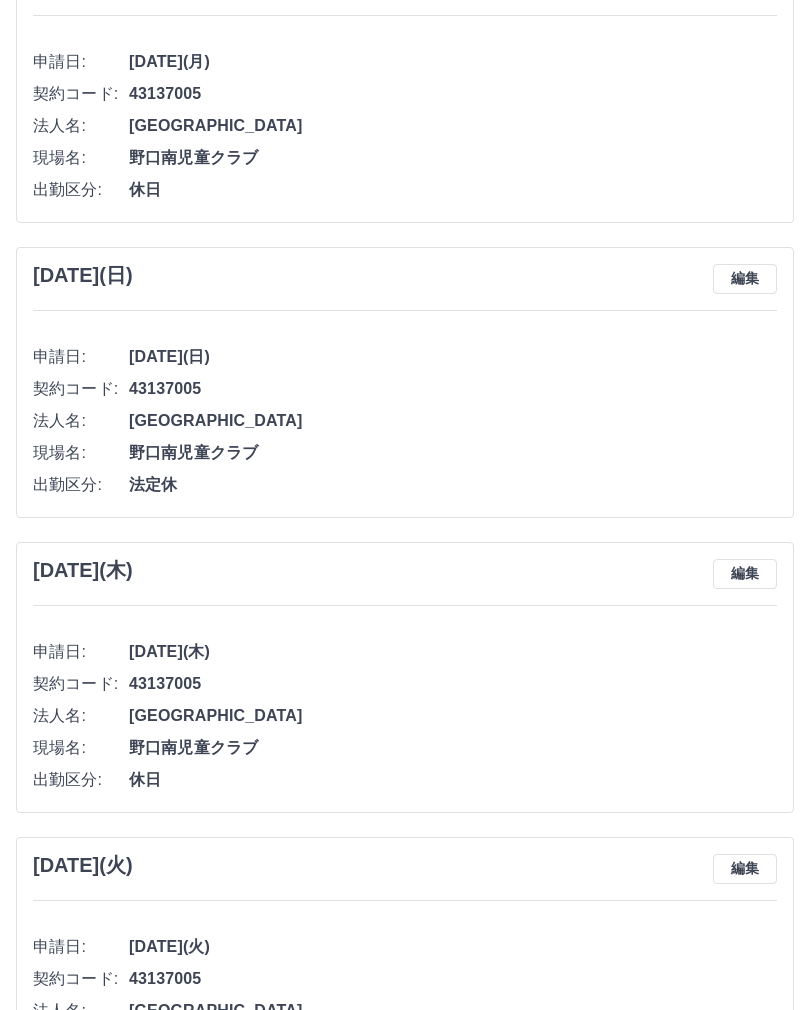 scroll, scrollTop: 0, scrollLeft: 0, axis: both 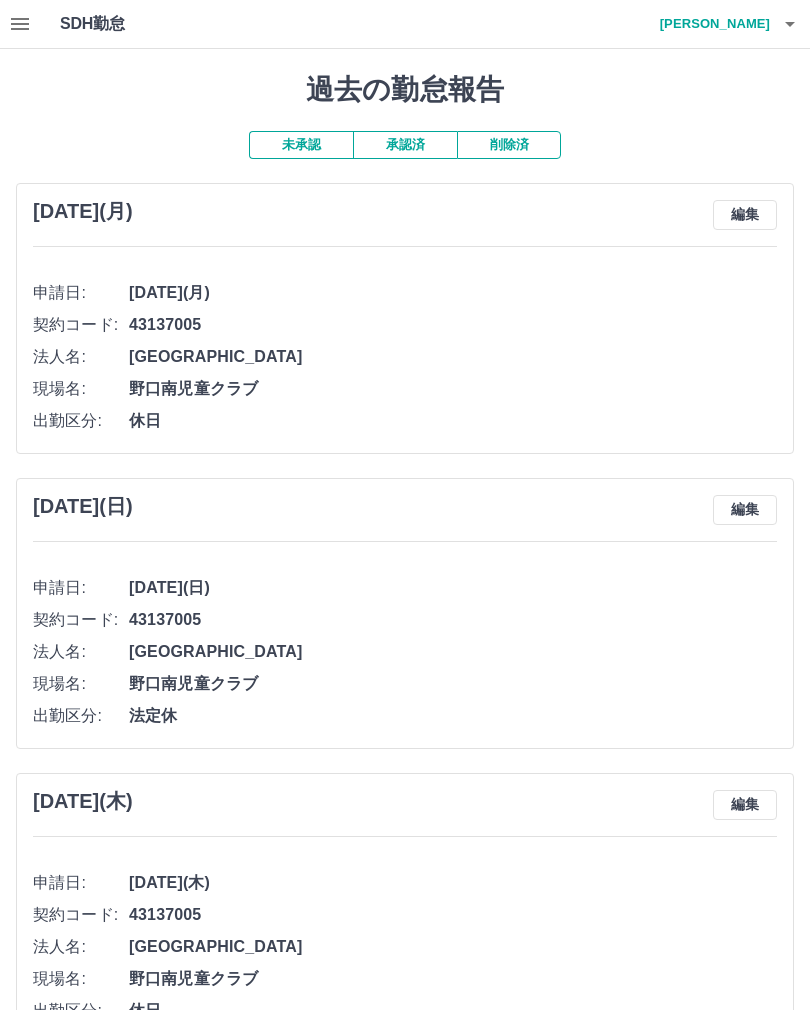 click 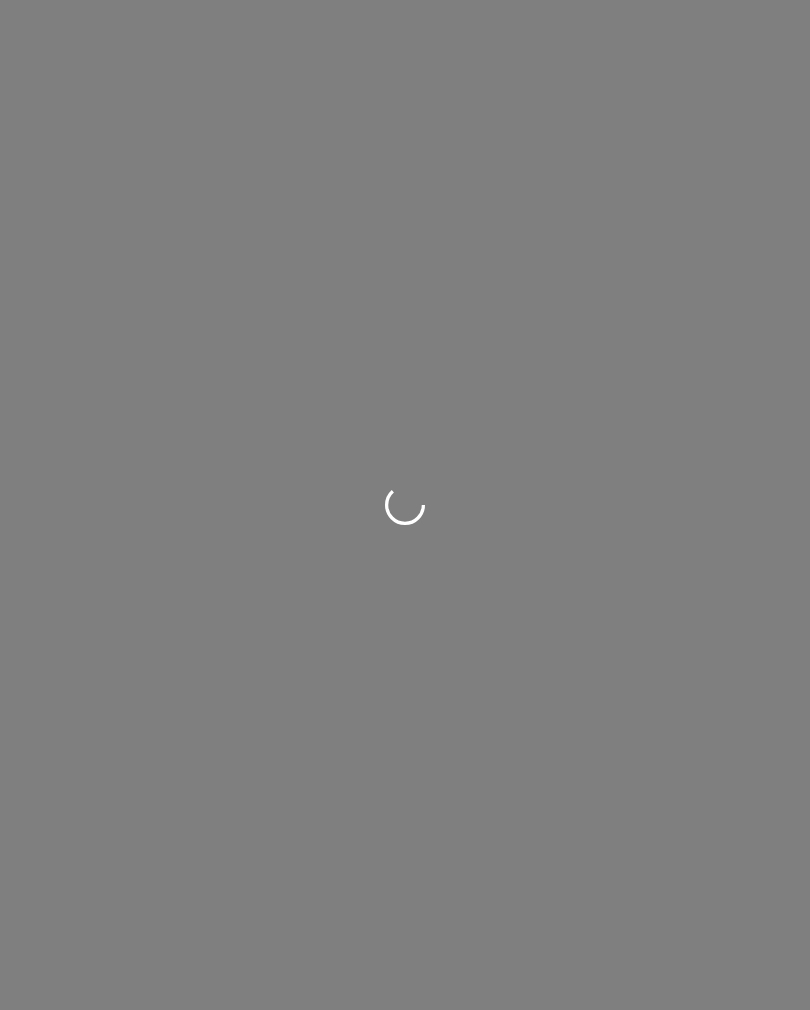 scroll, scrollTop: 0, scrollLeft: 0, axis: both 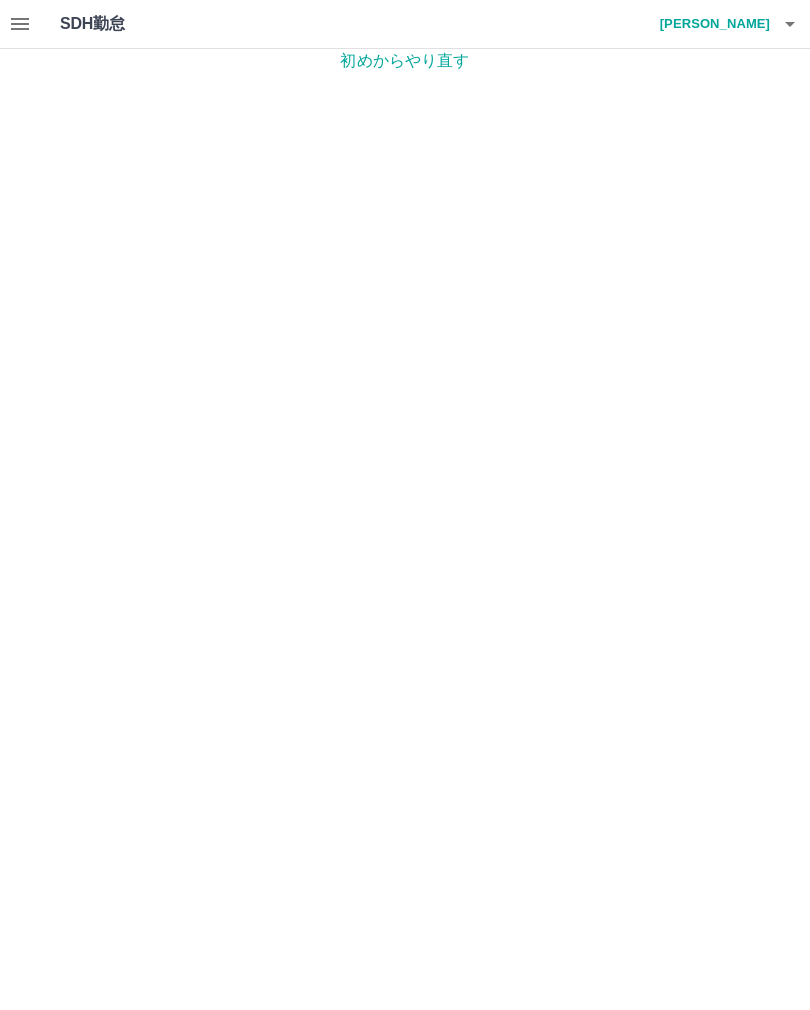 click on "初めからやり直す" at bounding box center (405, 61) 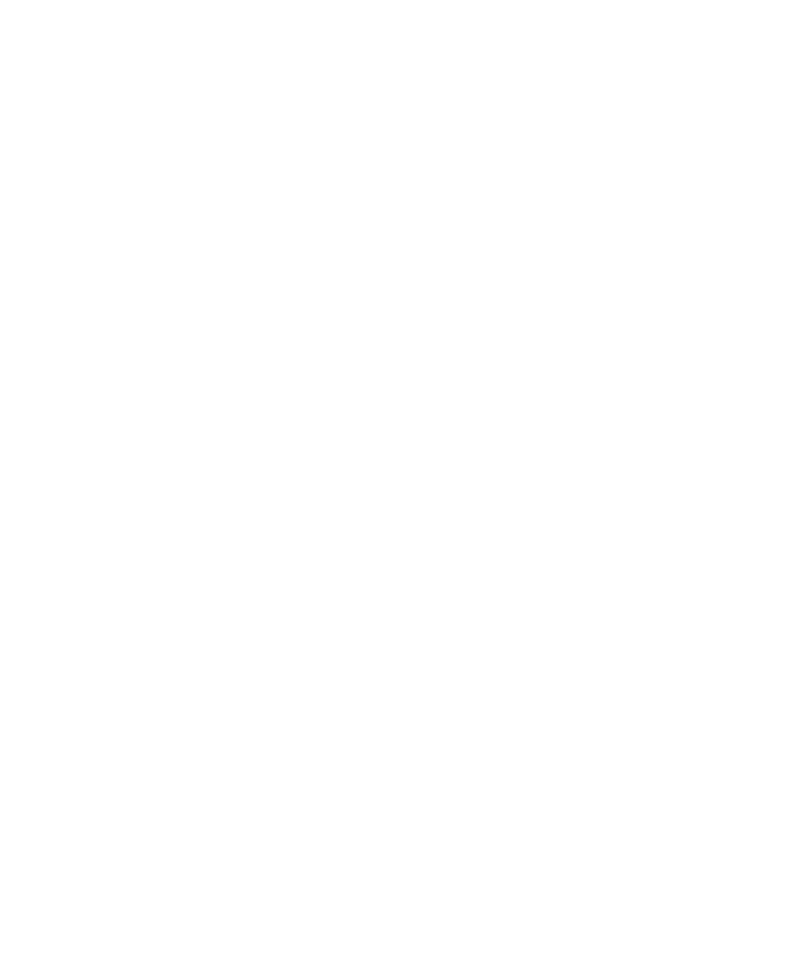 scroll, scrollTop: 0, scrollLeft: 0, axis: both 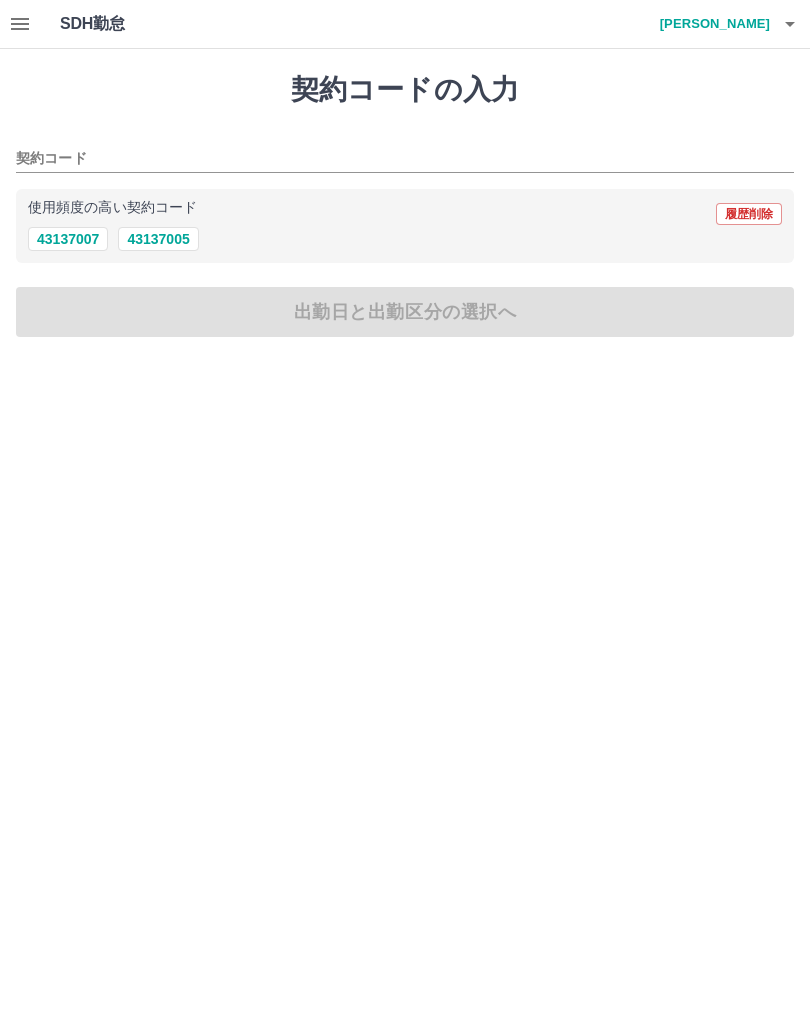 click on "43137005" at bounding box center (158, 239) 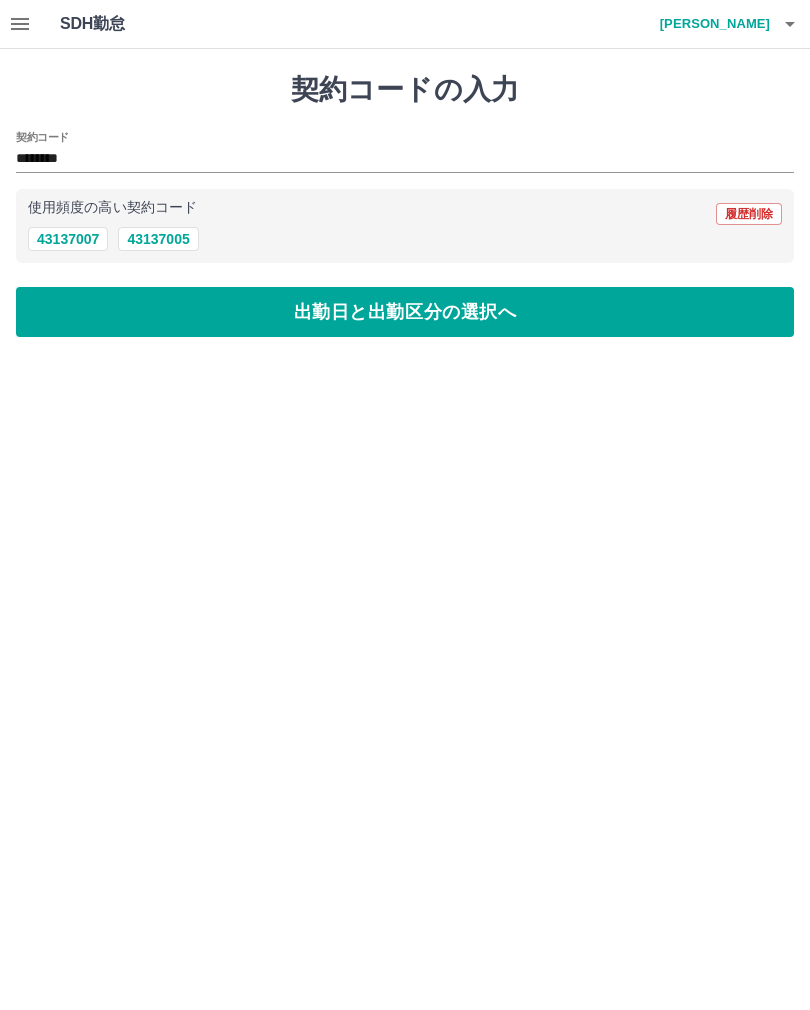 type on "********" 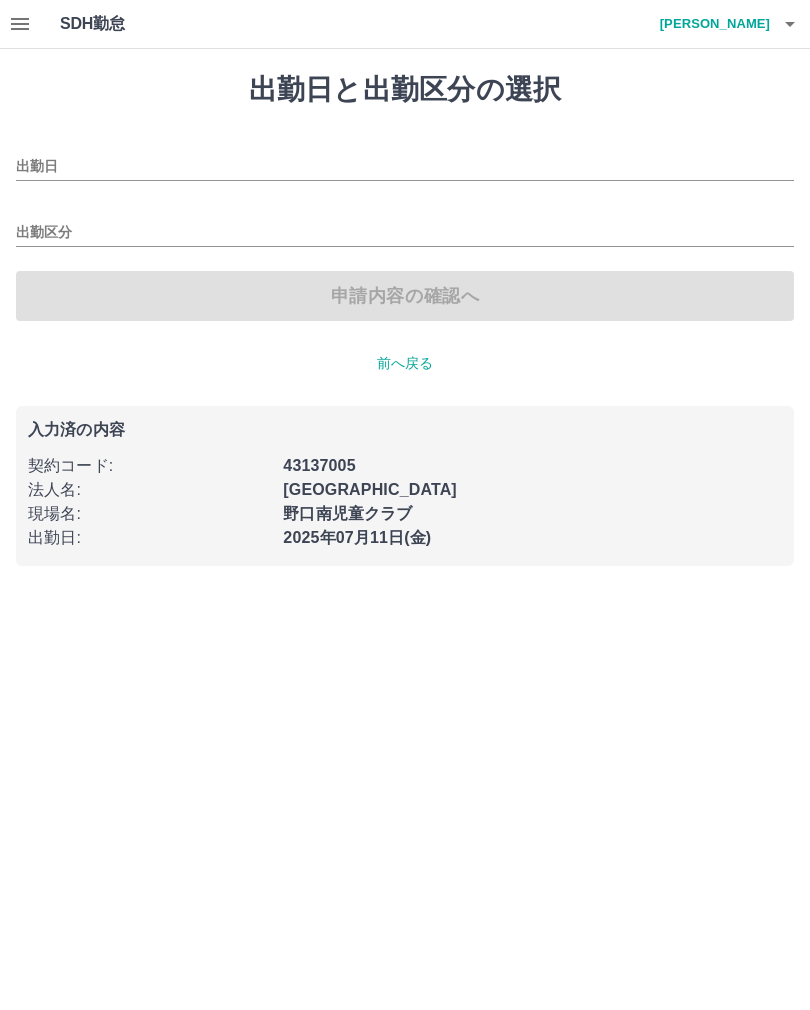 type on "**********" 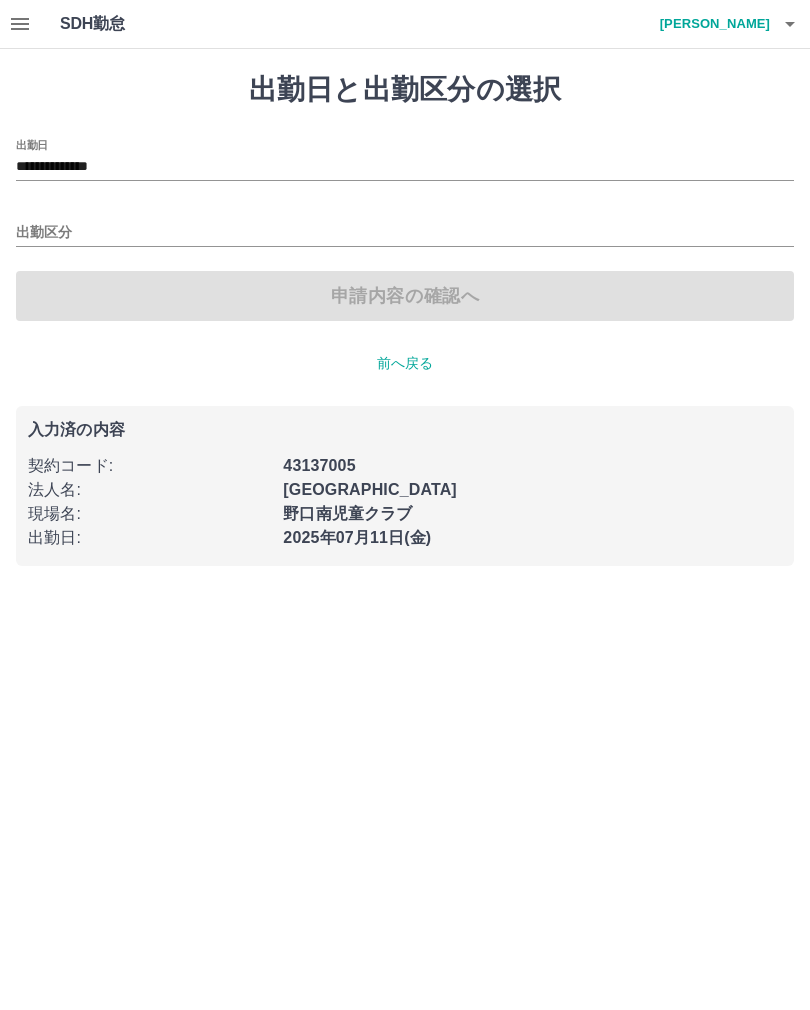 click on "出勤区分" at bounding box center (405, 233) 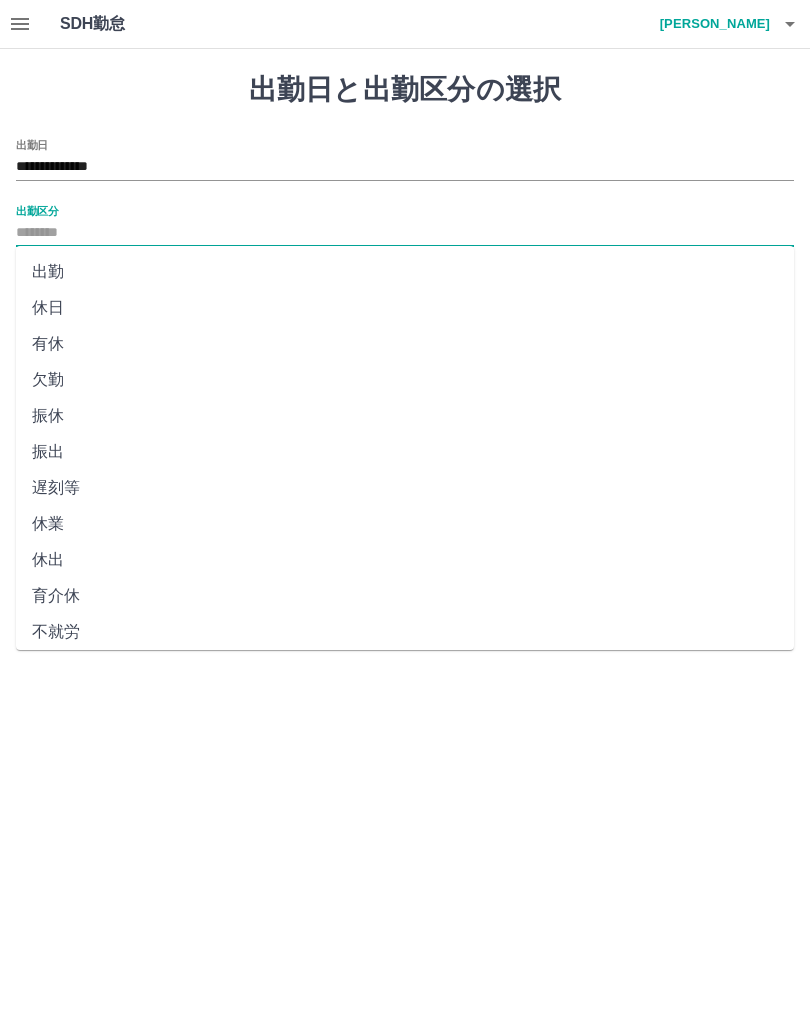 click on "出勤" at bounding box center [405, 272] 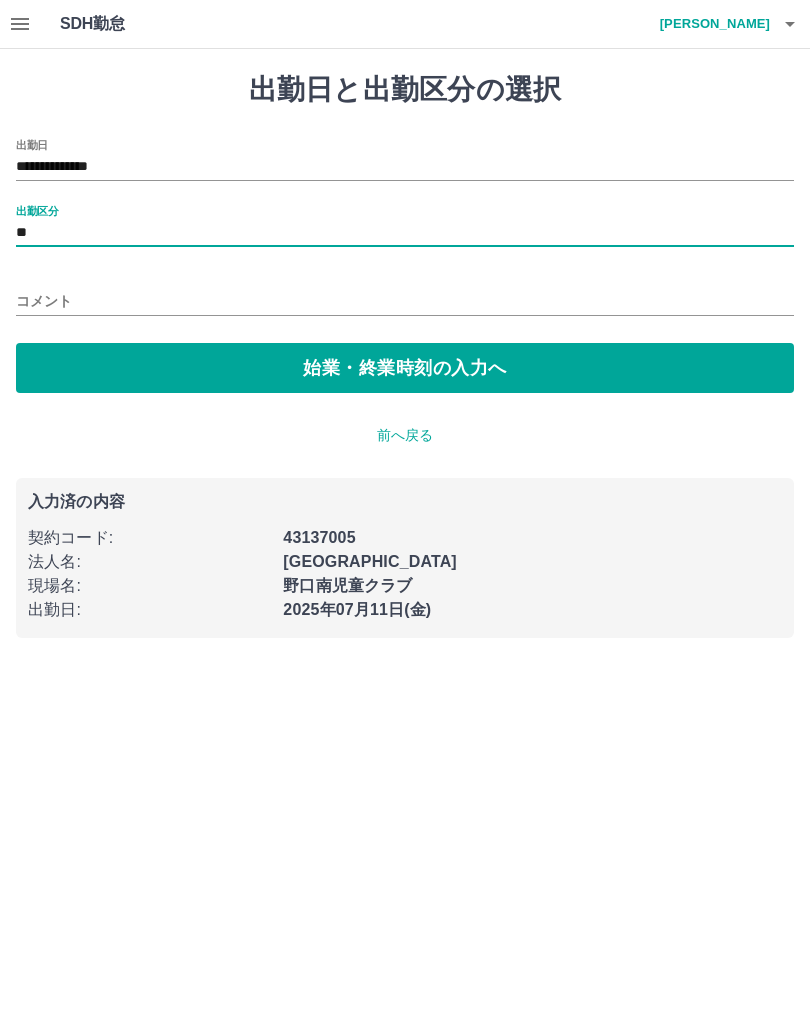 type on "**" 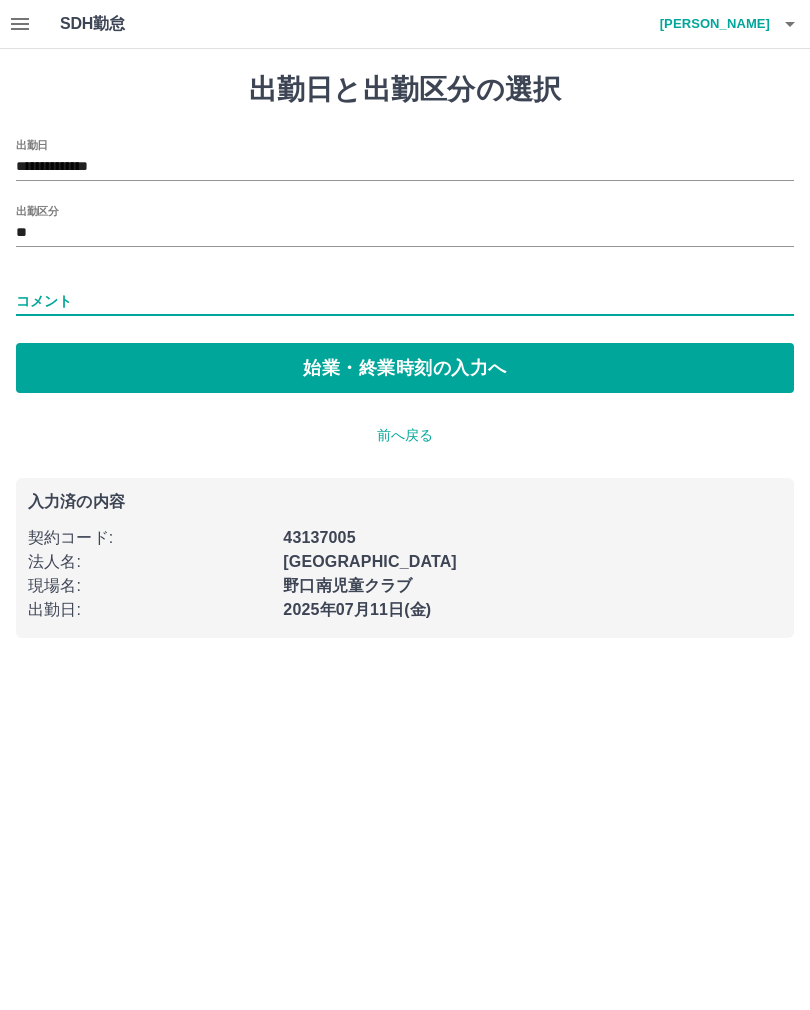 click on "**********" at bounding box center (405, 167) 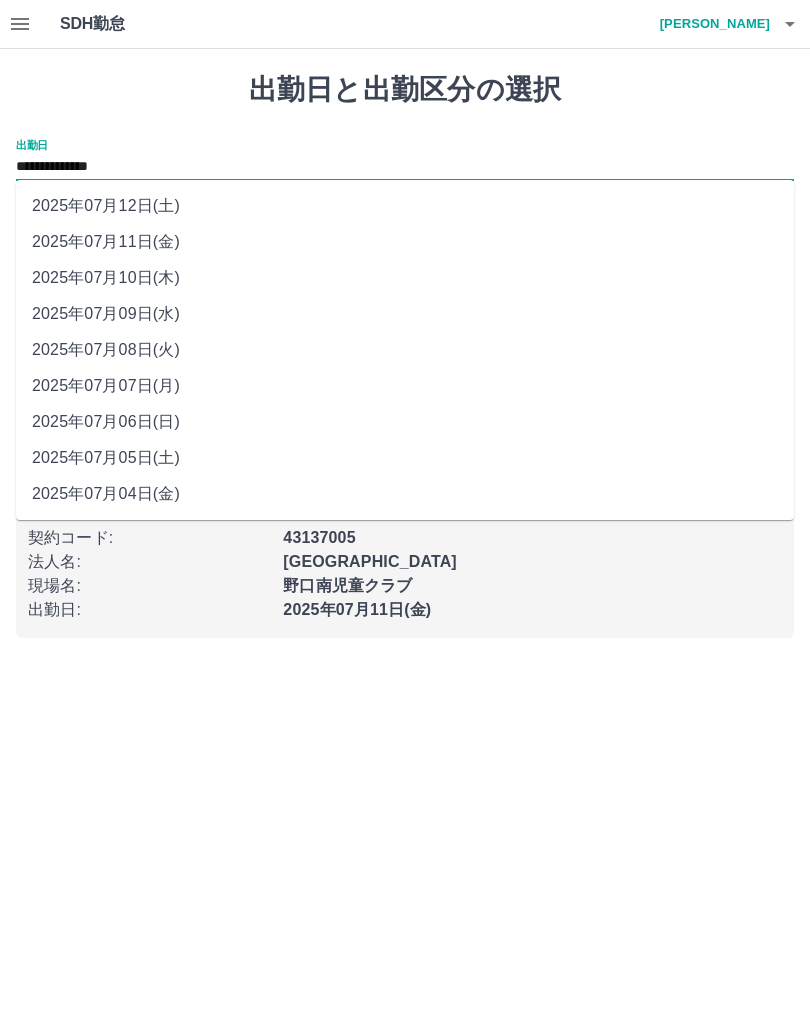 click on "2025年07月09日(水)" at bounding box center [405, 314] 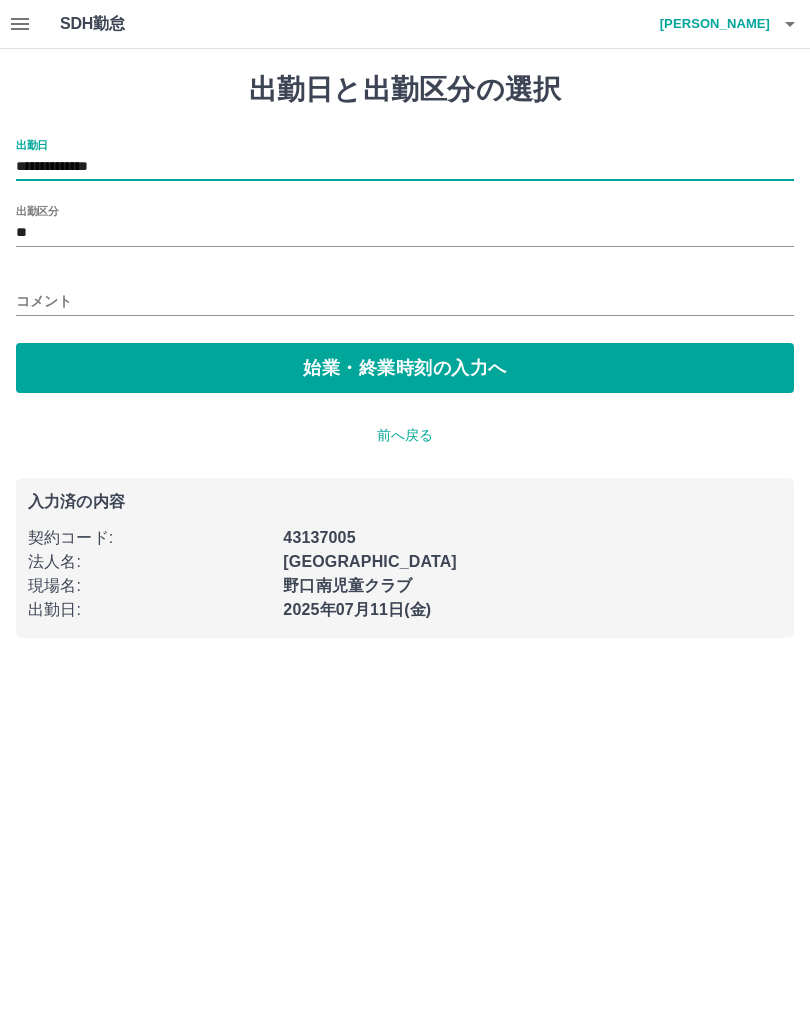 click on "始業・終業時刻の入力へ" at bounding box center [405, 368] 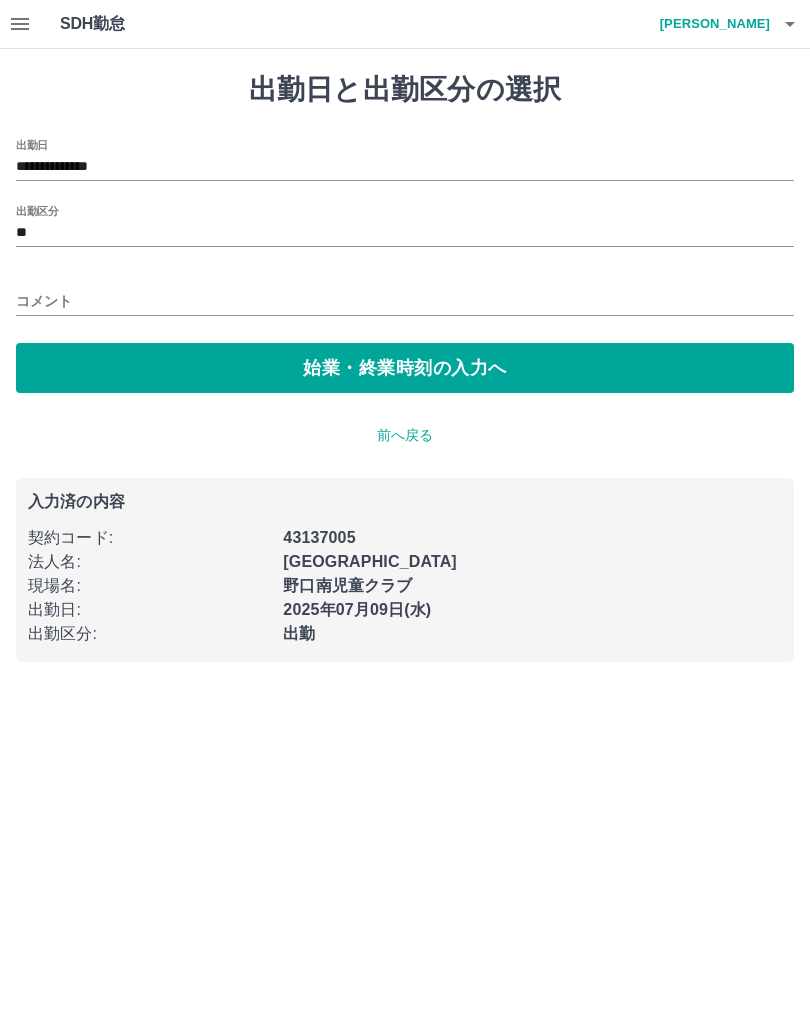 click on "出勤区分 **" at bounding box center [405, 226] 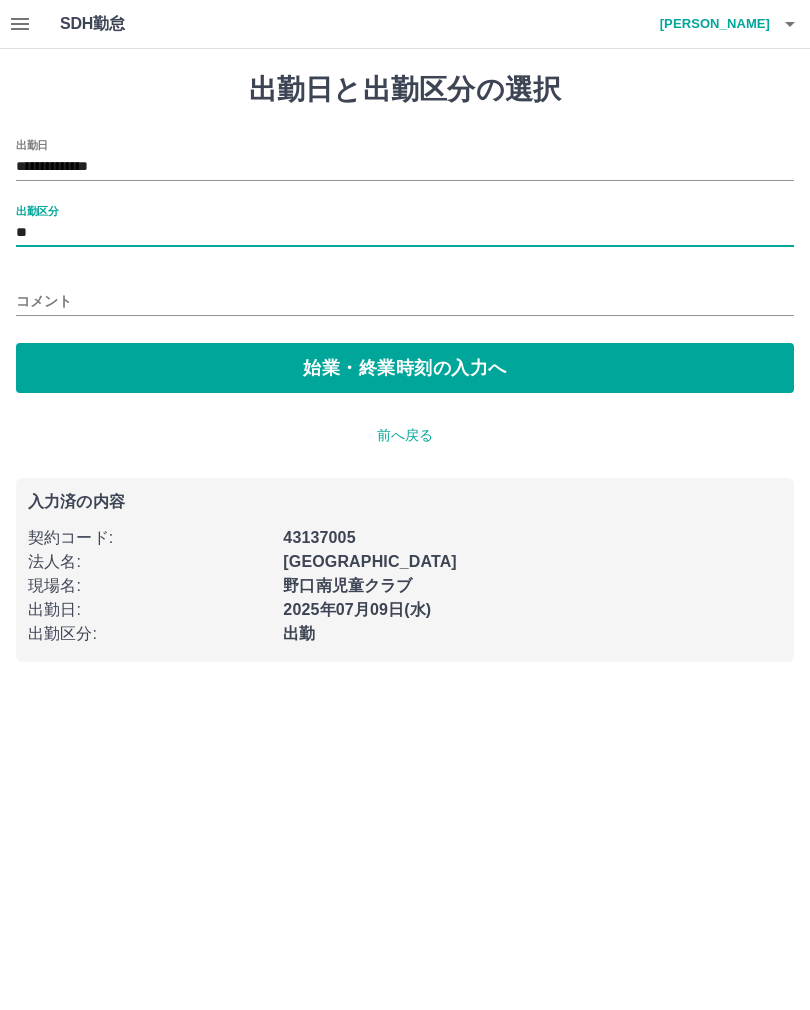 click on "**" at bounding box center (405, 233) 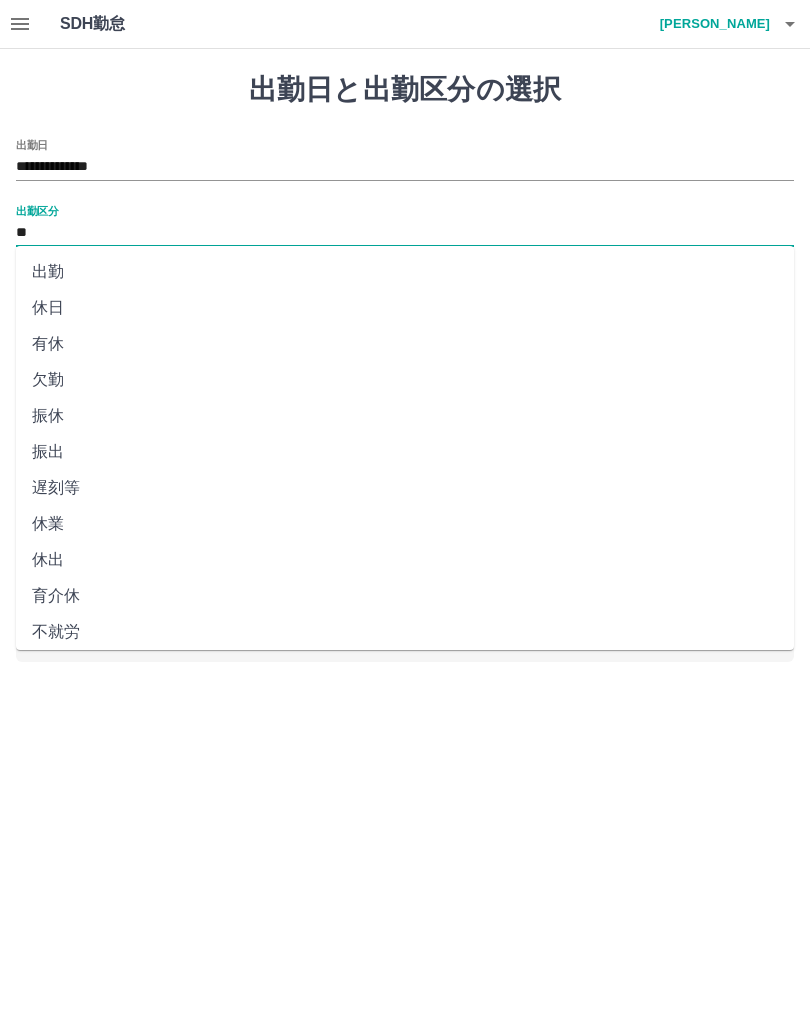 click on "出勤" at bounding box center (405, 272) 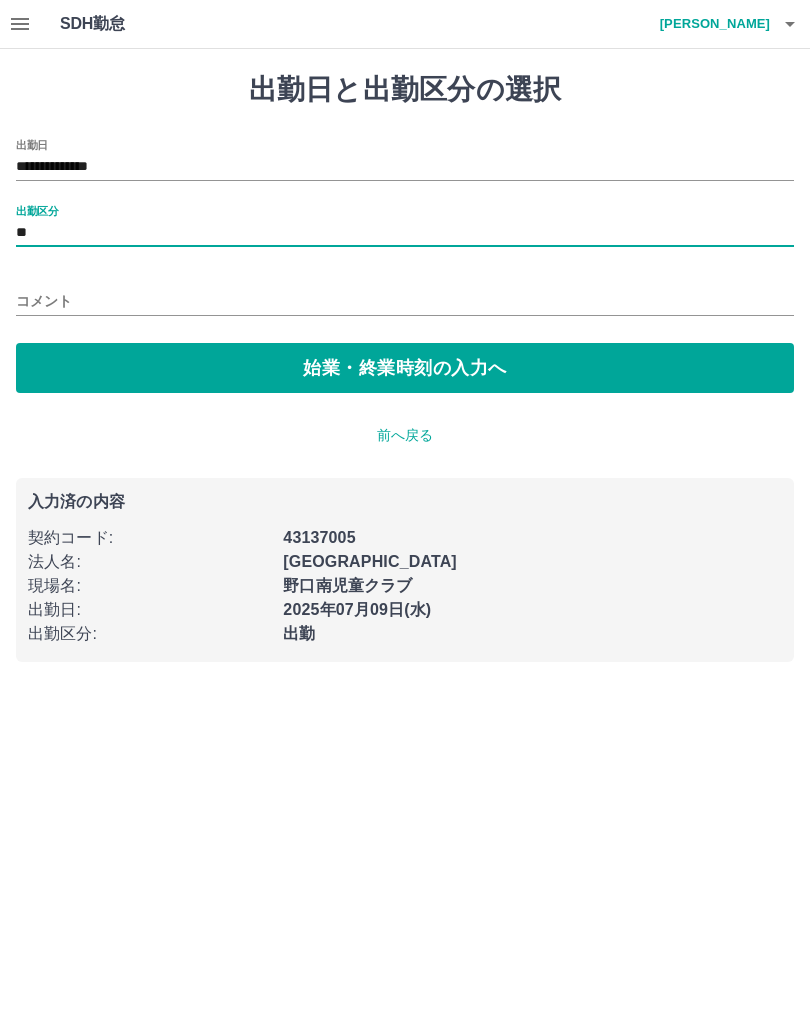 click on "コメント" at bounding box center (405, 301) 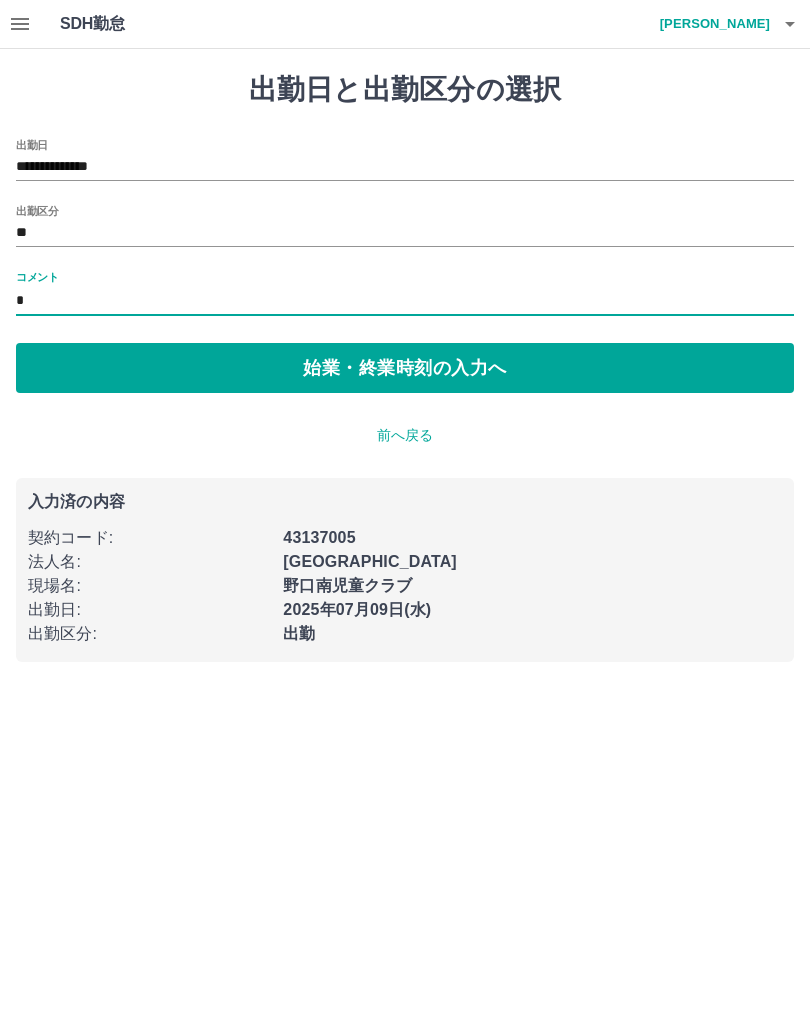 type on "**" 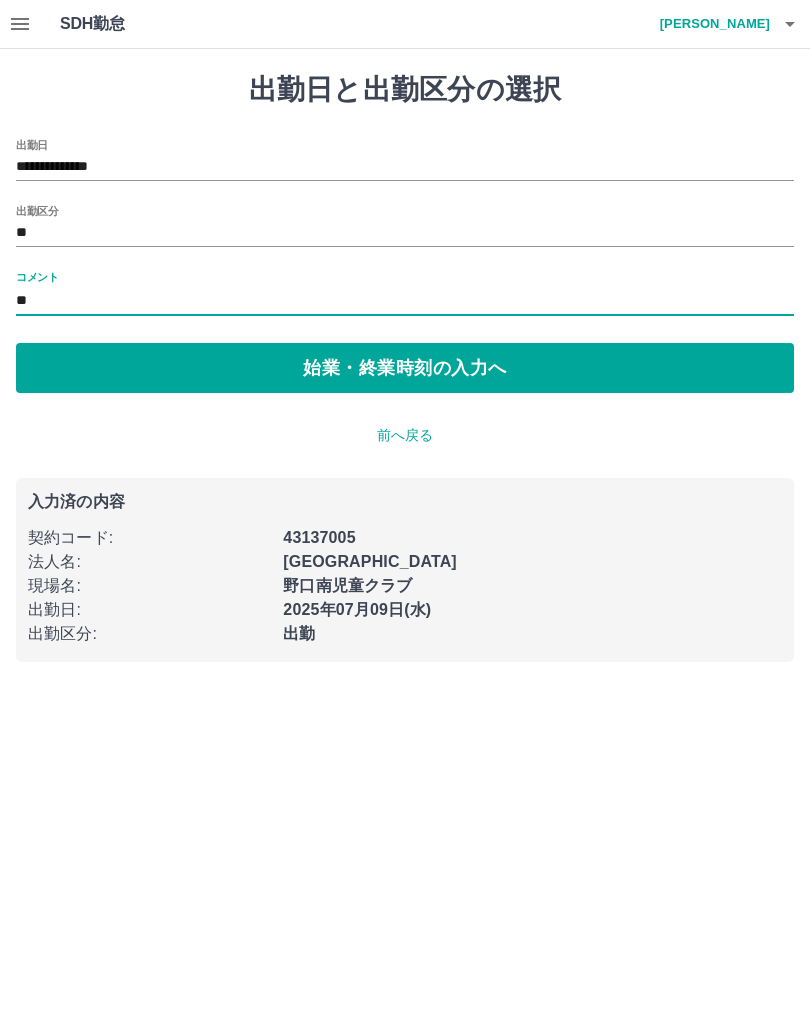 click on "始業・終業時刻の入力へ" at bounding box center [405, 368] 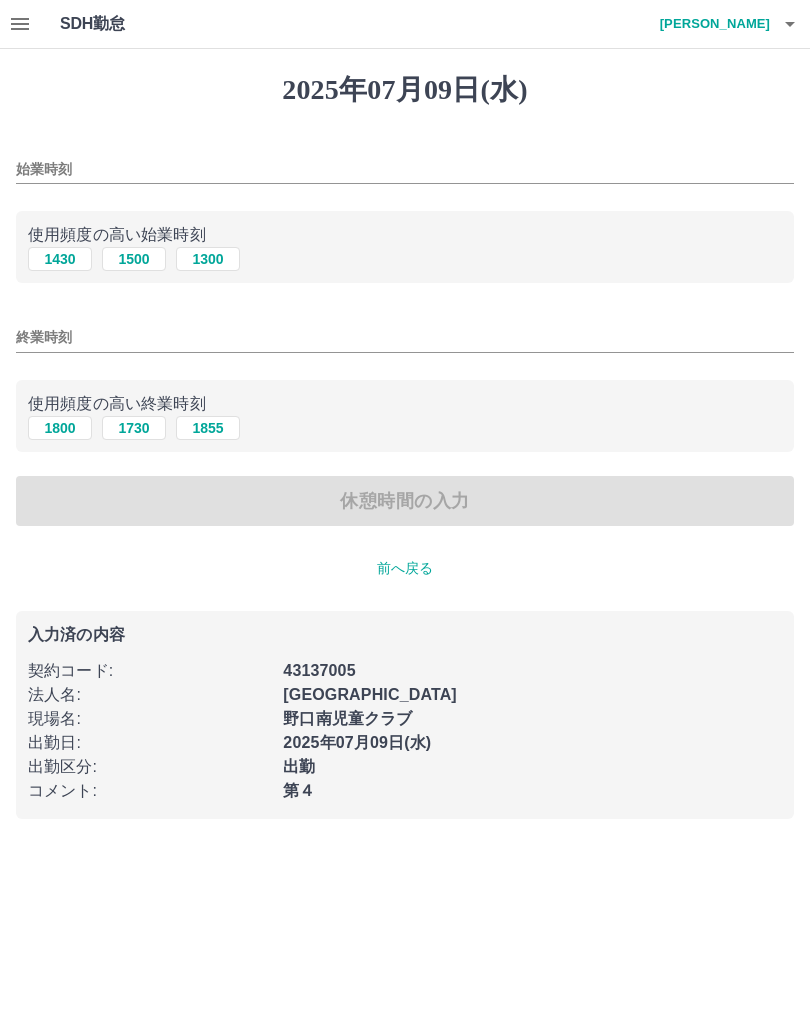 click on "1430" at bounding box center (60, 259) 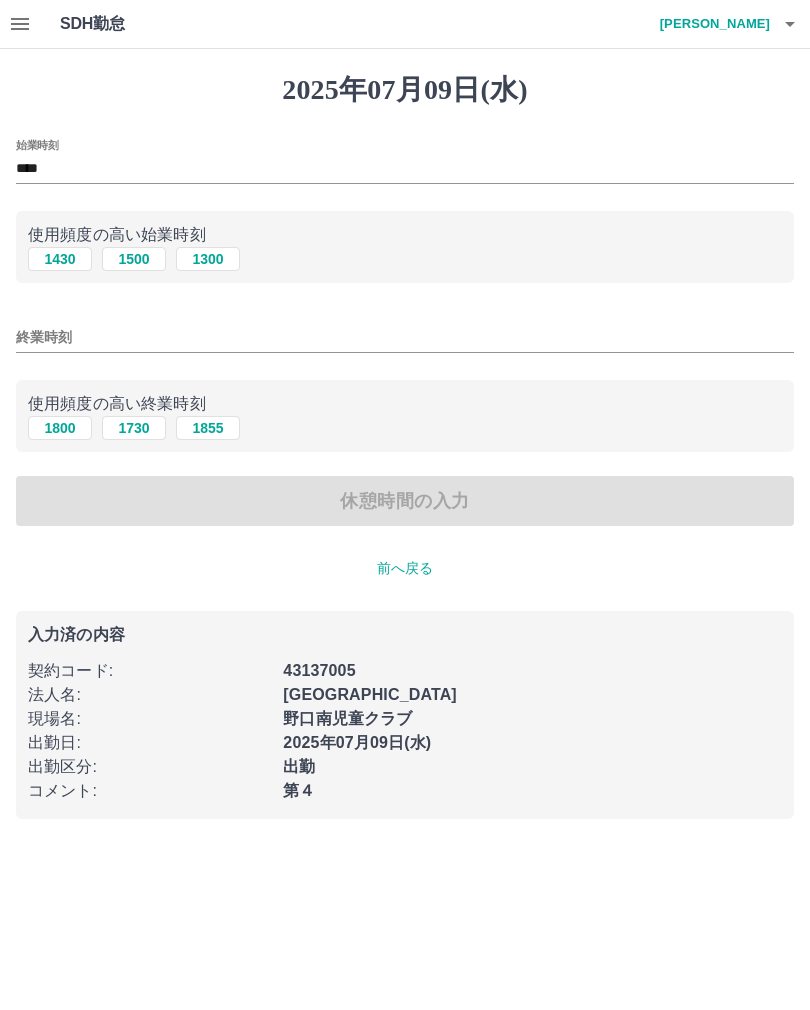click on "終業時刻" at bounding box center [405, 337] 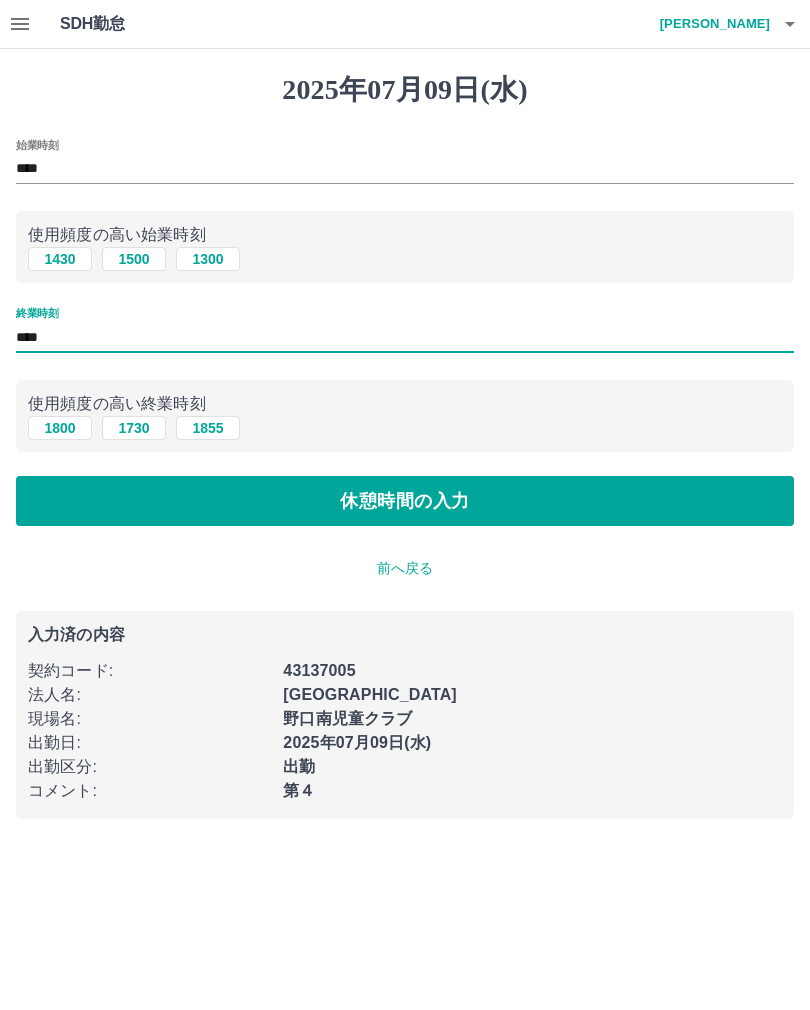 type on "****" 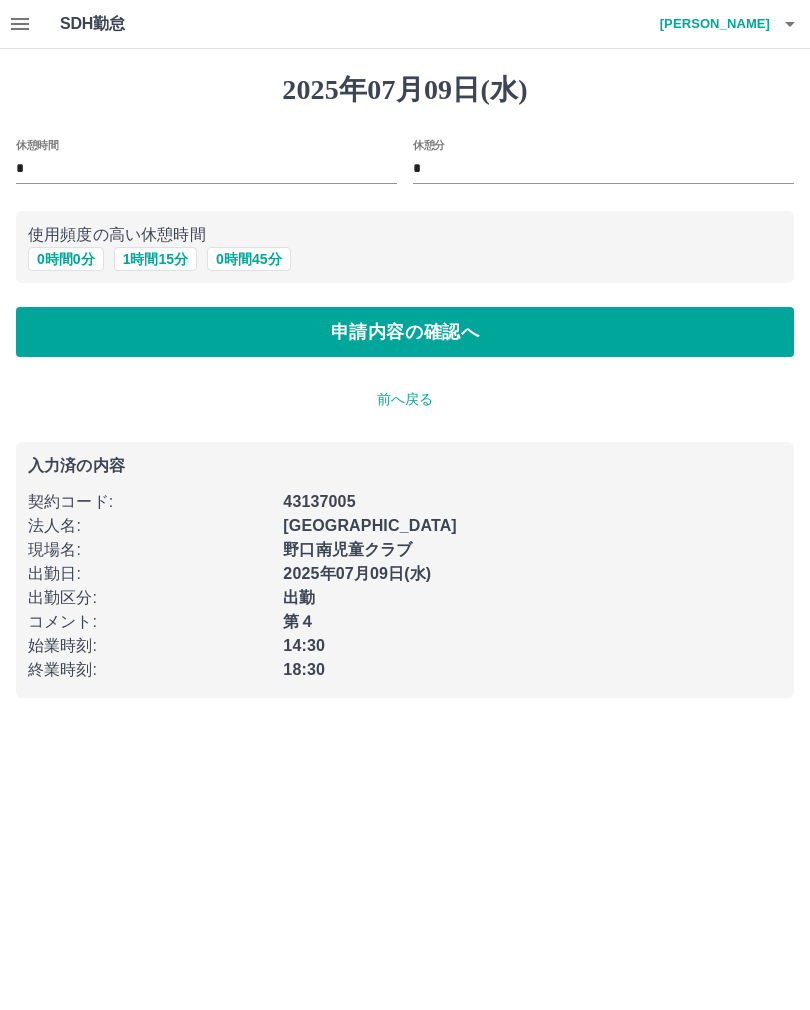 click on "申請内容の確認へ" at bounding box center [405, 332] 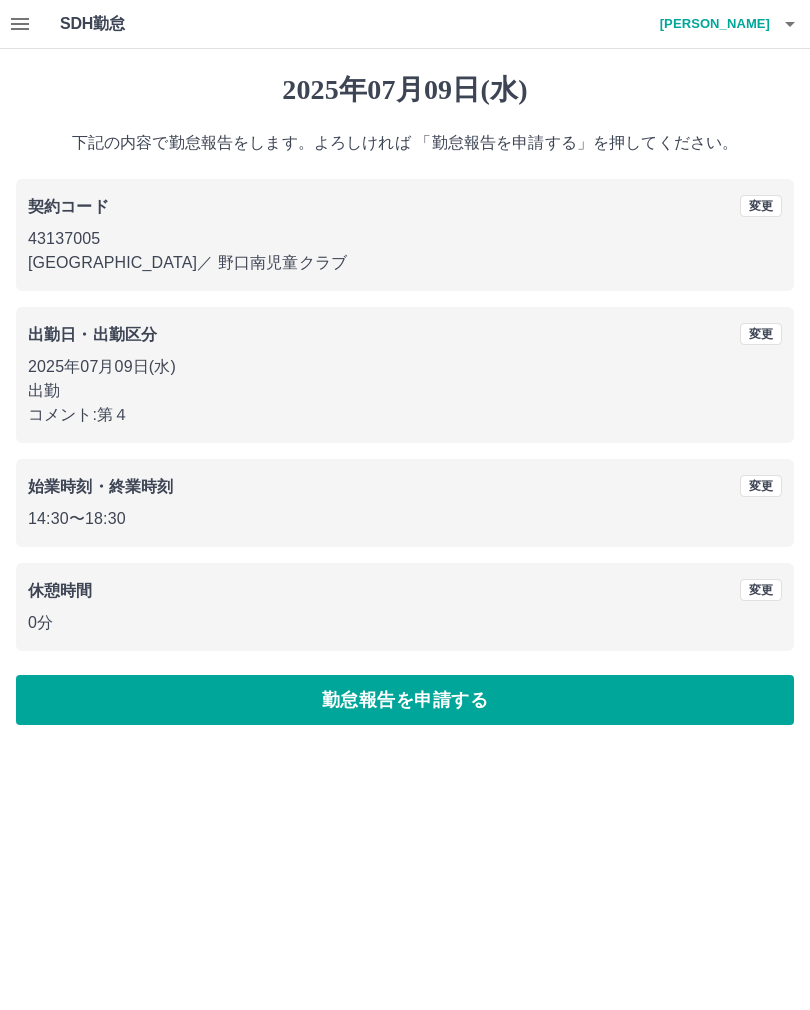 click on "勤怠報告を申請する" at bounding box center (405, 700) 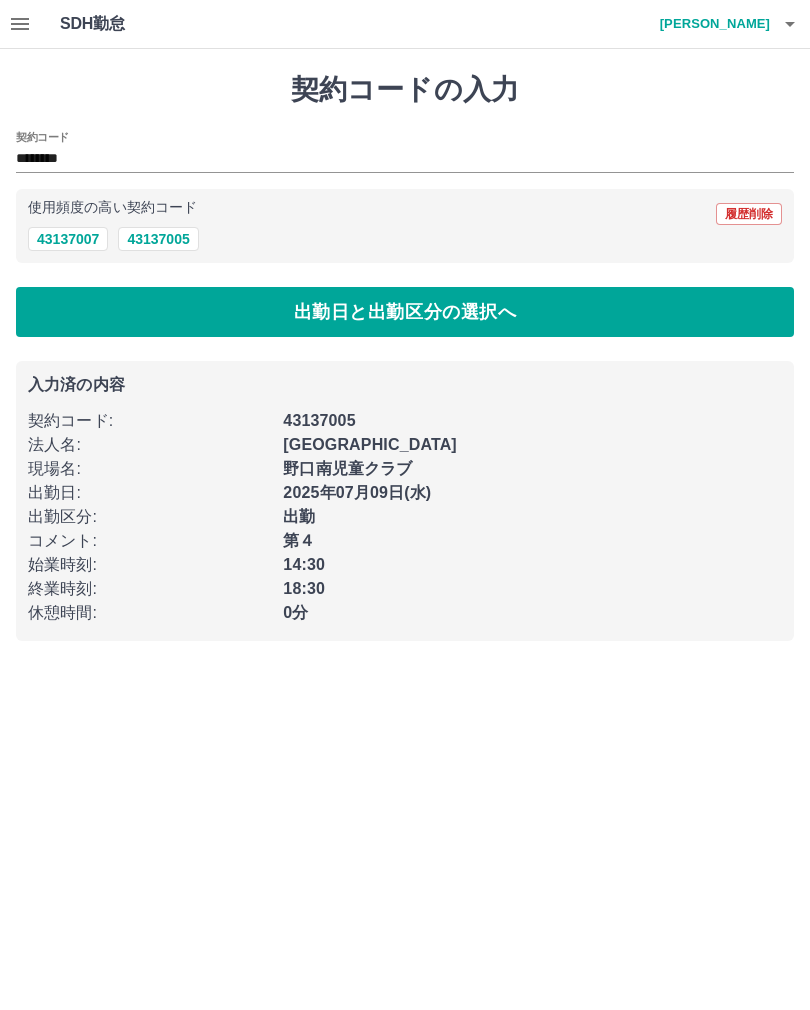 click on "43137005" at bounding box center [158, 239] 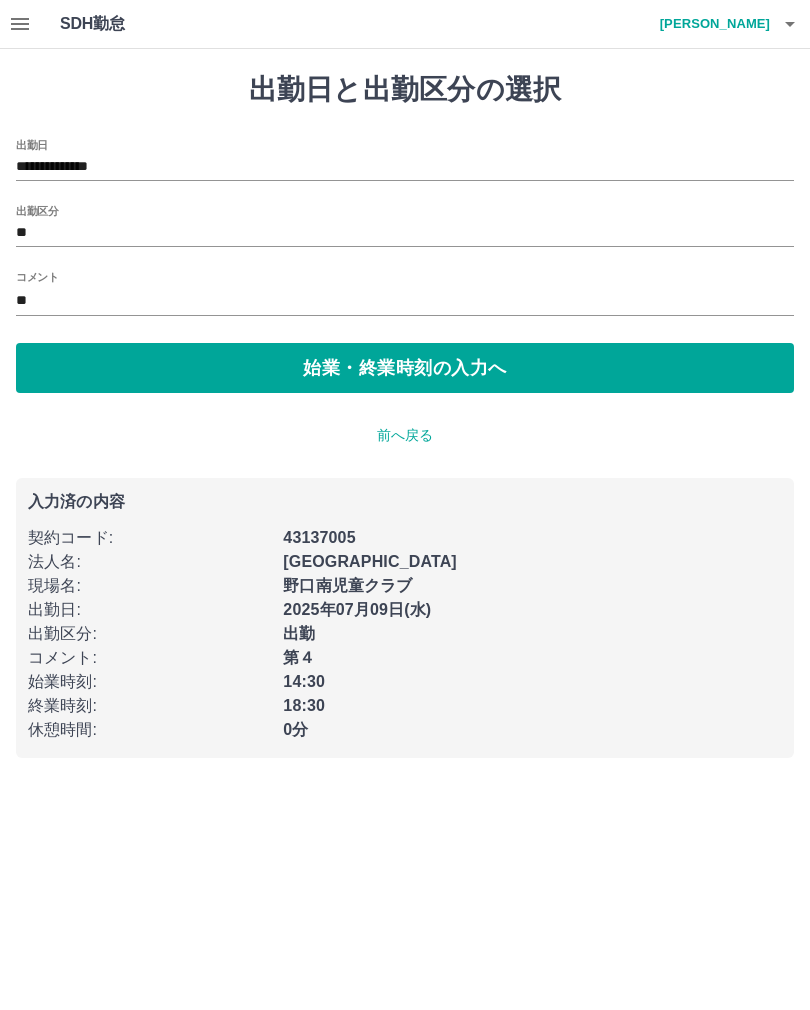 click on "**" at bounding box center [405, 233] 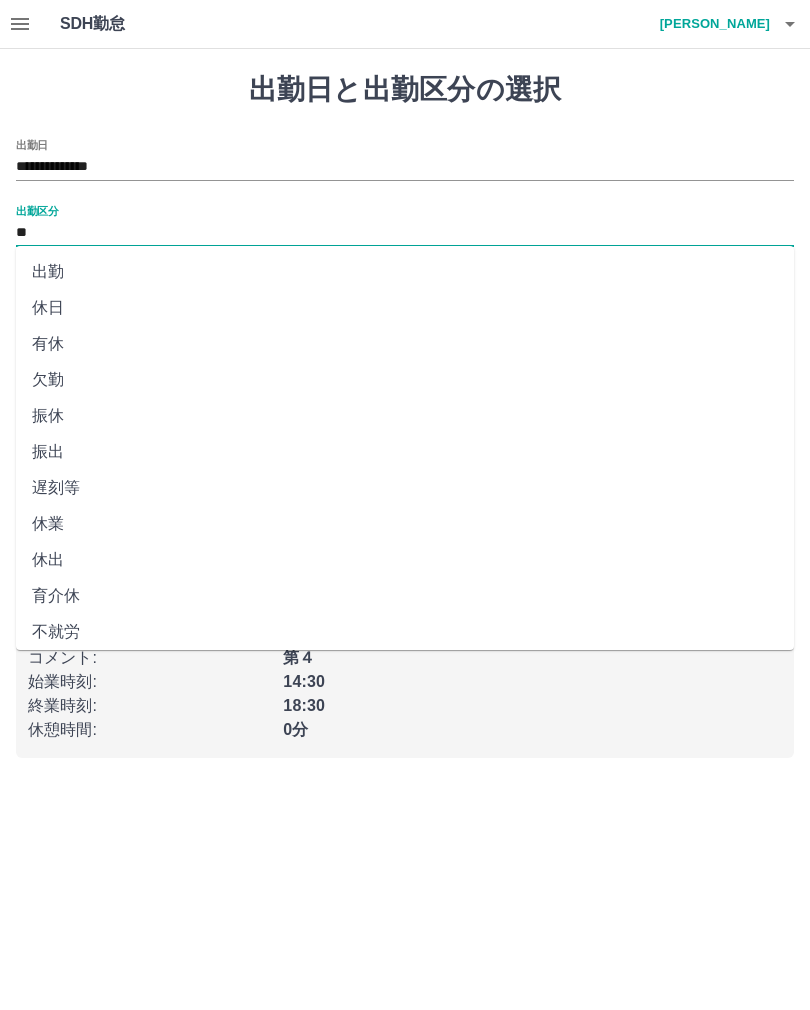 click on "出勤" at bounding box center [405, 272] 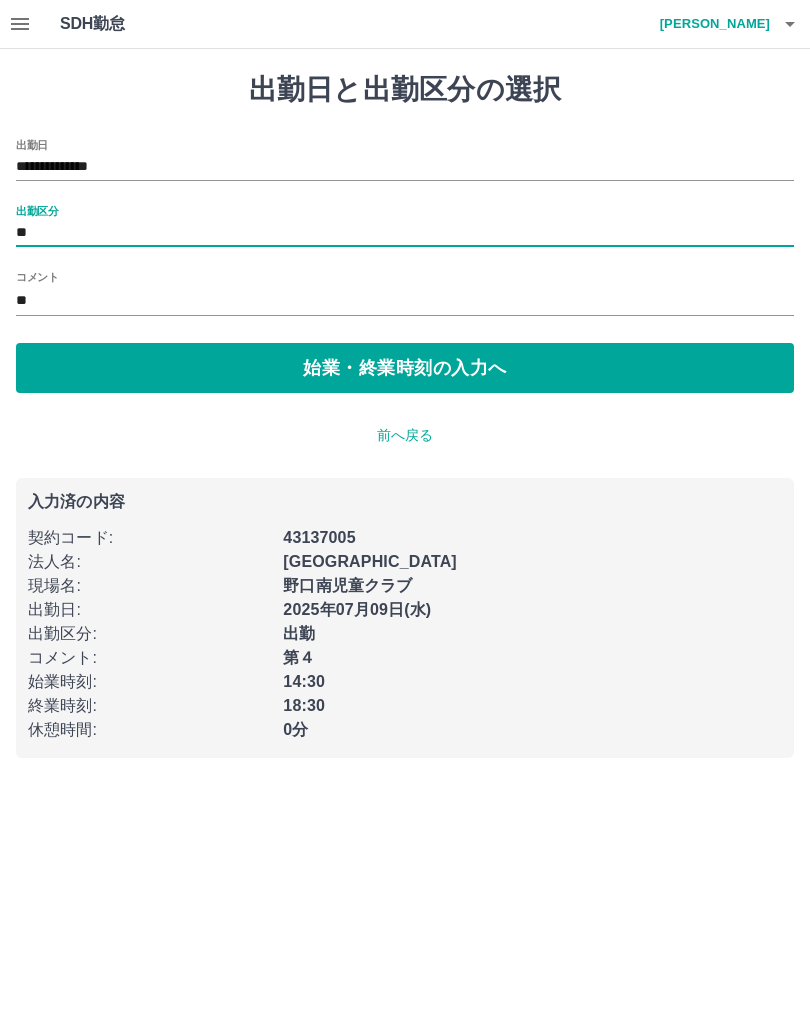 click on "**********" at bounding box center (405, 266) 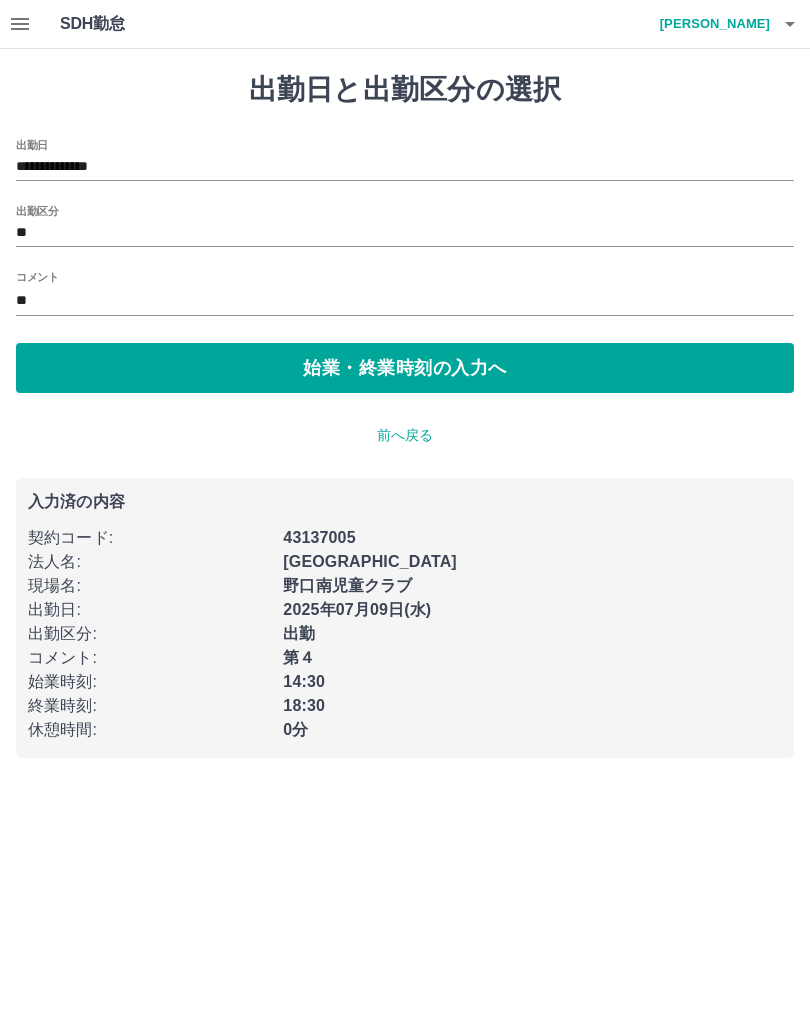 click 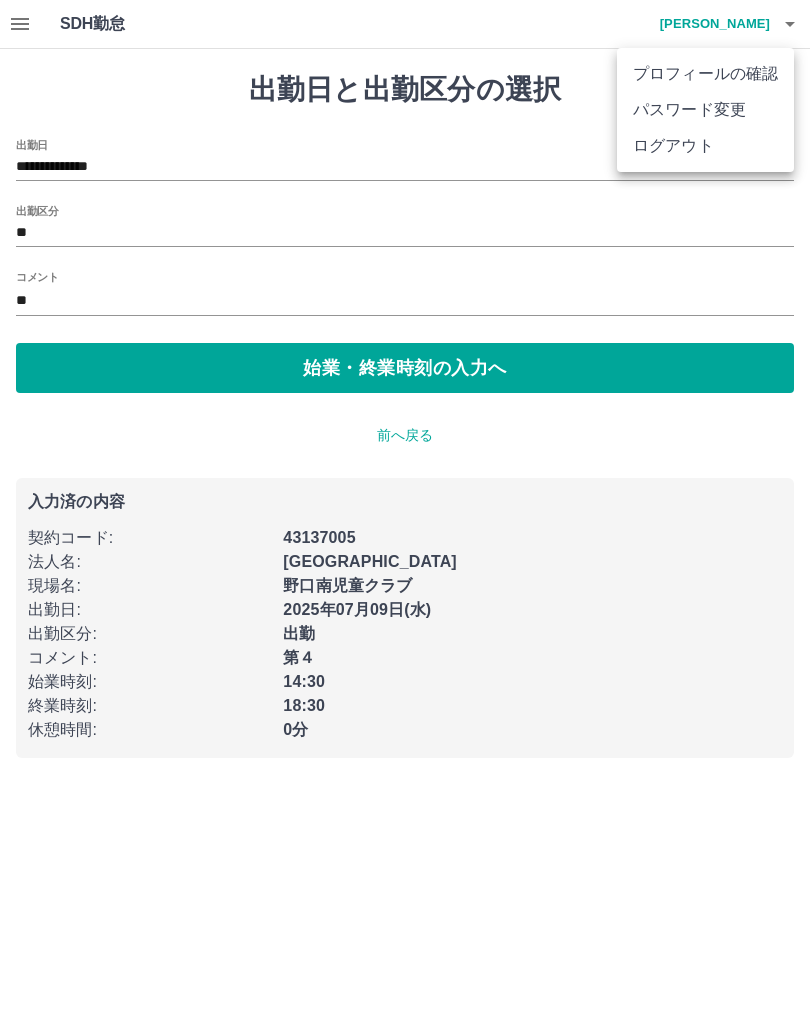 click on "ログアウト" at bounding box center (705, 146) 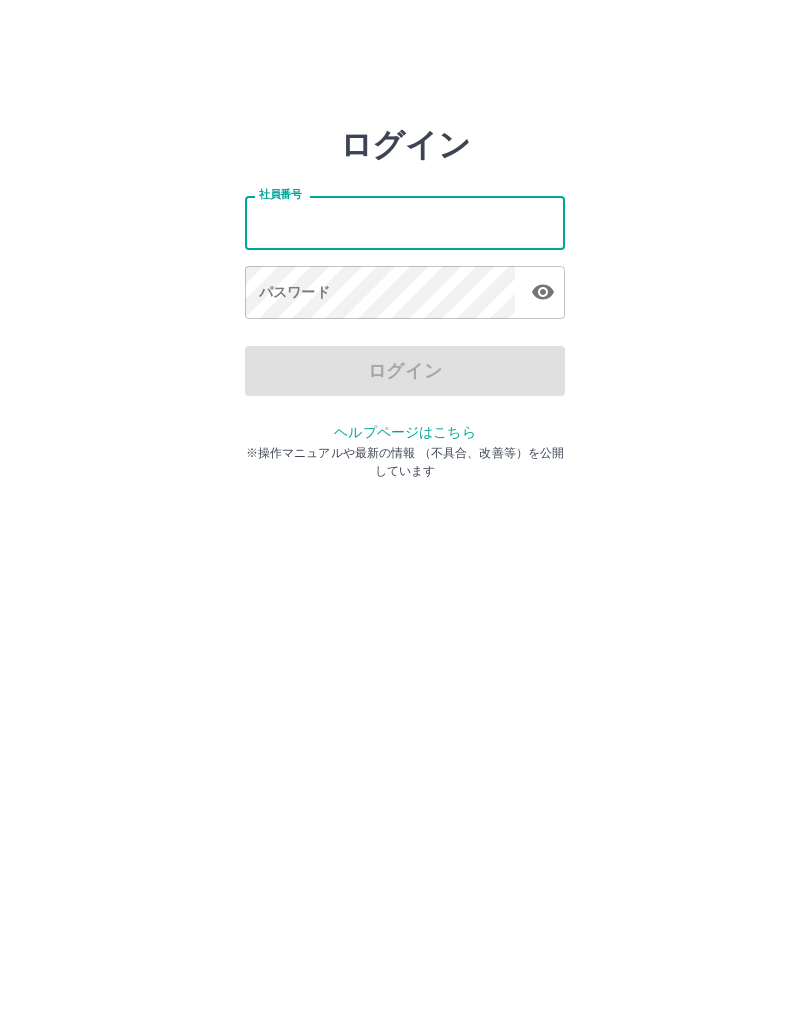 scroll, scrollTop: 0, scrollLeft: 0, axis: both 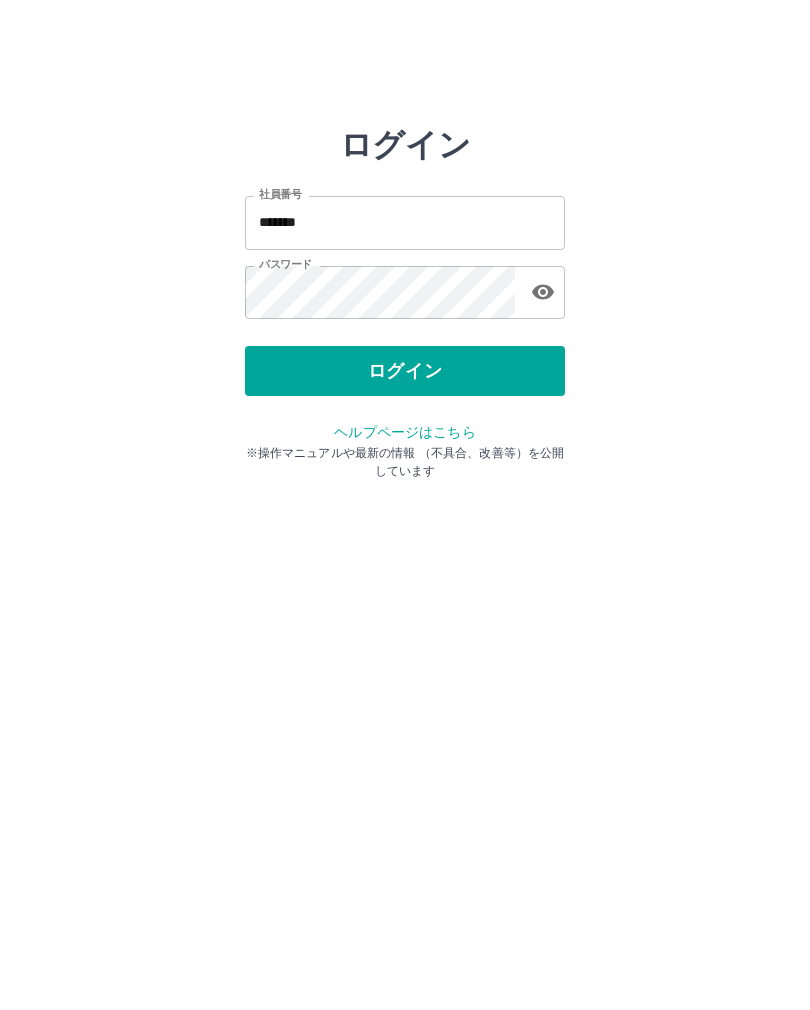 click on "ログイン" at bounding box center (405, 371) 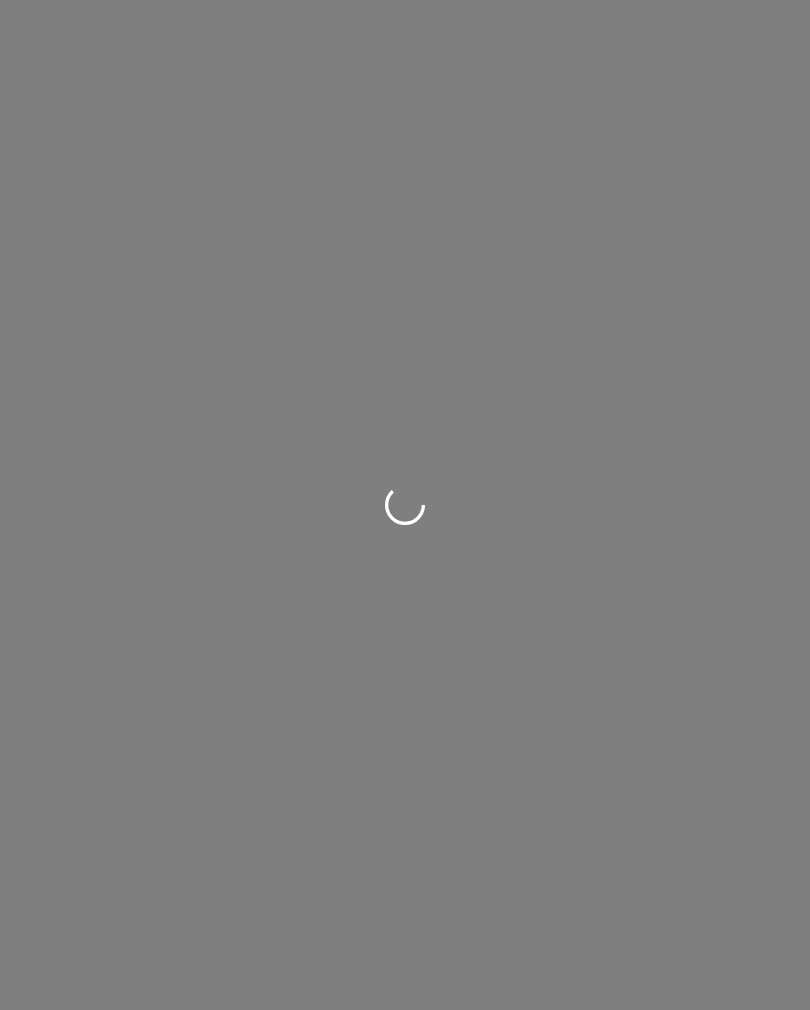 scroll, scrollTop: 0, scrollLeft: 0, axis: both 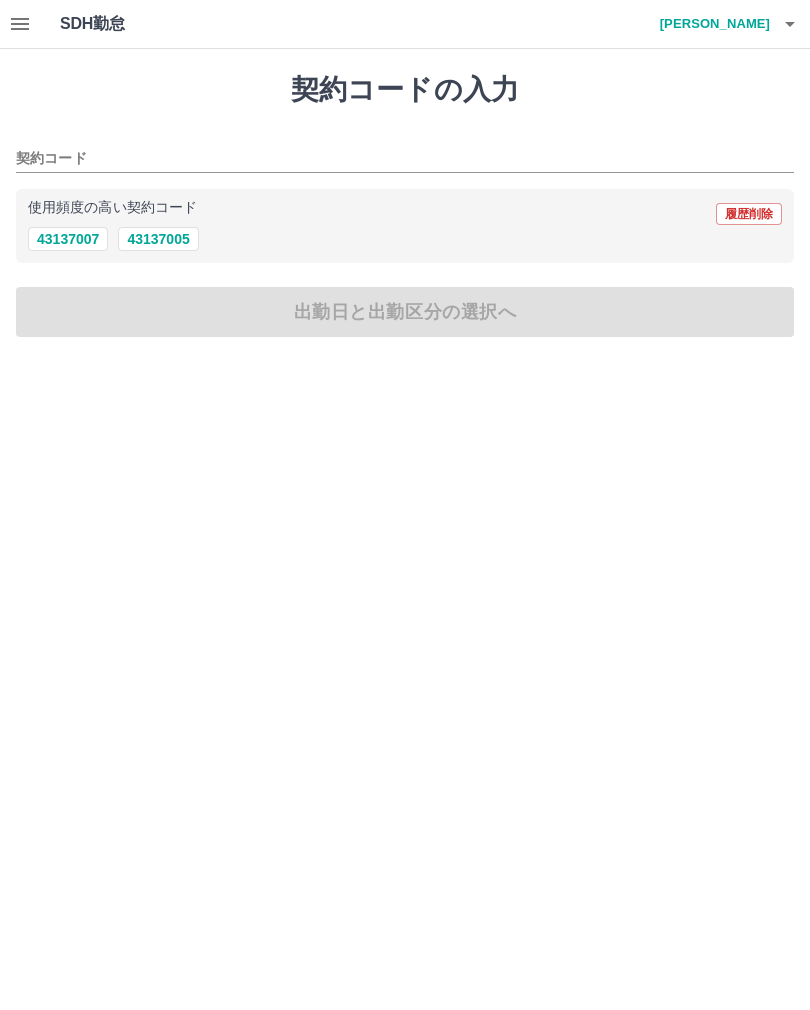 click on "43137005" at bounding box center [158, 239] 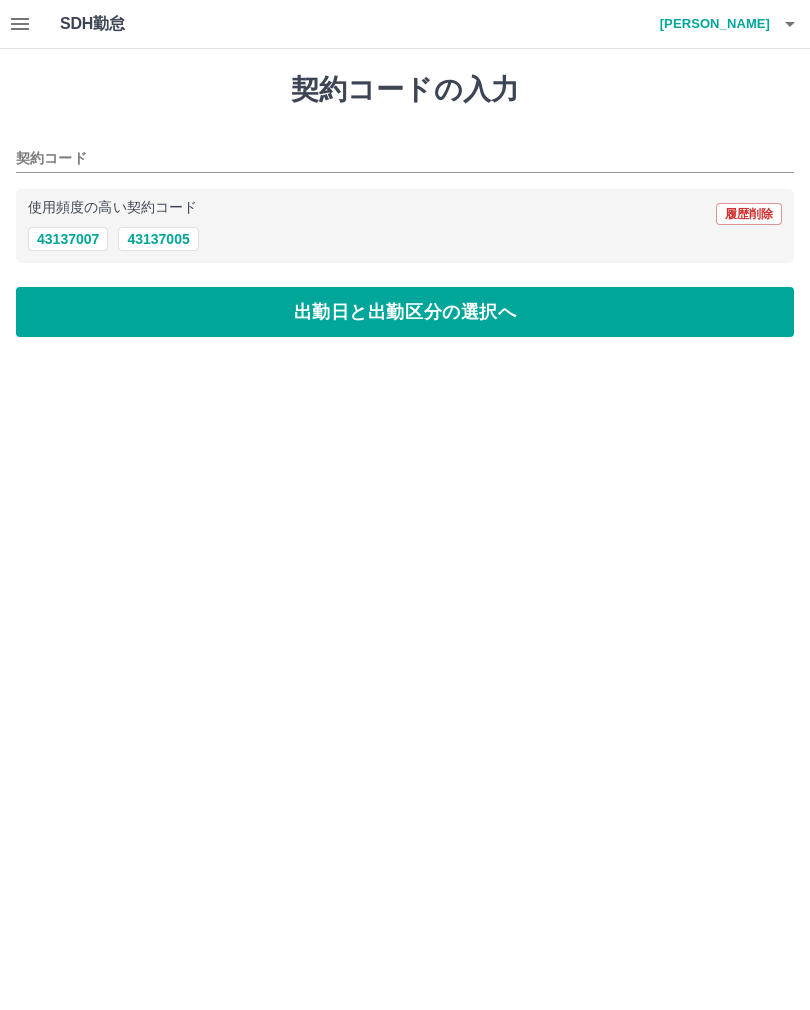 type on "********" 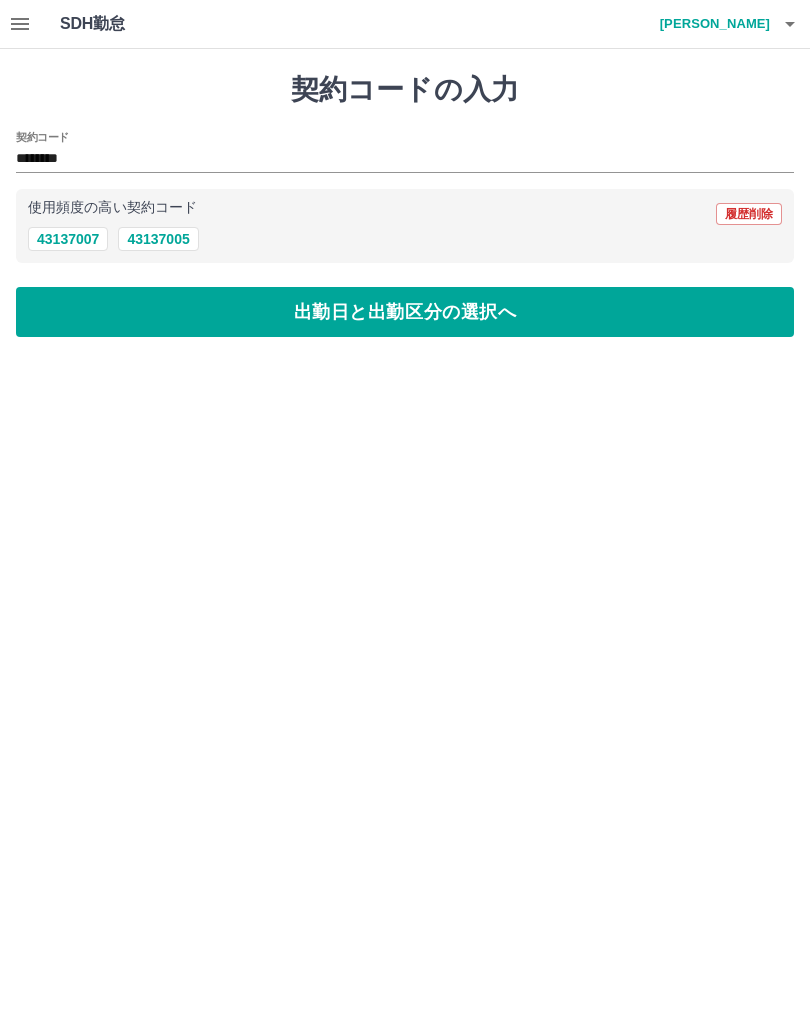 click on "出勤日と出勤区分の選択へ" at bounding box center (405, 312) 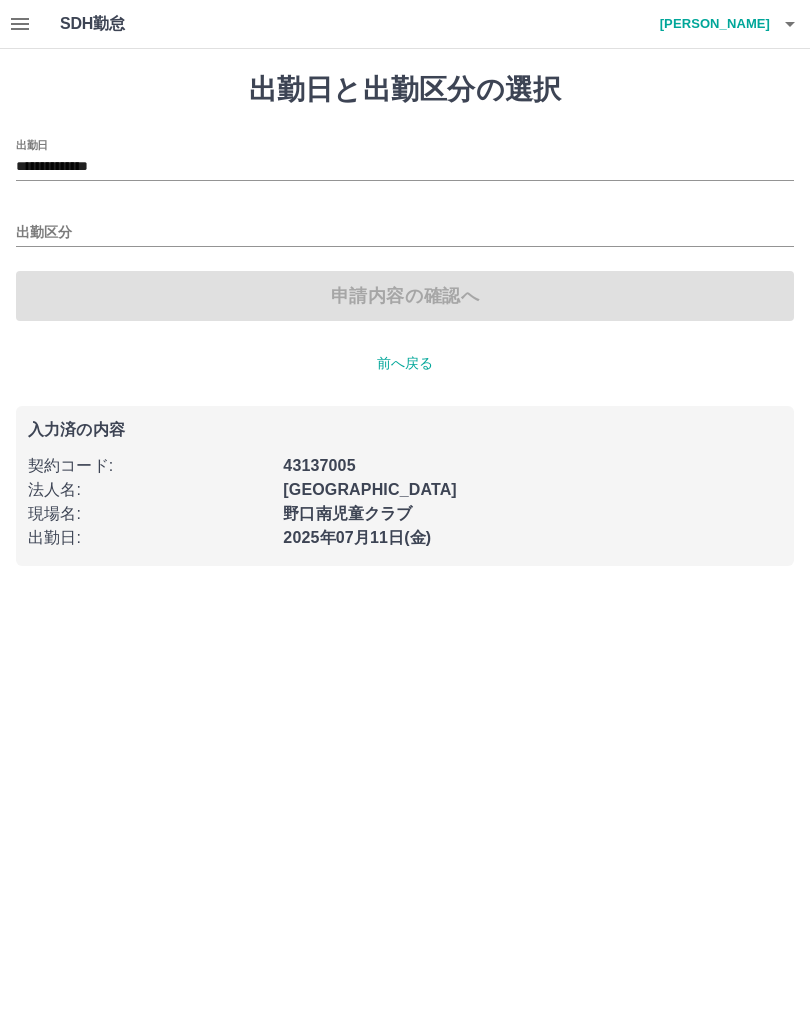 click on "出勤区分" at bounding box center [405, 233] 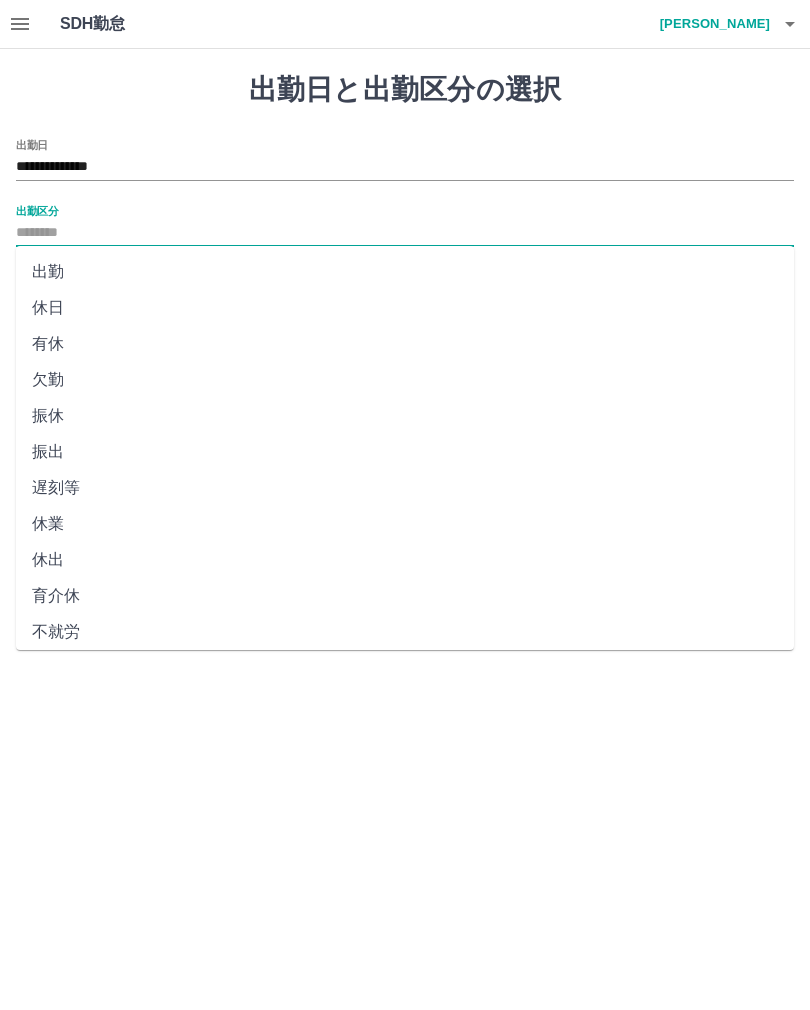 click on "出勤" at bounding box center (405, 272) 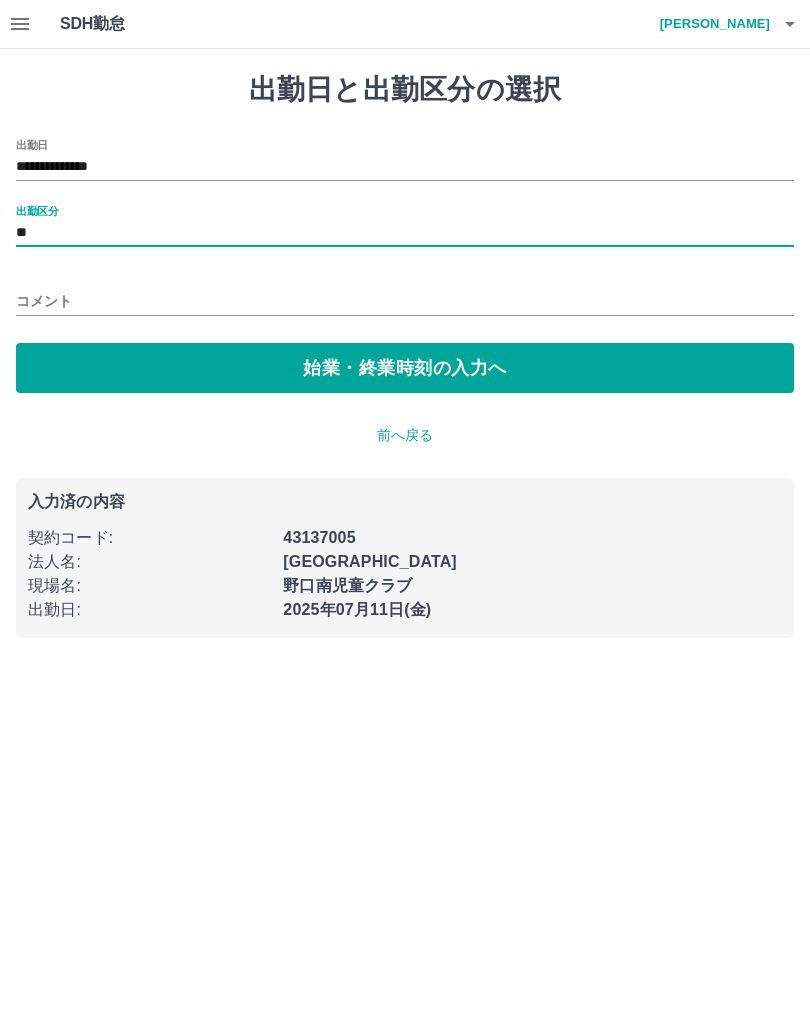 click on "コメント" at bounding box center [405, 301] 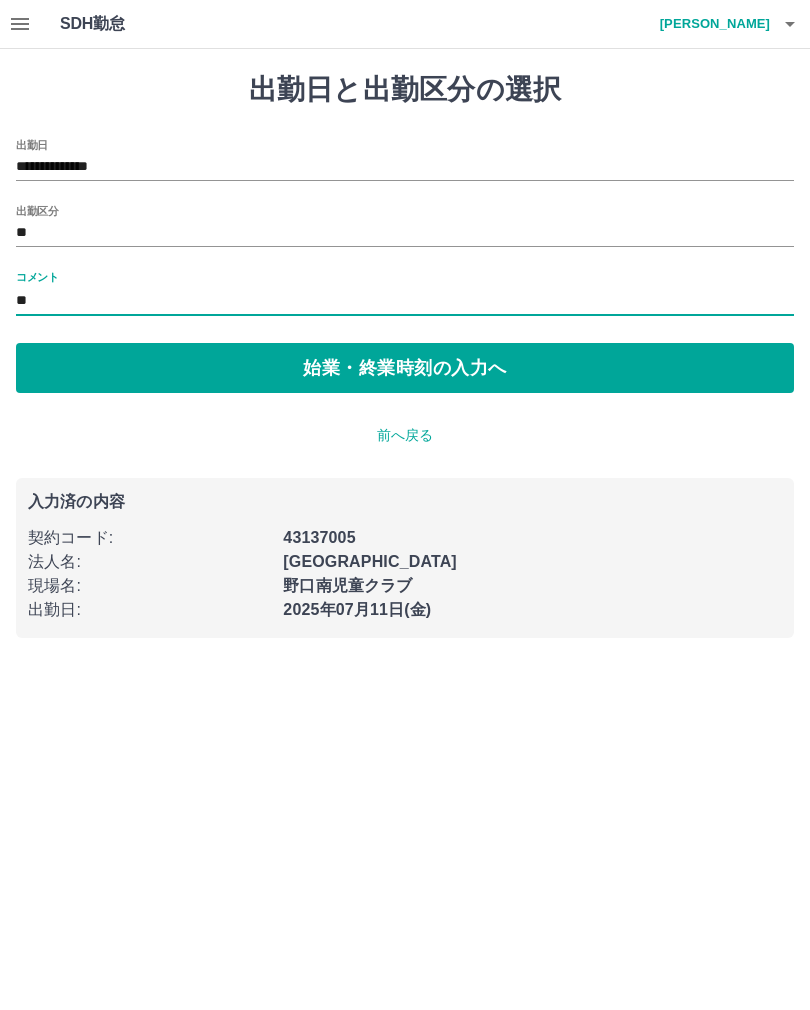 type on "**" 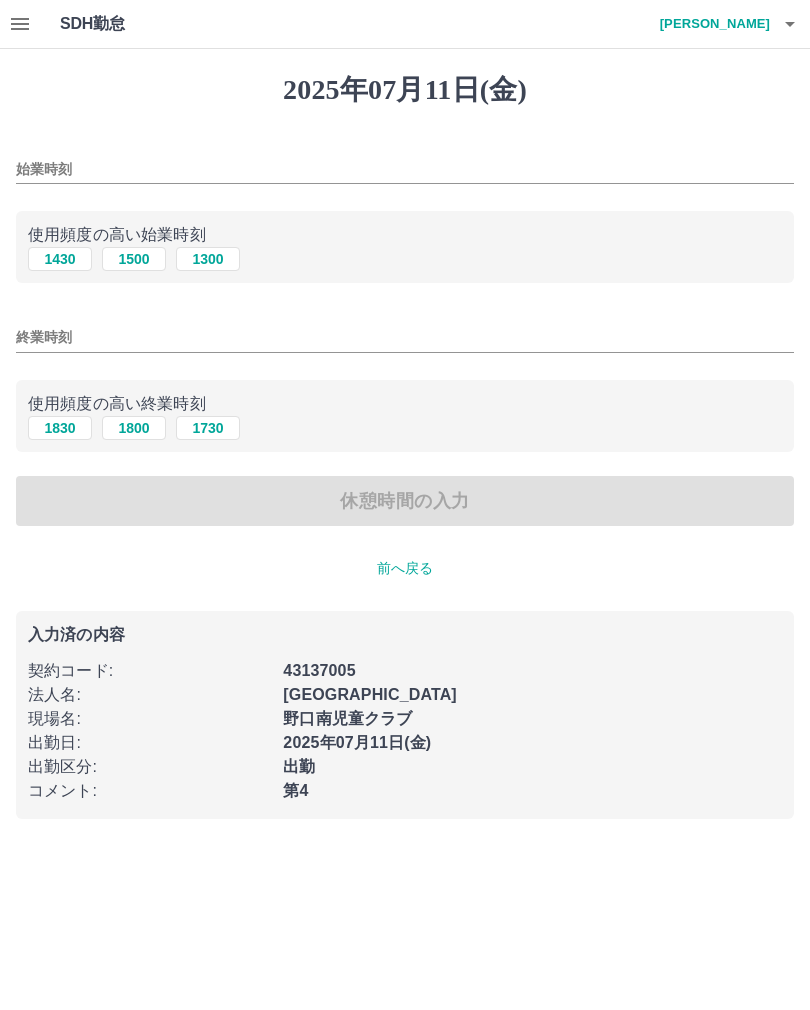 click on "1430" at bounding box center (60, 259) 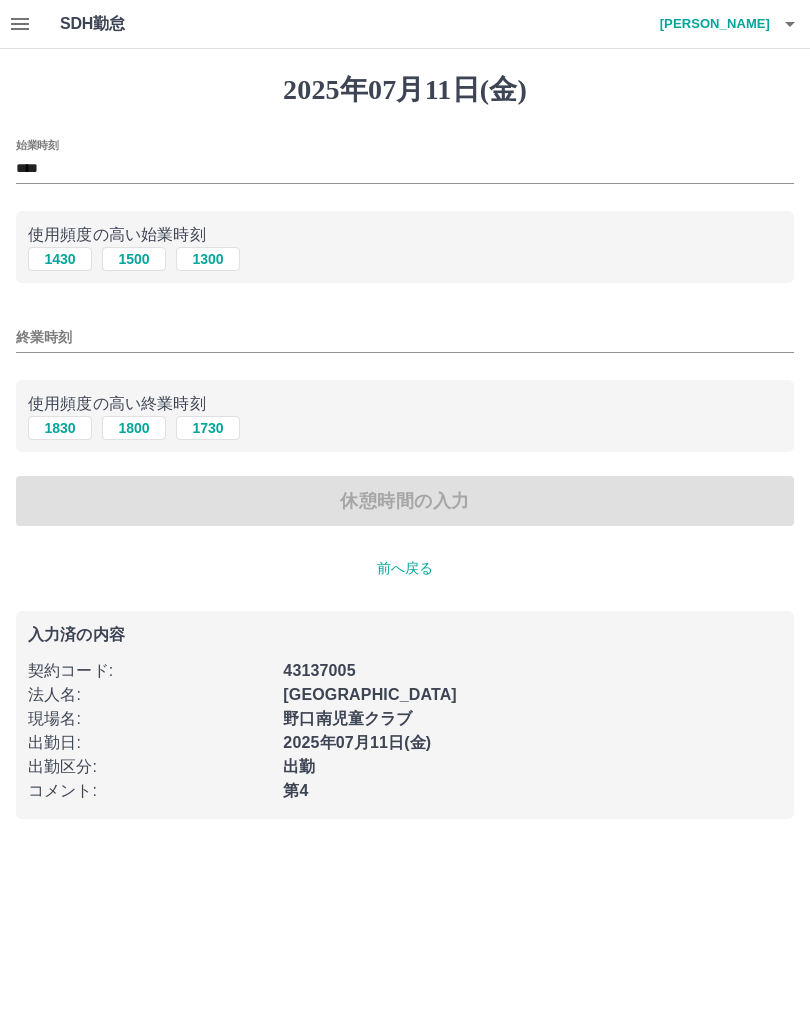 click on "1830" at bounding box center [60, 428] 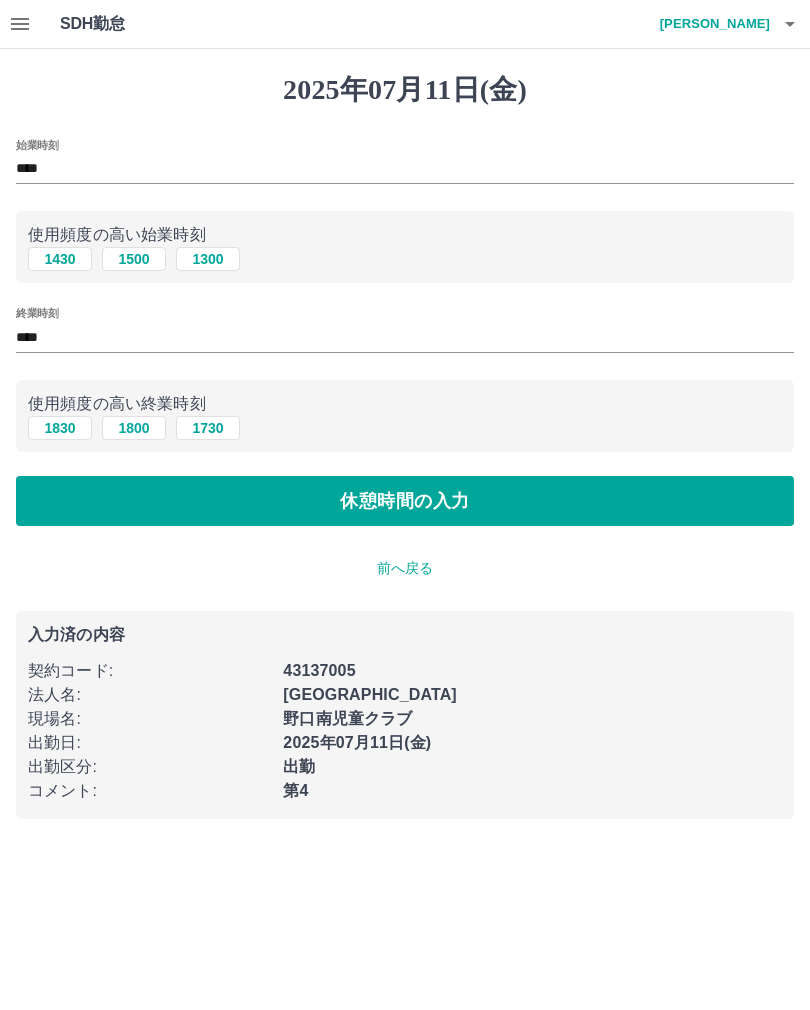 click on "休憩時間の入力" at bounding box center (405, 501) 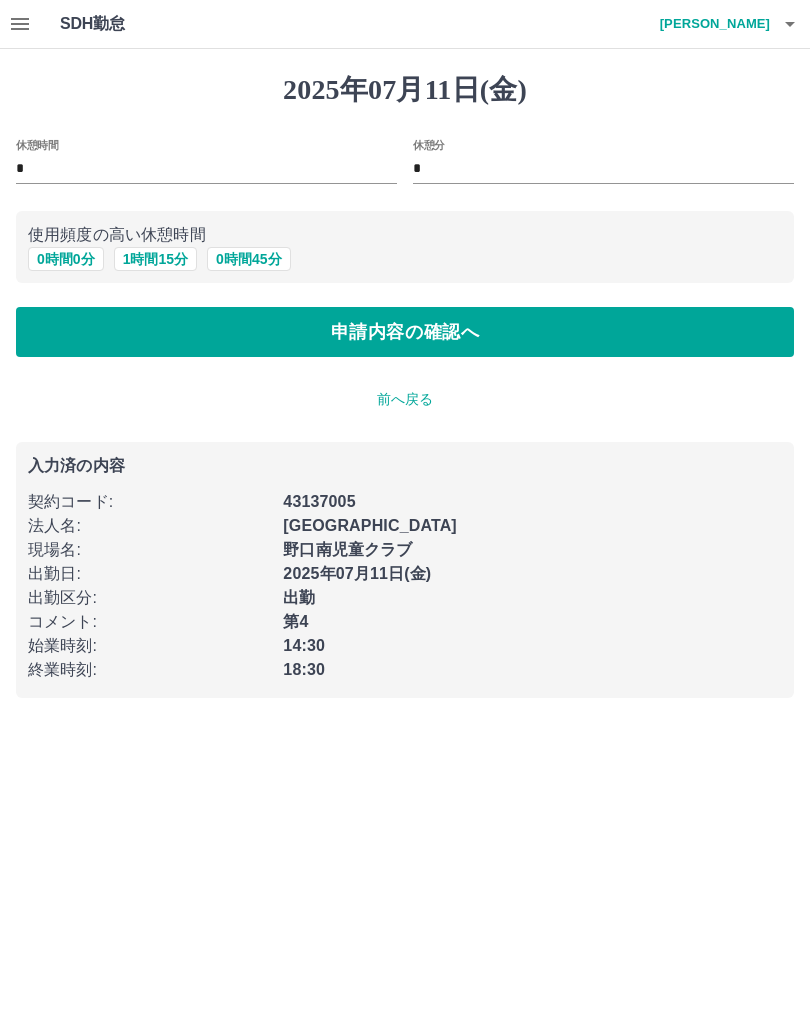 click on "申請内容の確認へ" at bounding box center [405, 332] 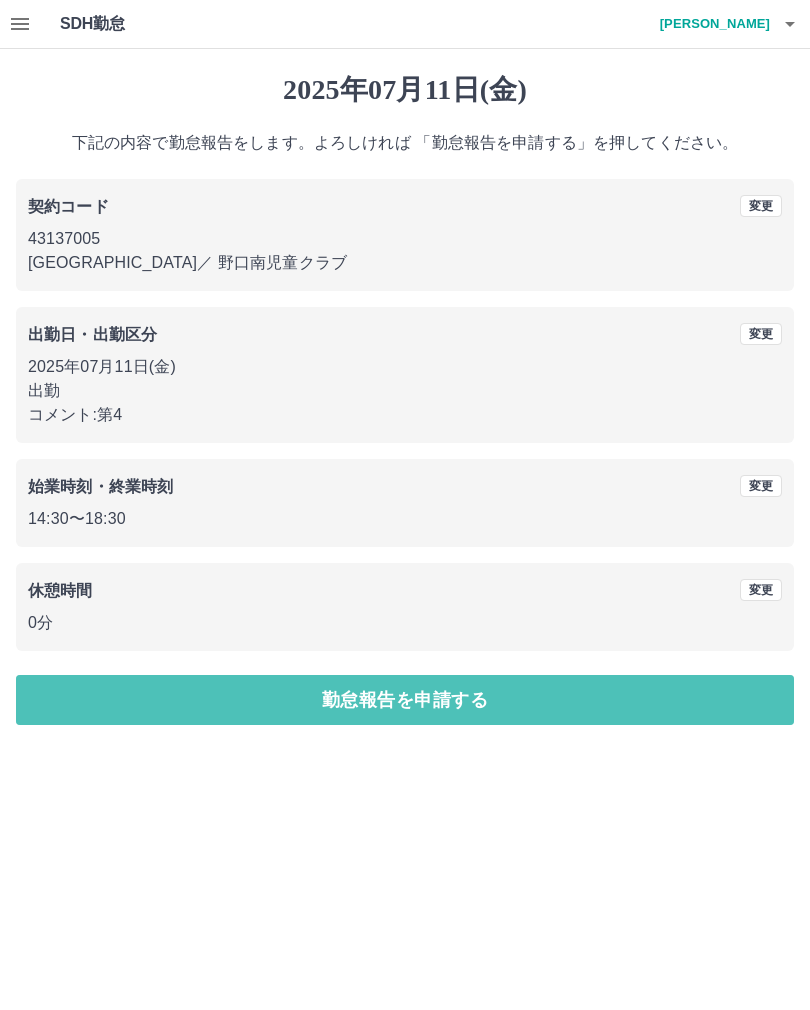 click on "勤怠報告を申請する" at bounding box center (405, 700) 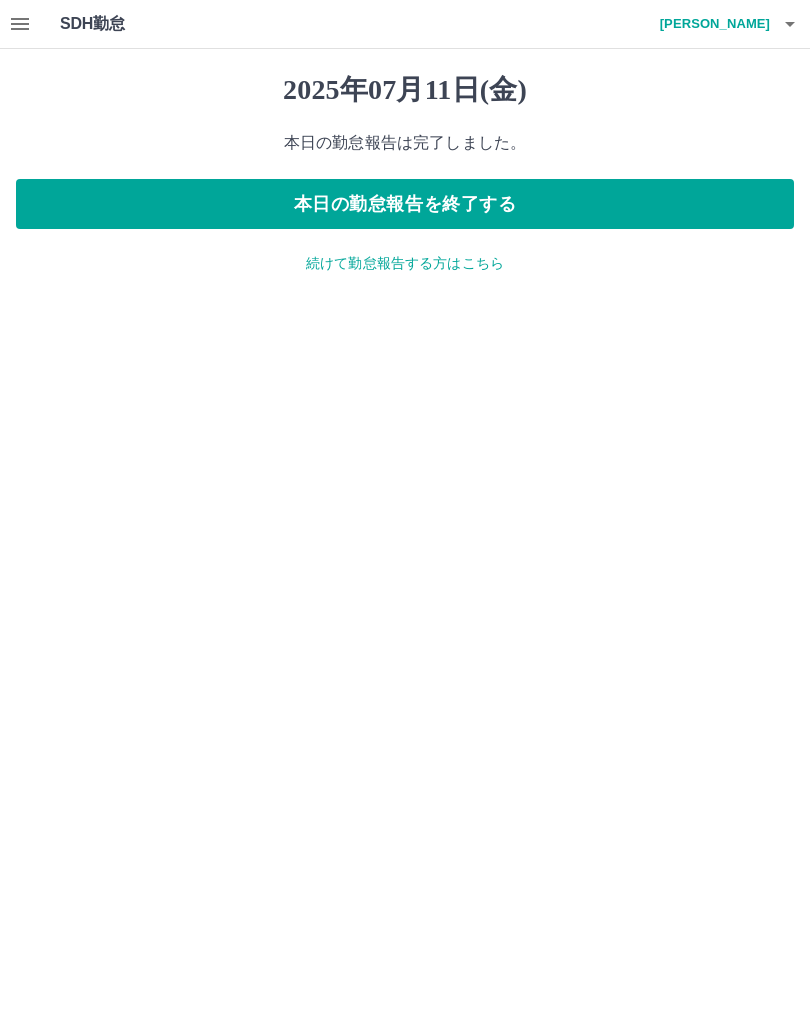 click on "本日の勤怠報告を終了する" at bounding box center (405, 204) 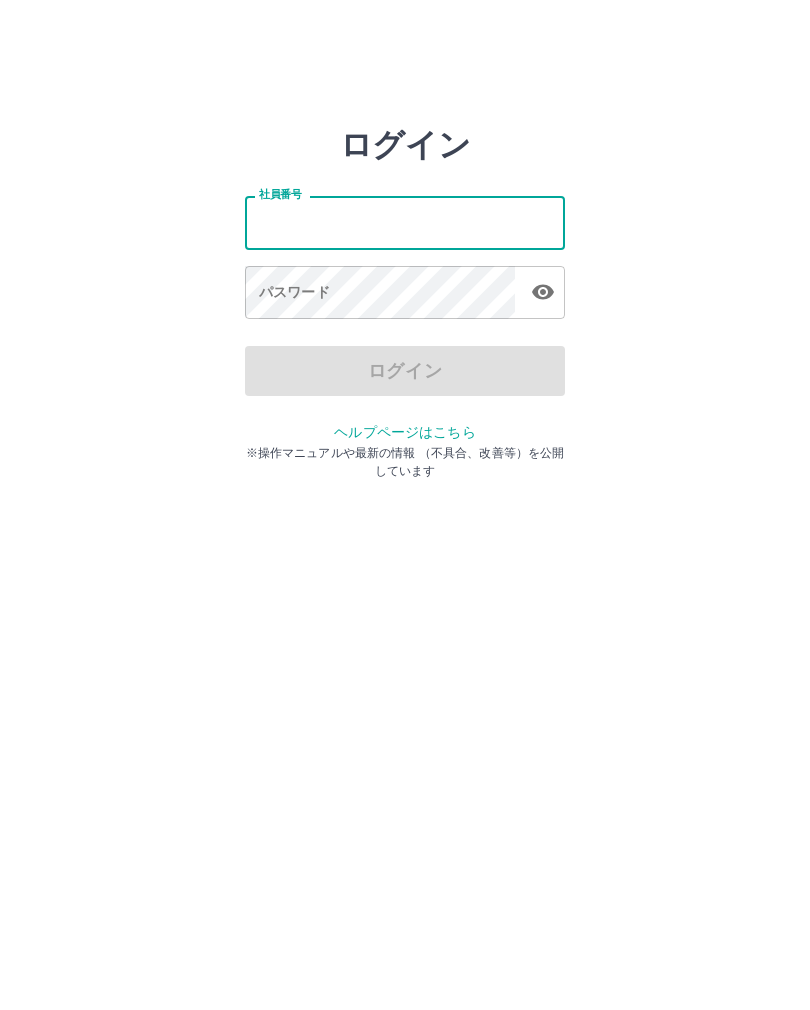 scroll, scrollTop: 0, scrollLeft: 0, axis: both 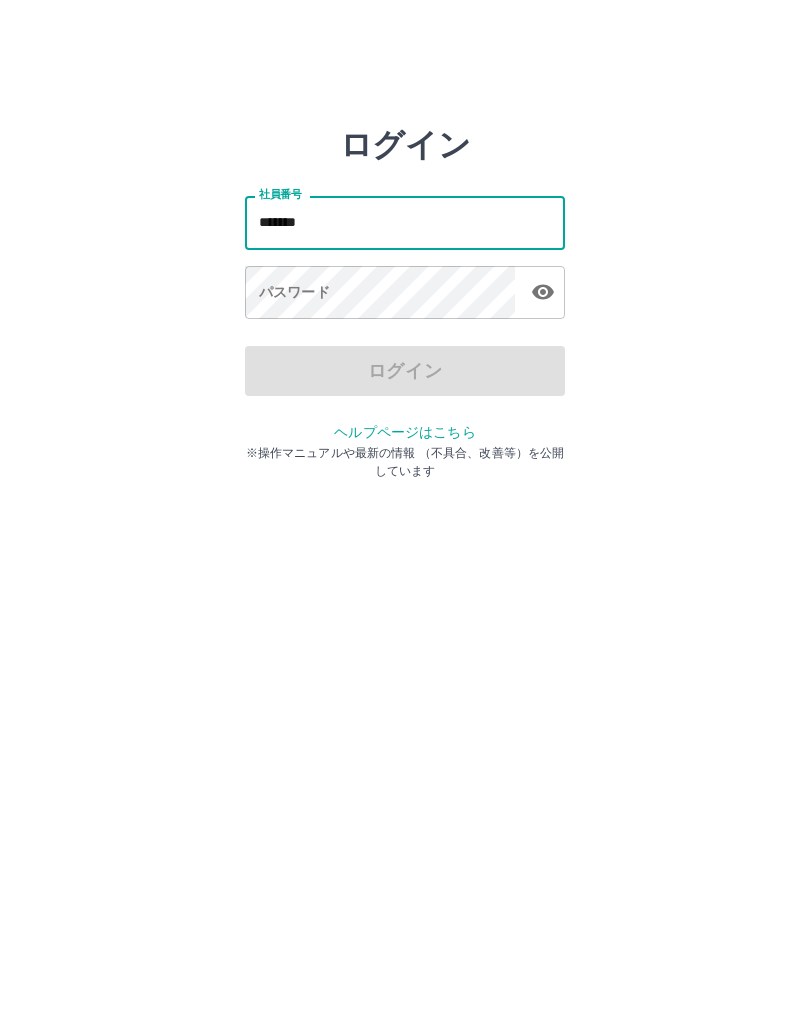 type on "*******" 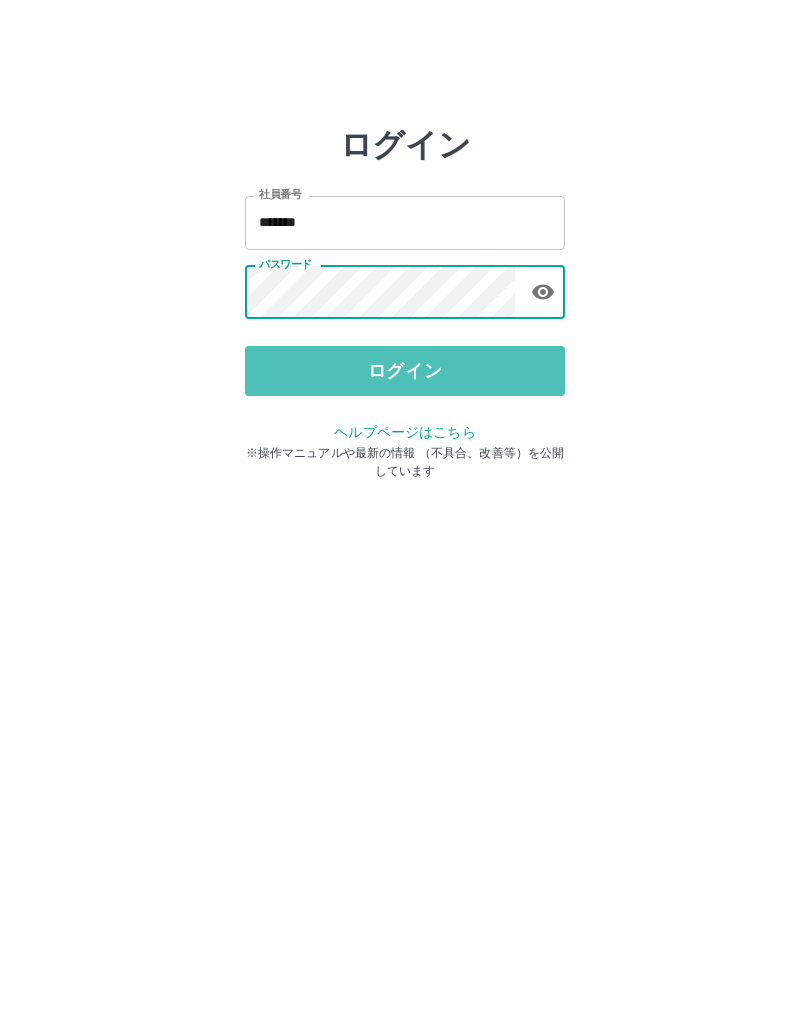 click on "ログイン" at bounding box center [405, 371] 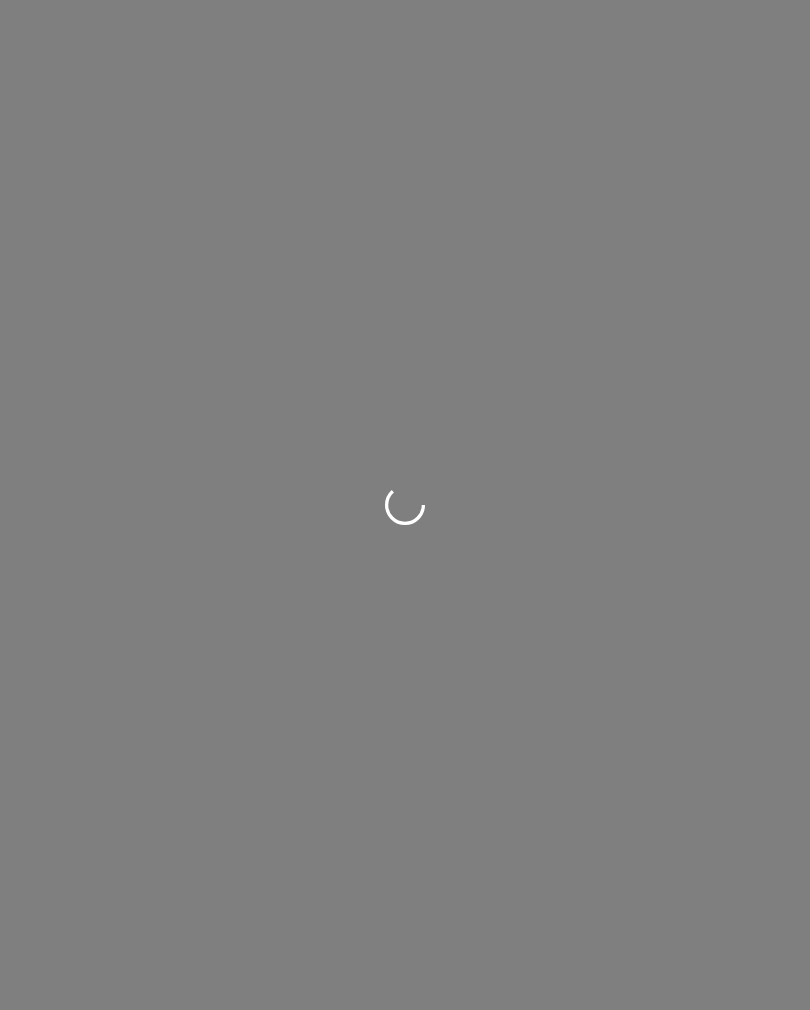 scroll, scrollTop: 0, scrollLeft: 0, axis: both 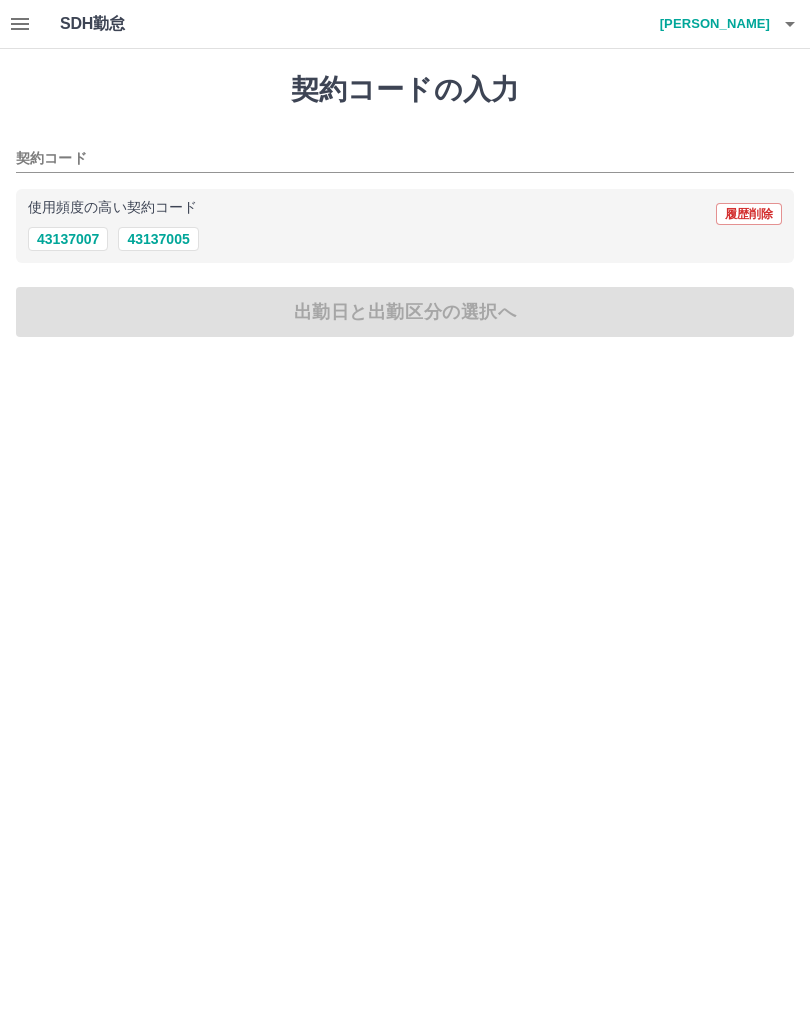 click on "43137005" at bounding box center (158, 239) 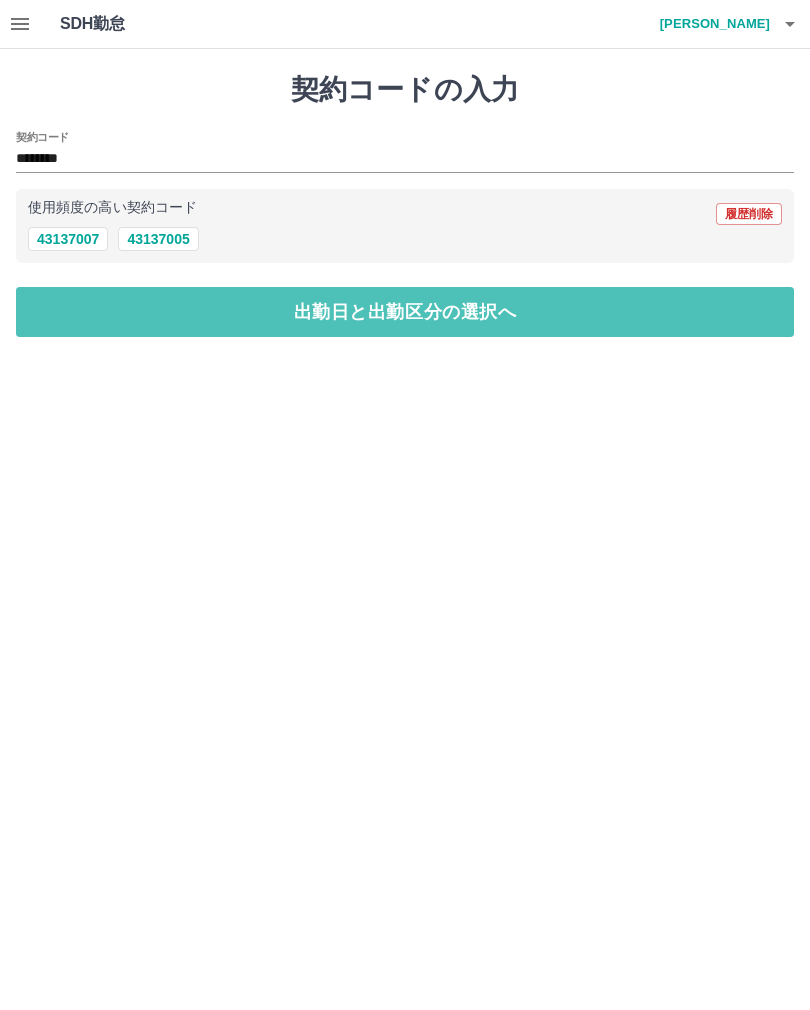 click on "出勤日と出勤区分の選択へ" at bounding box center (405, 312) 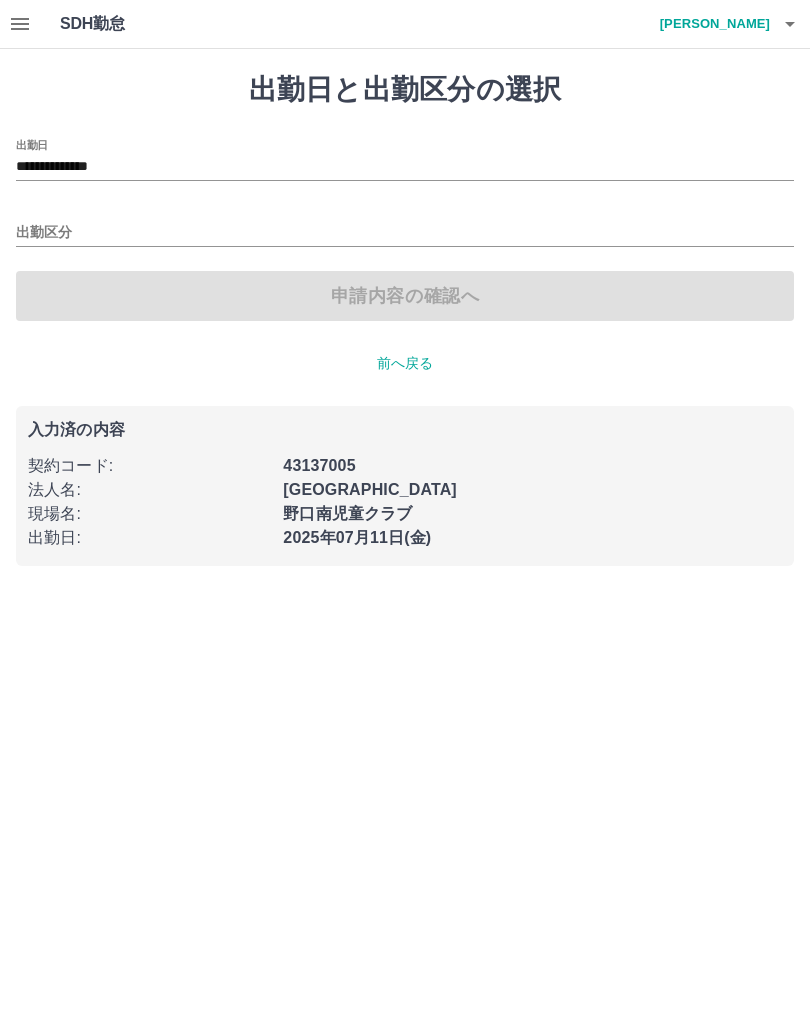 click on "出勤区分" at bounding box center (405, 233) 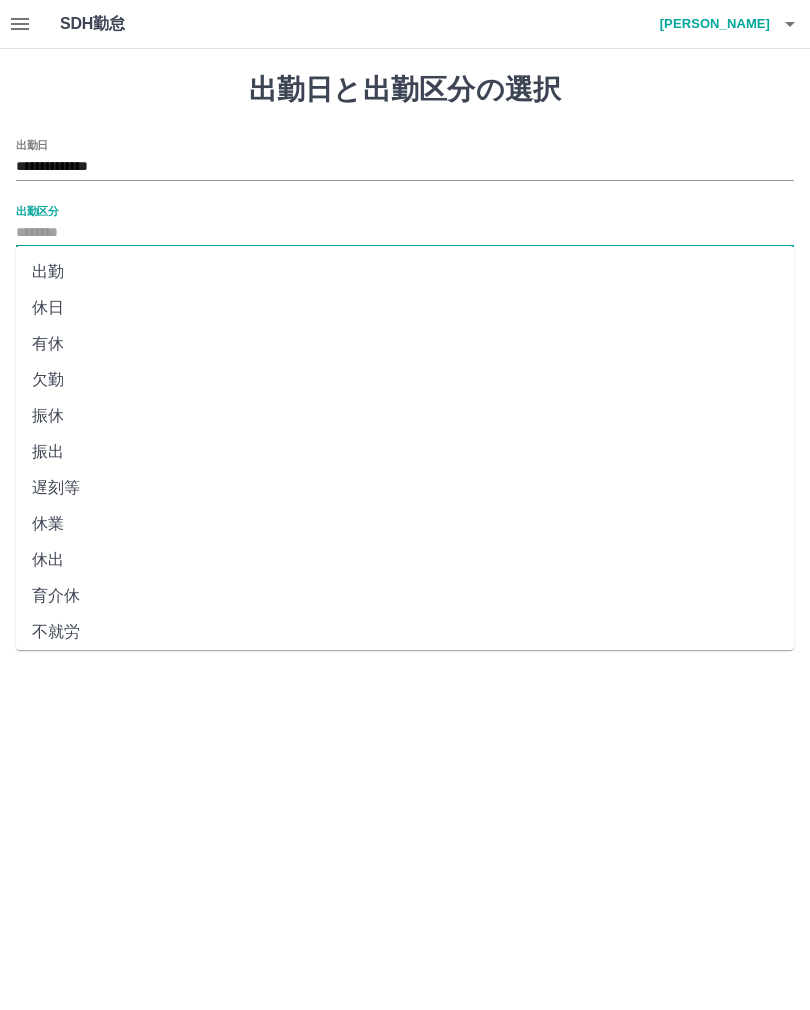 click on "出勤" at bounding box center [405, 272] 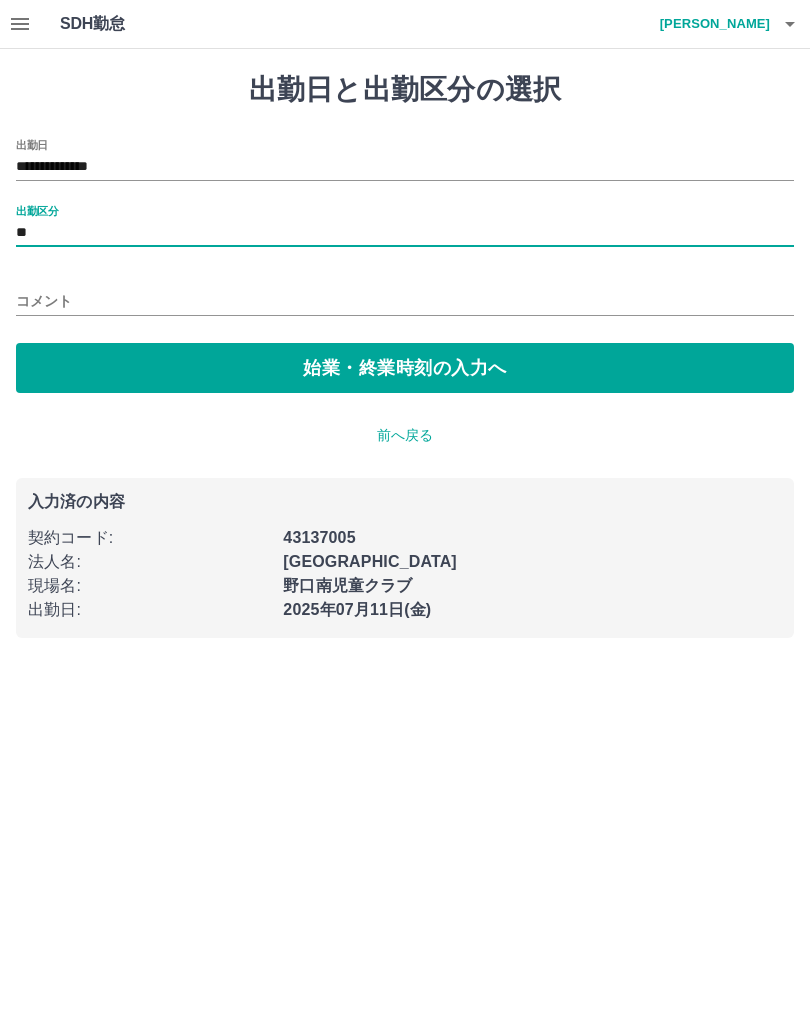 click on "始業・終業時刻の入力へ" at bounding box center [405, 368] 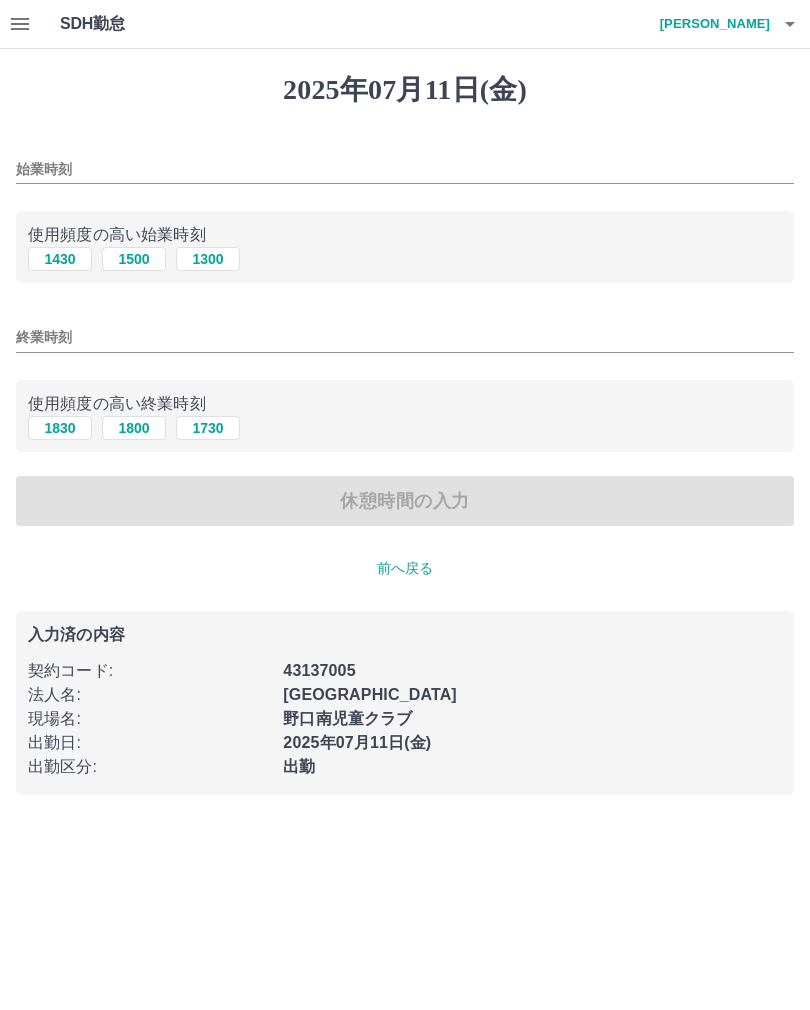 click on "1300" at bounding box center (208, 259) 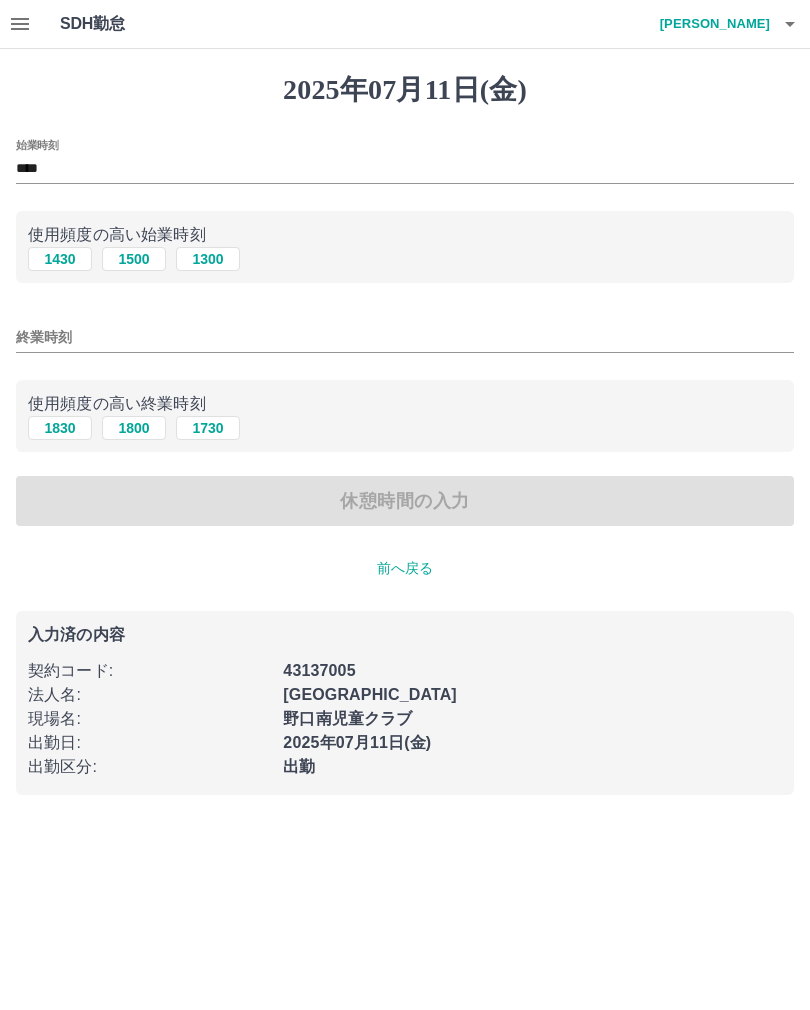 click on "終業時刻" at bounding box center [405, 337] 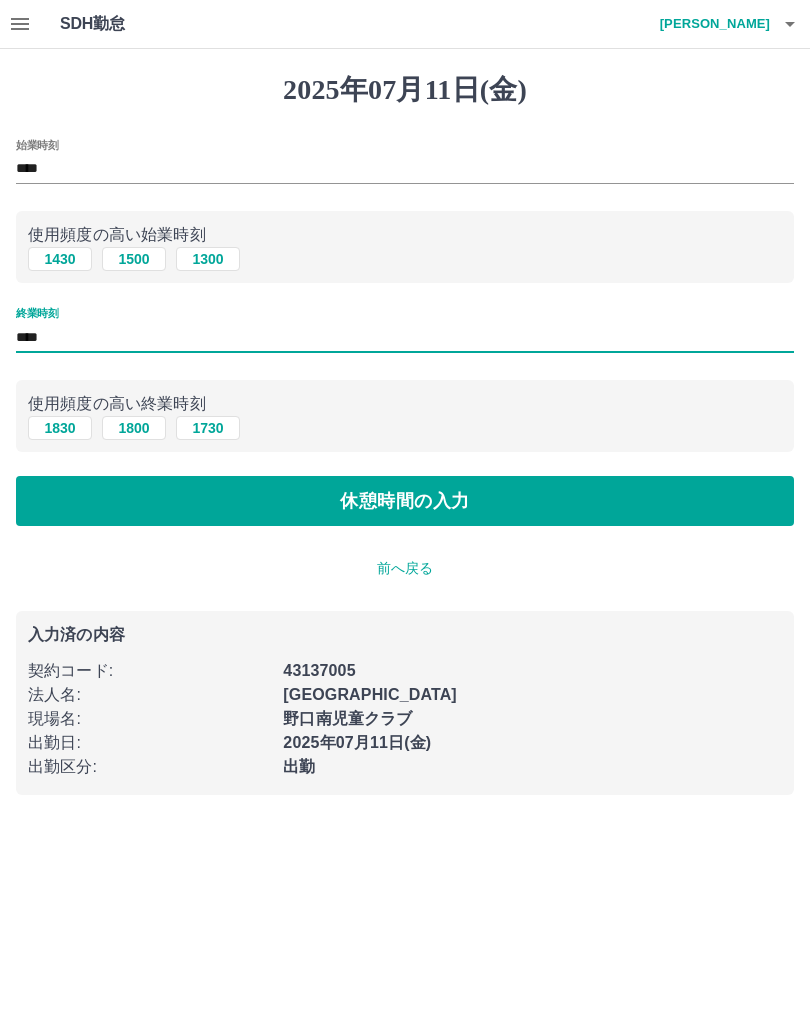 type on "****" 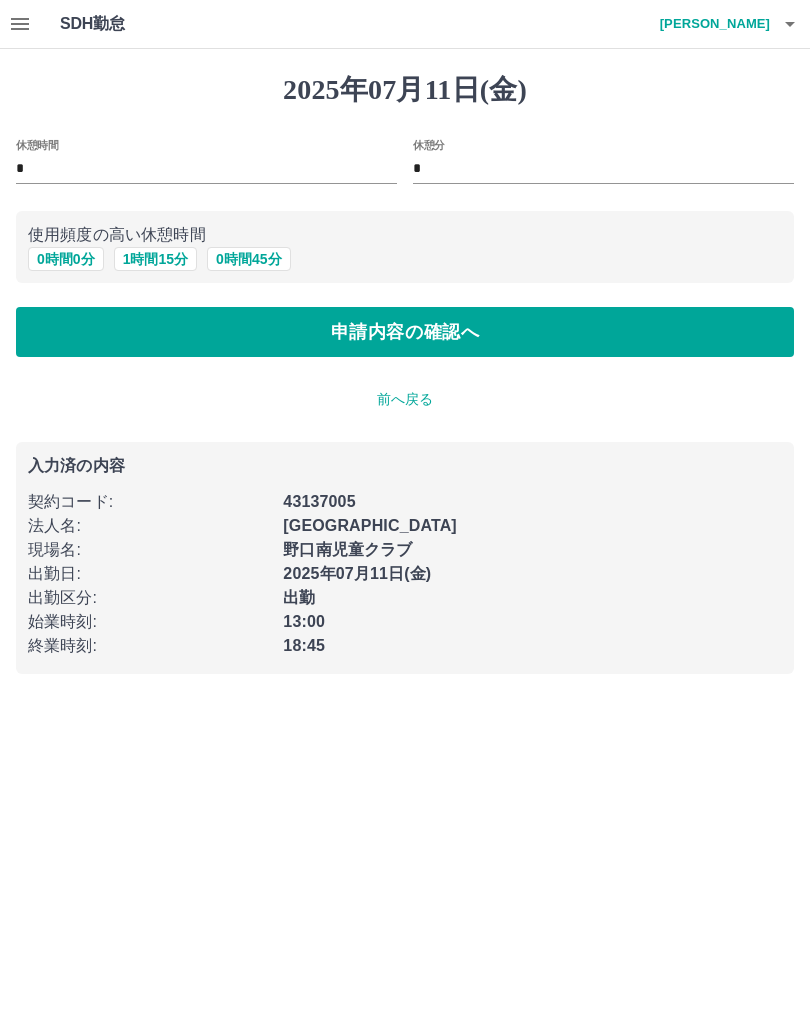click on "申請内容の確認へ" at bounding box center (405, 332) 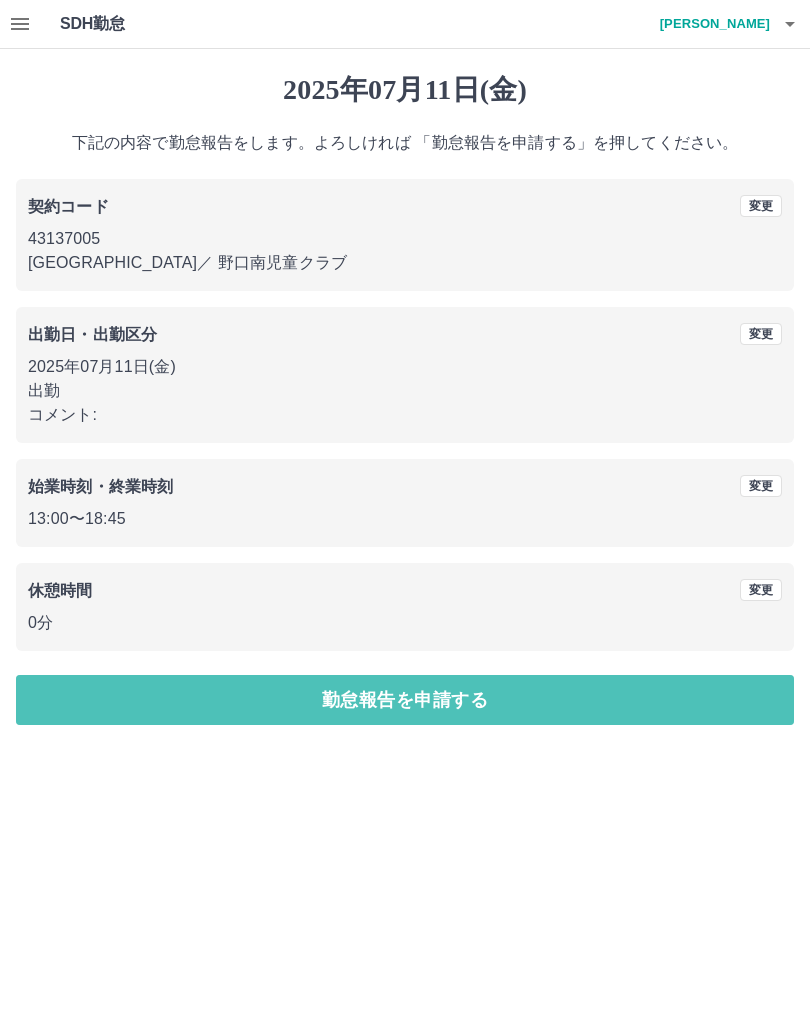 click on "勤怠報告を申請する" at bounding box center (405, 700) 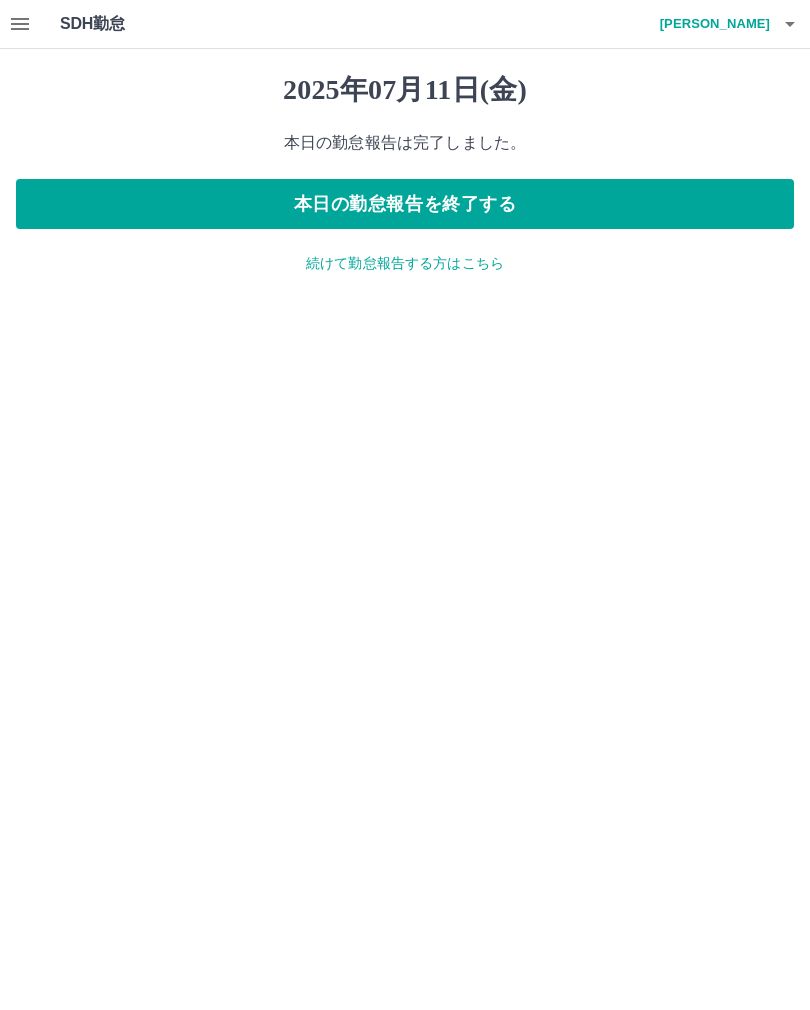 click on "本日の勤怠報告を終了する" at bounding box center [405, 204] 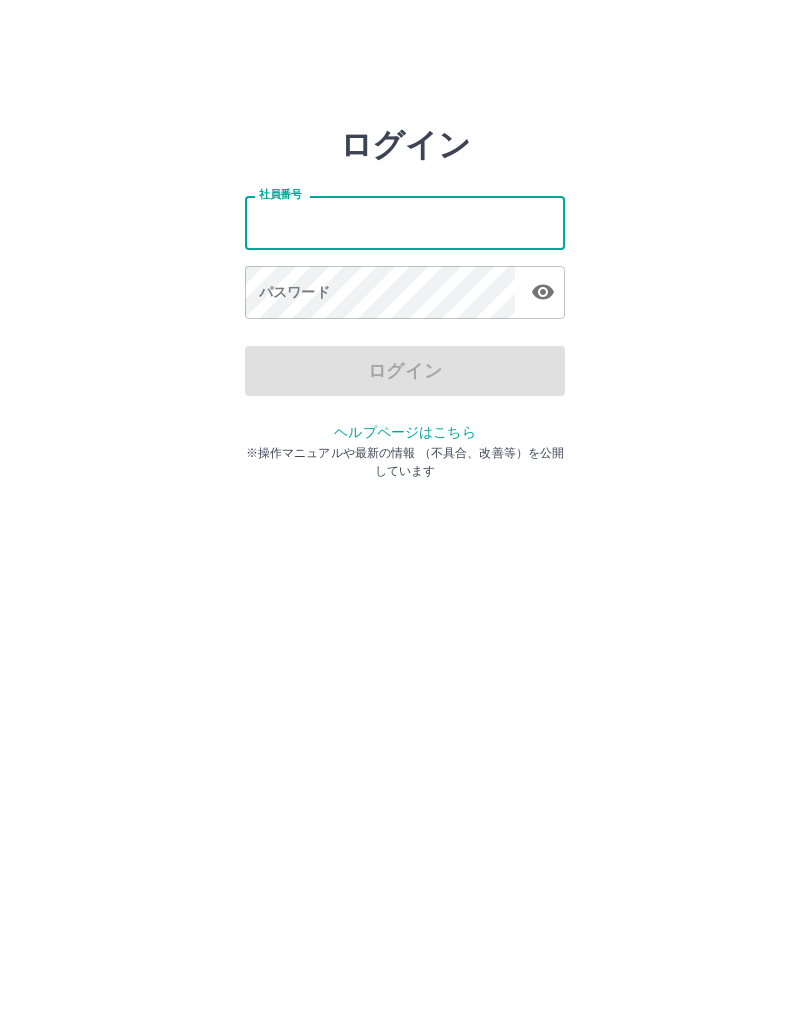scroll, scrollTop: 0, scrollLeft: 0, axis: both 